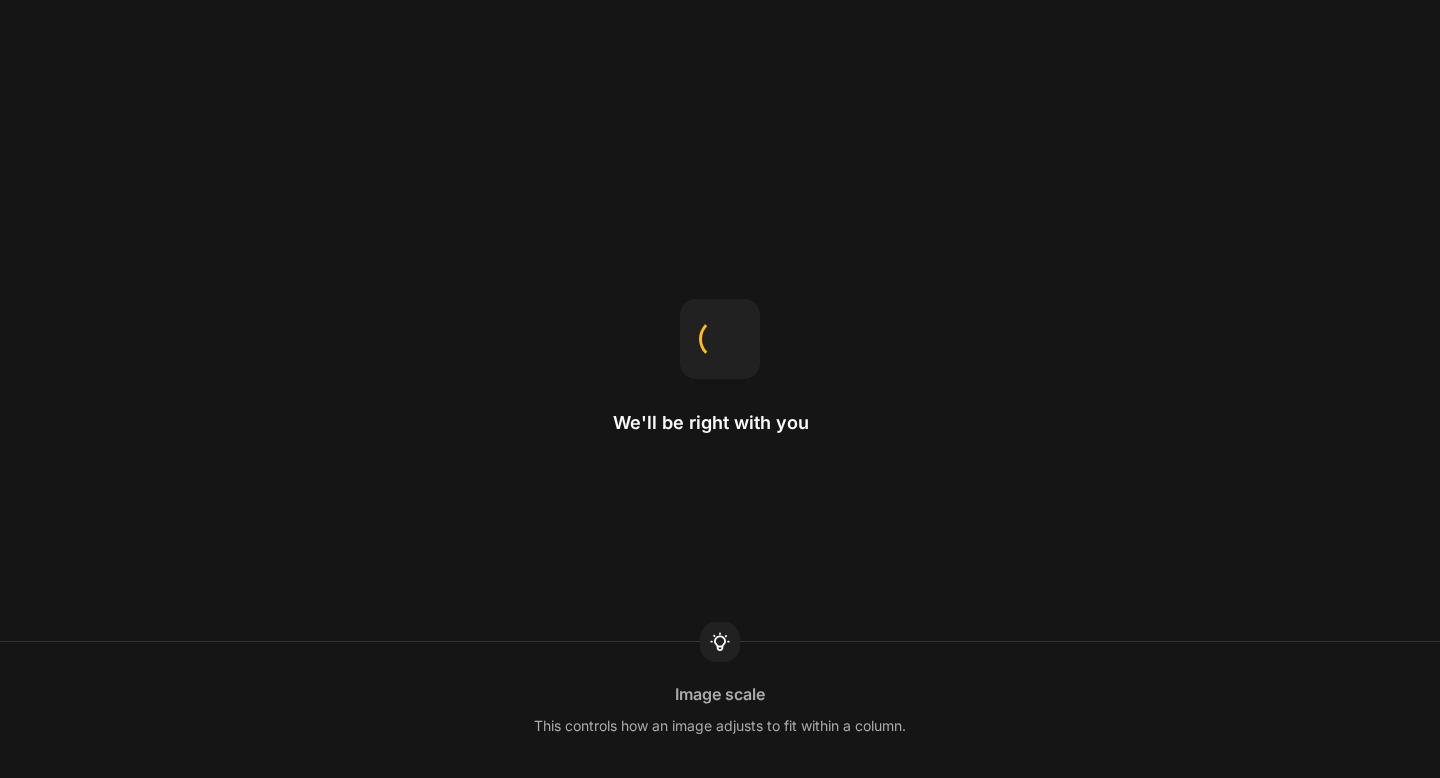 scroll, scrollTop: 0, scrollLeft: 0, axis: both 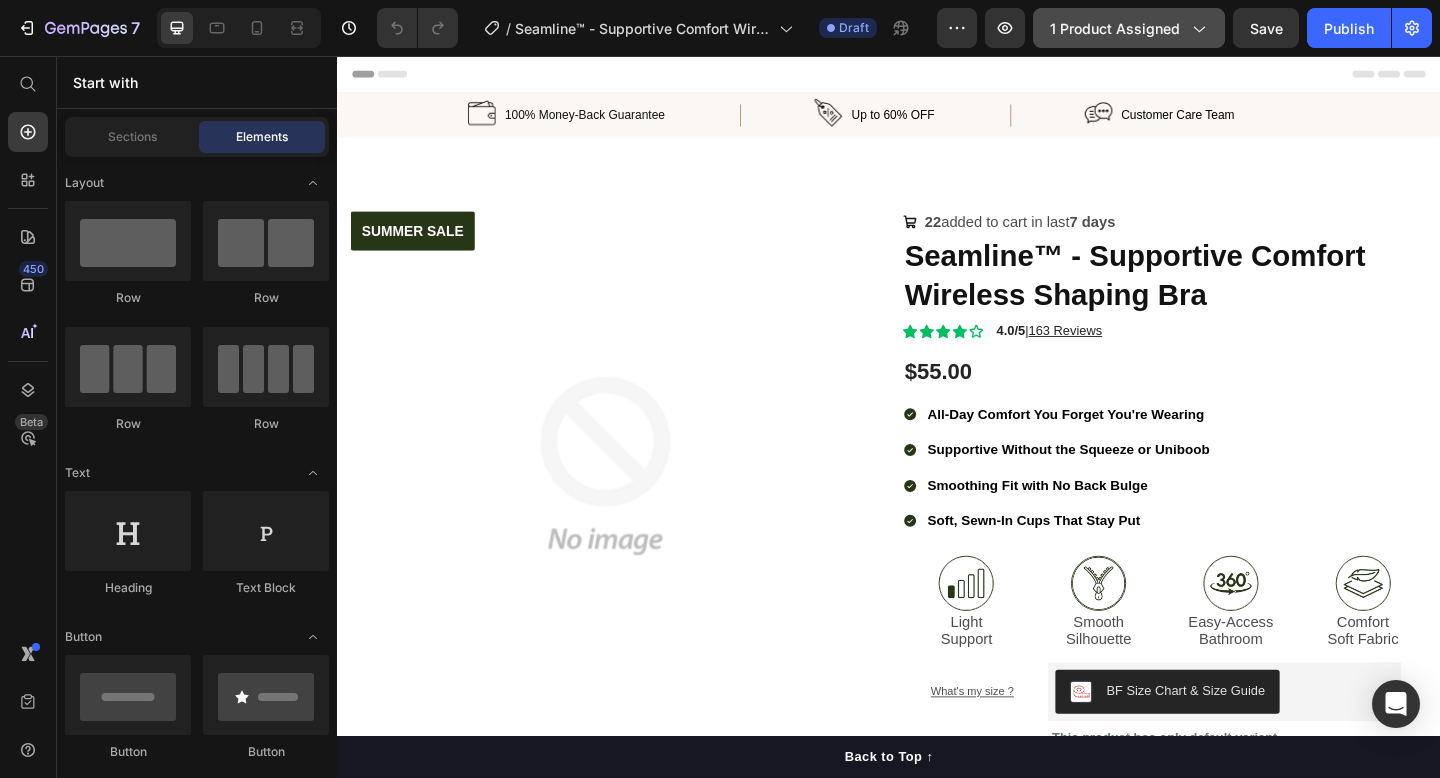 click on "1 product assigned" 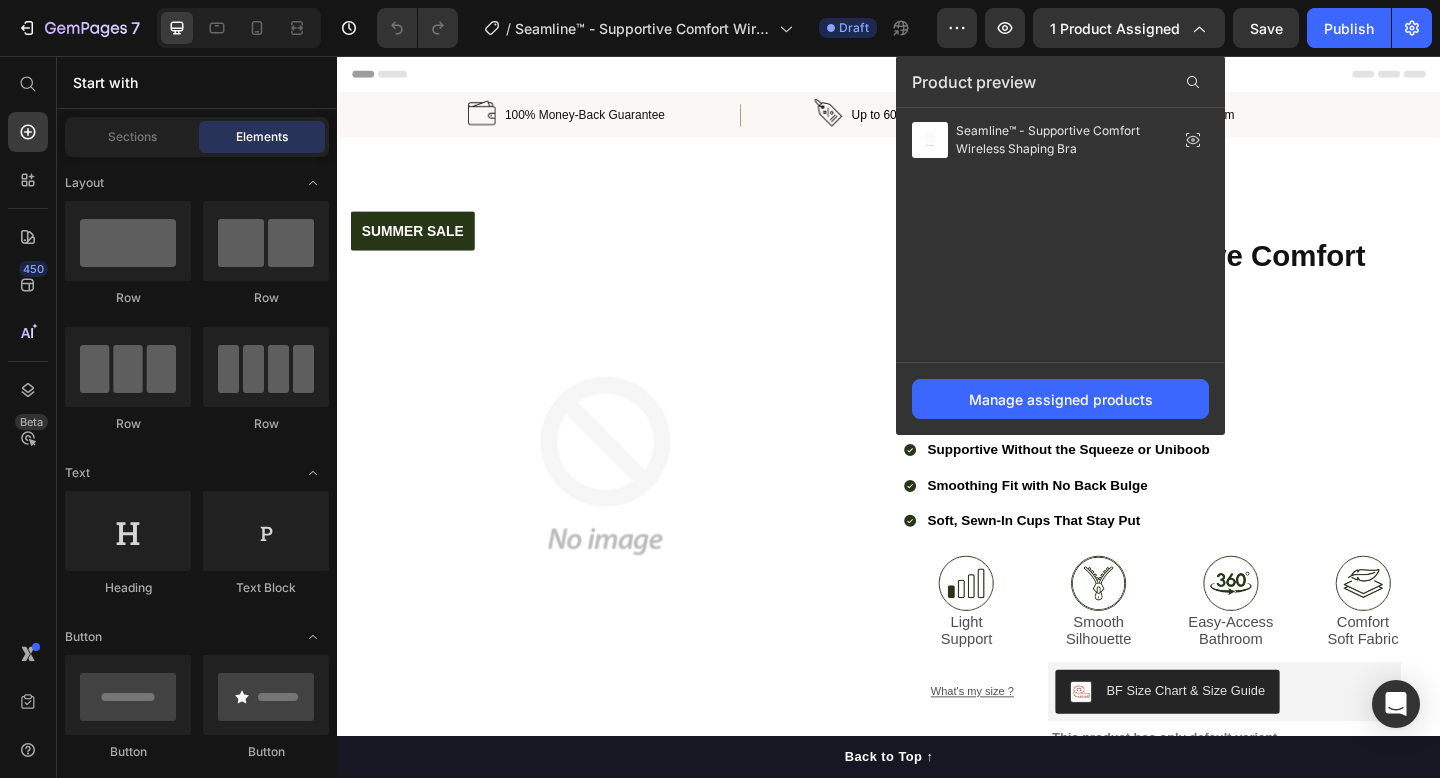 click on "Header" at bounding box center [937, 76] 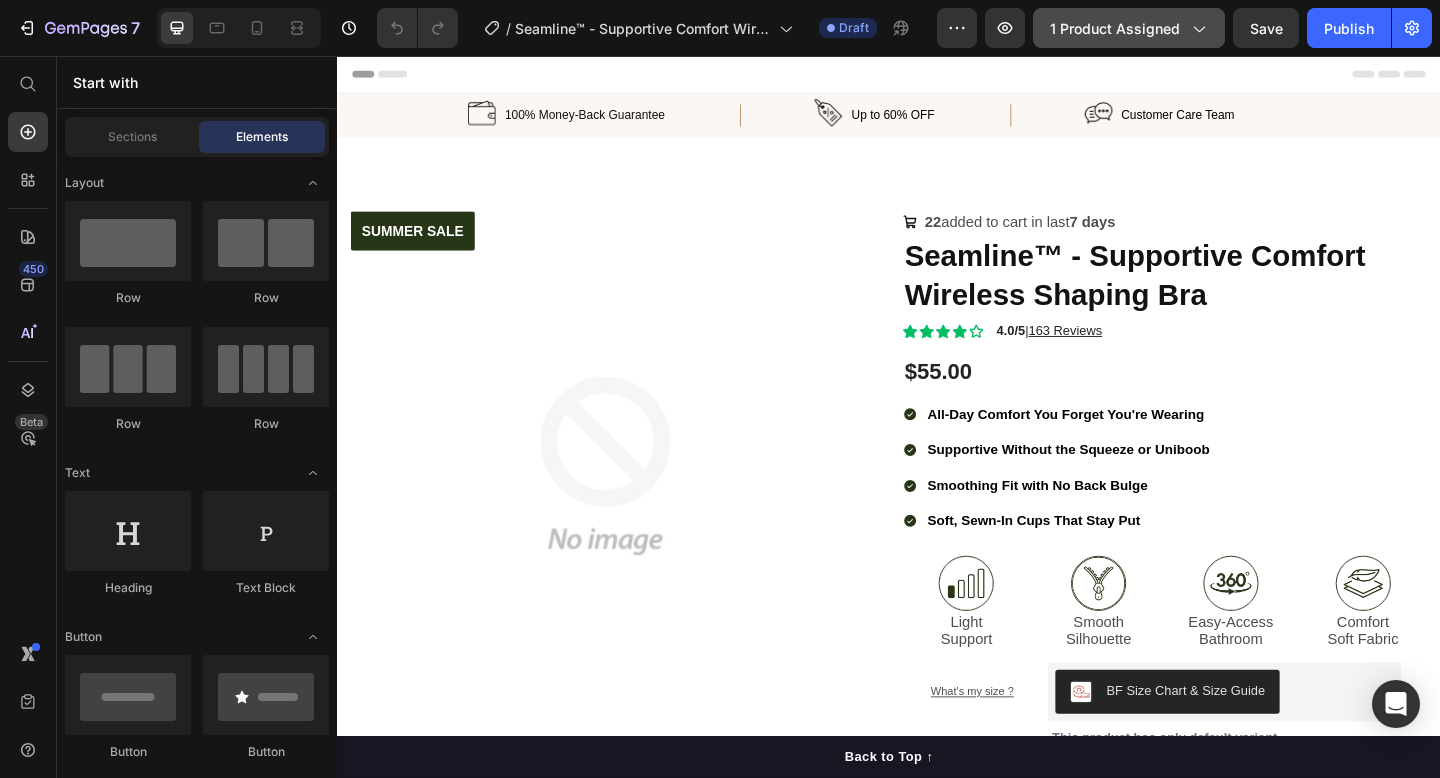 click on "1 product assigned" 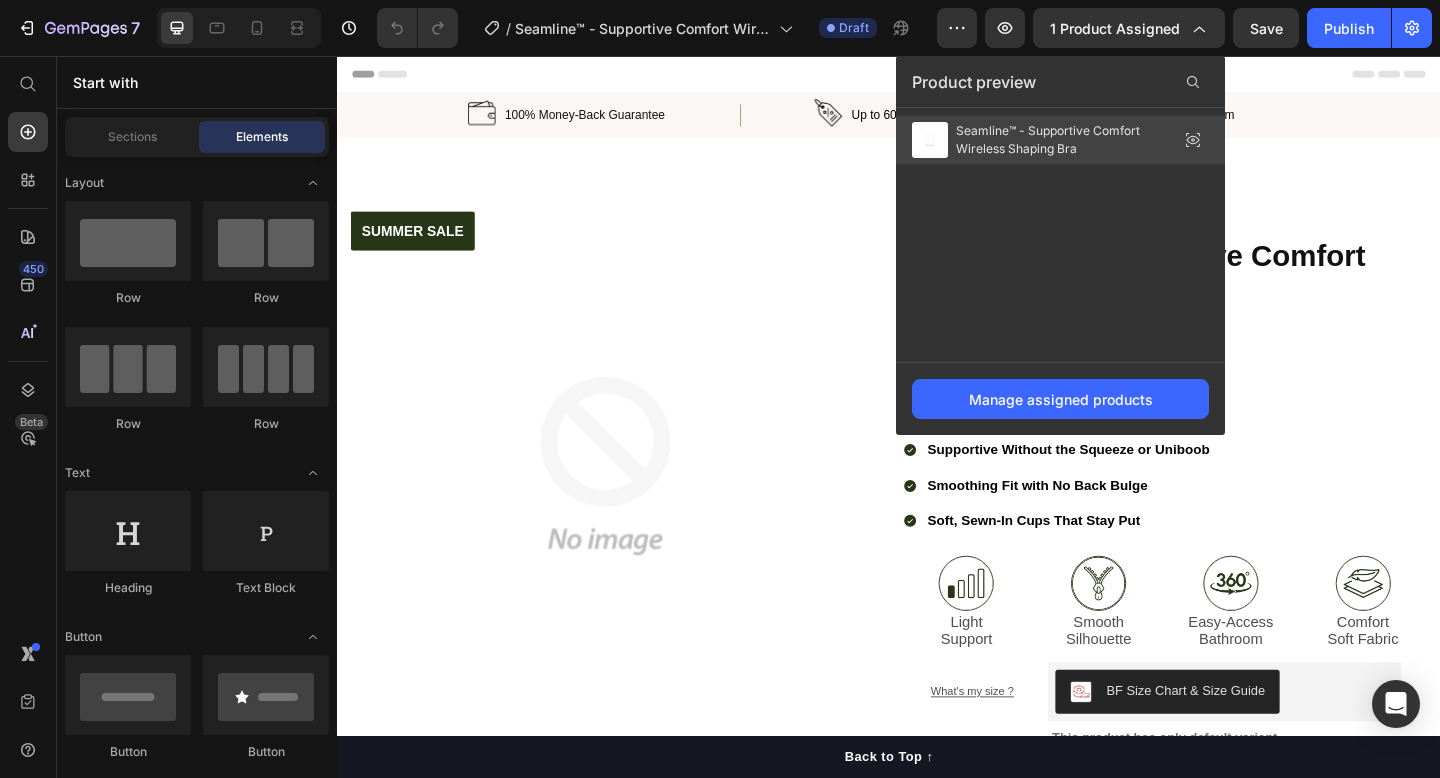 click on "Seamline™ - Supportive Comfort Wireless Shaping Bra" at bounding box center [1056, 140] 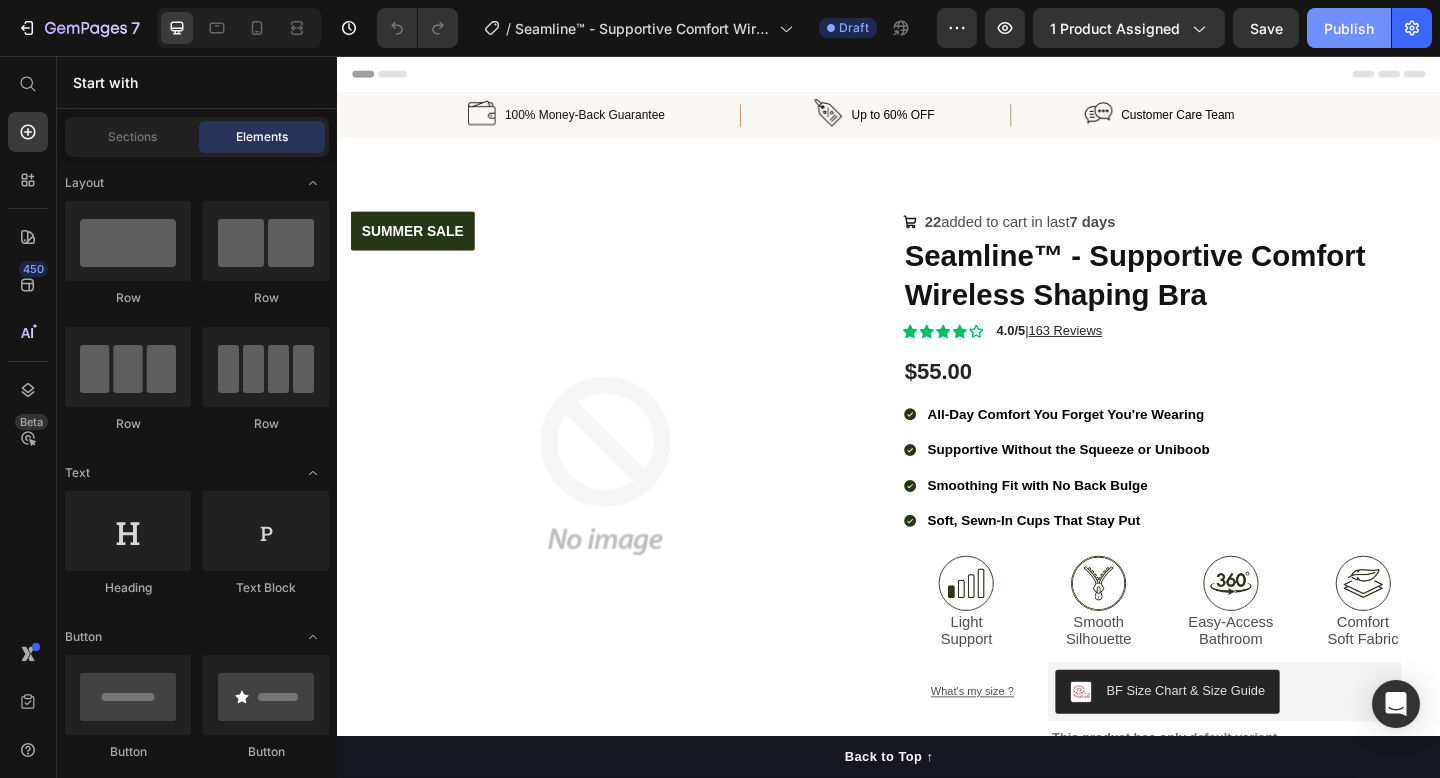 click on "Publish" 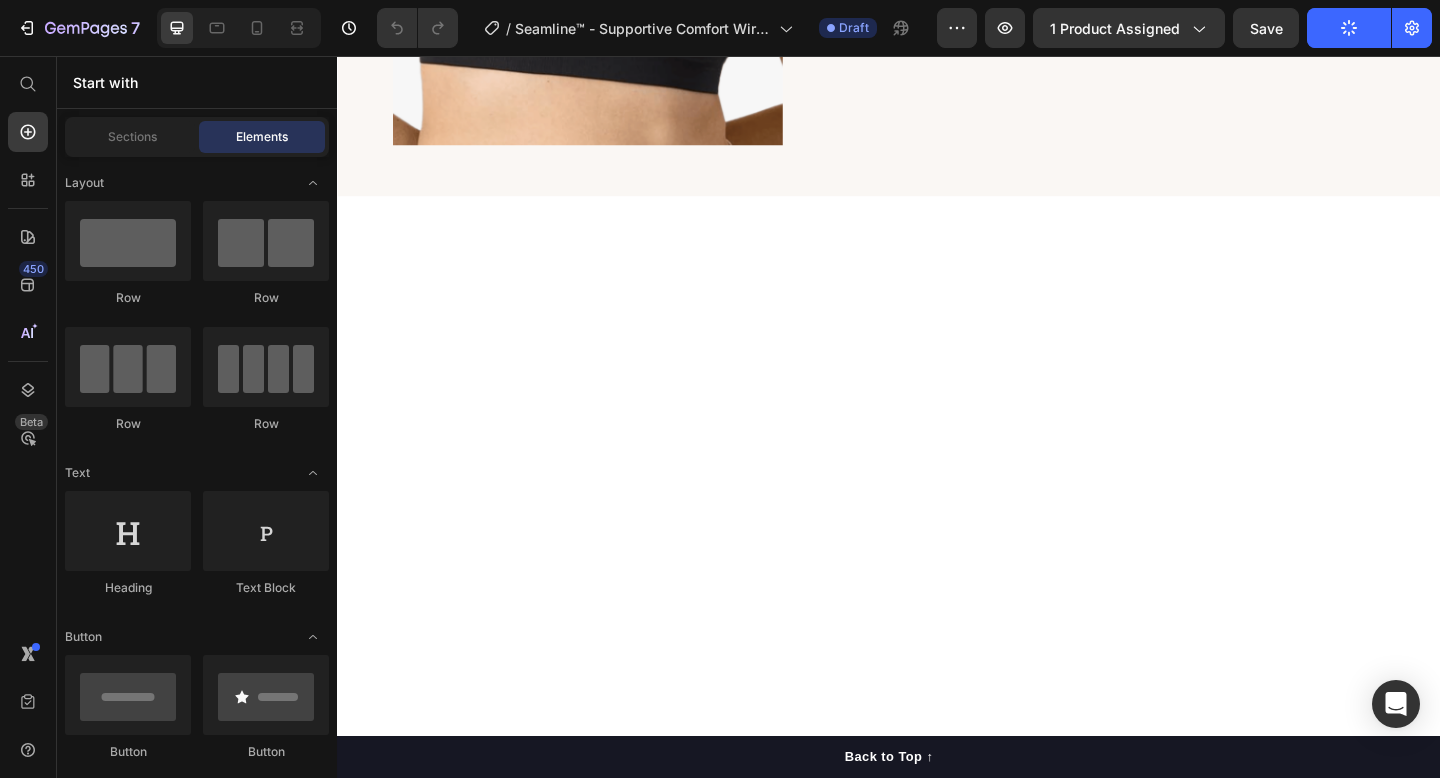 scroll, scrollTop: 0, scrollLeft: 0, axis: both 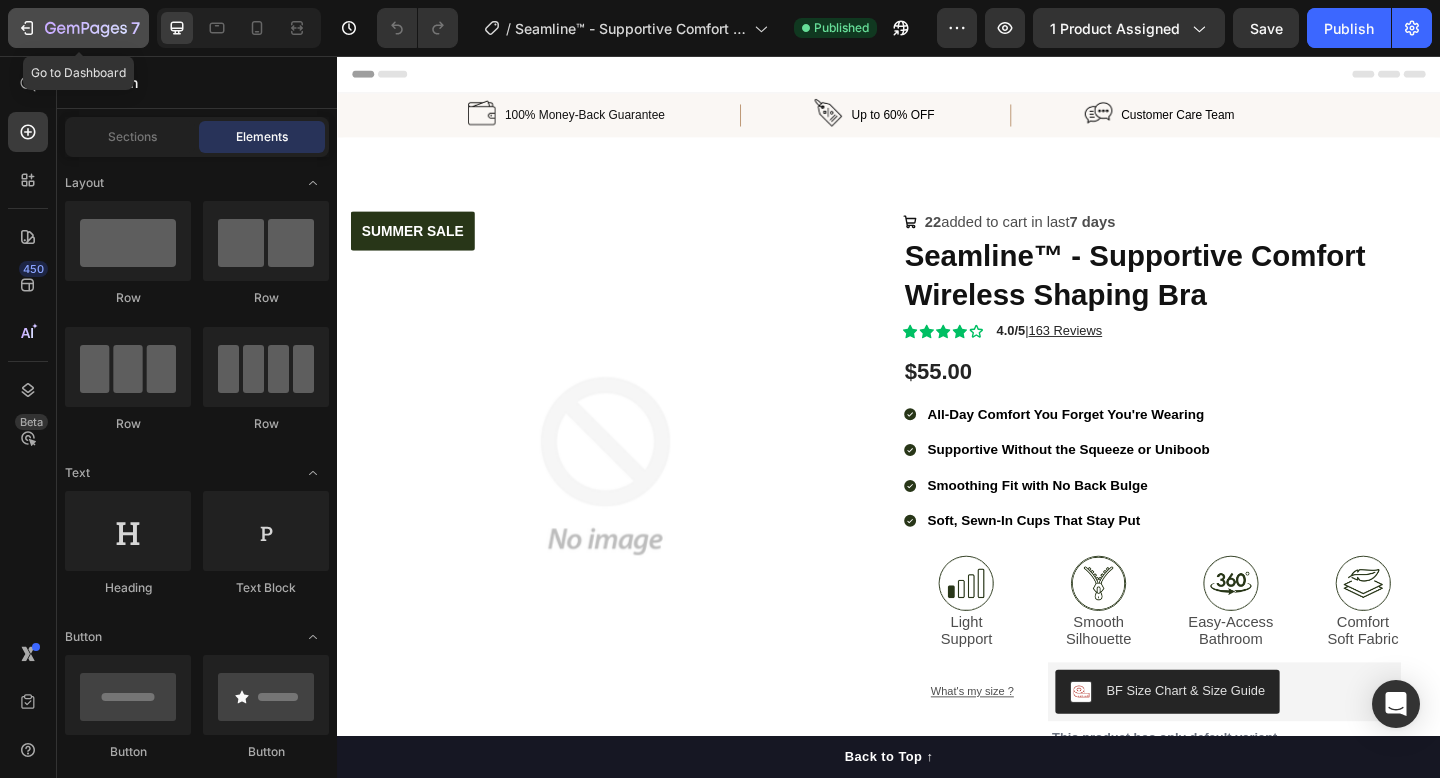 click 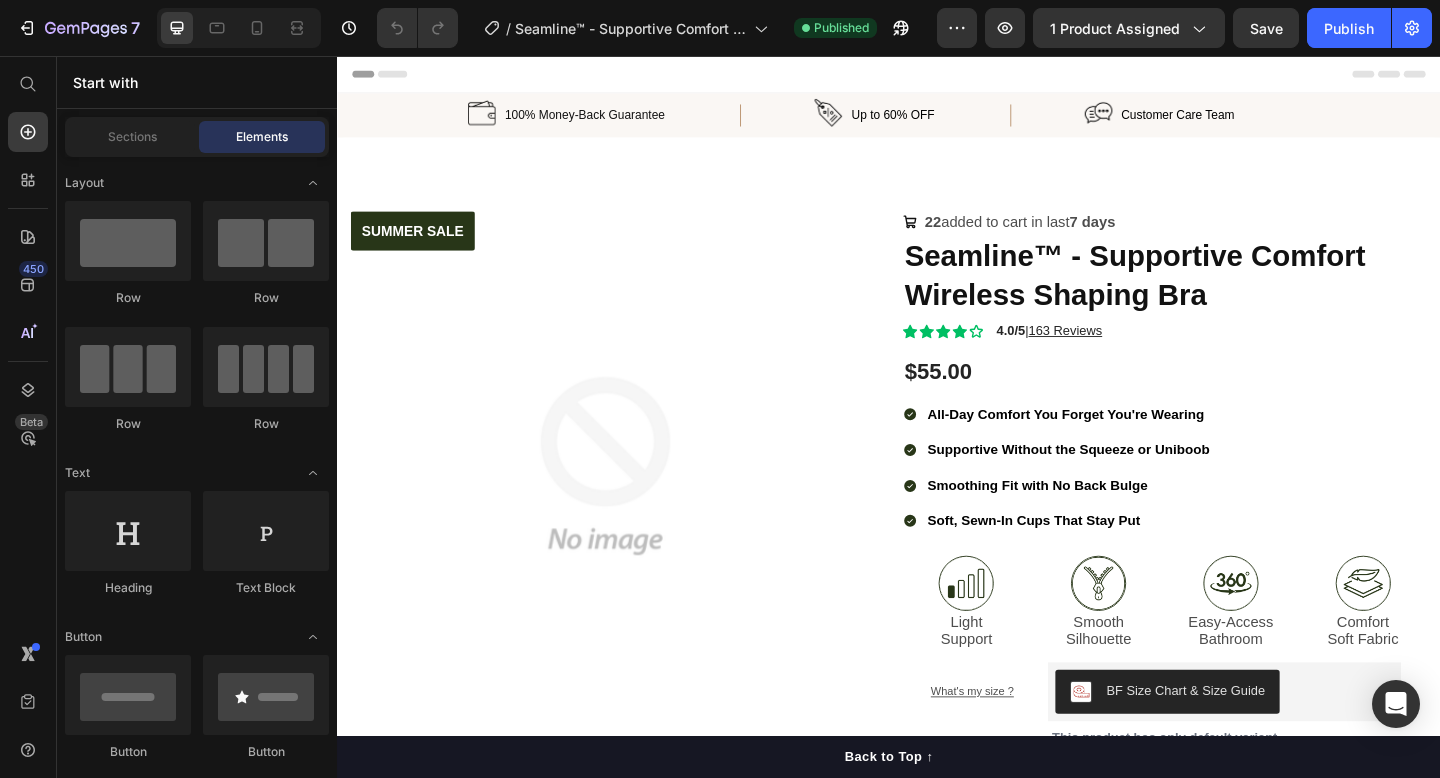 scroll, scrollTop: 0, scrollLeft: 0, axis: both 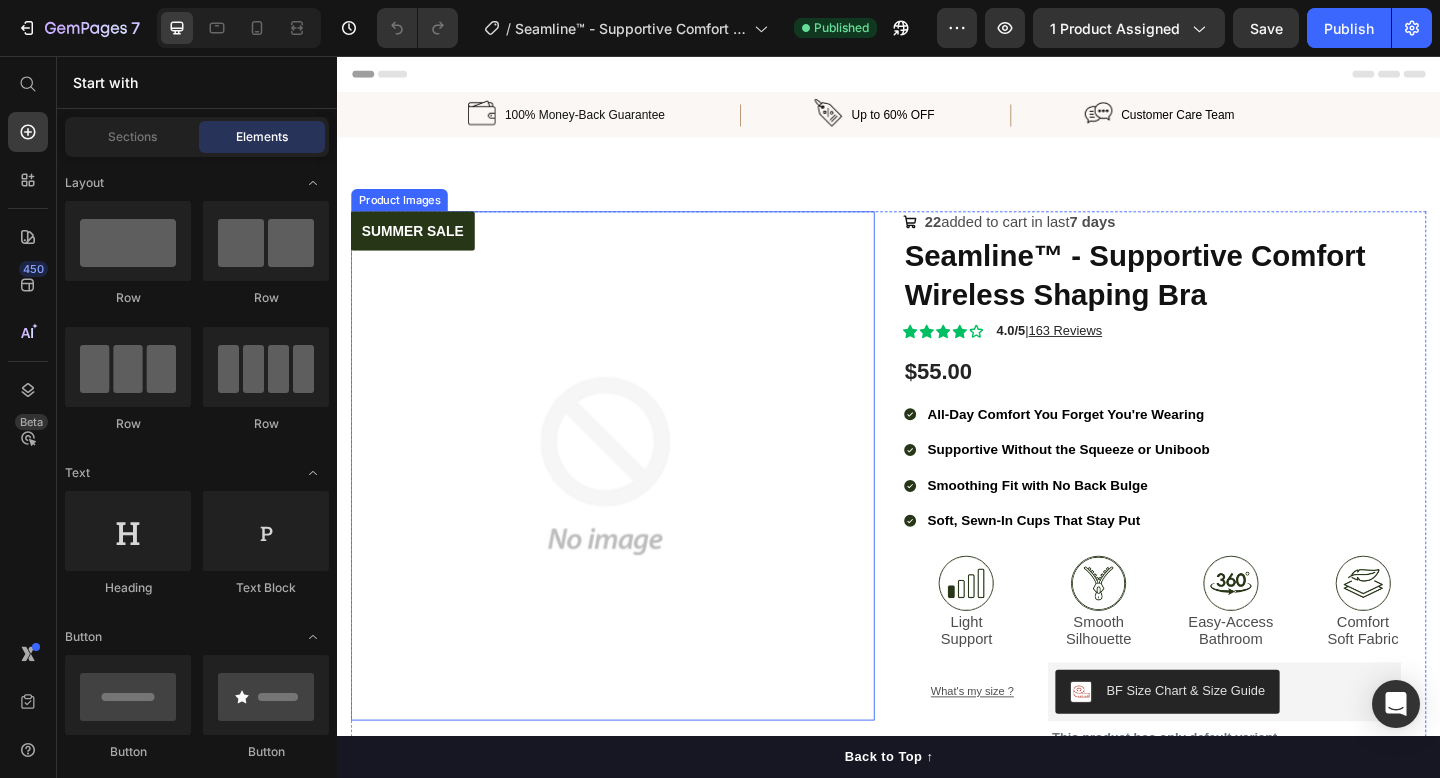 click at bounding box center [629, 502] 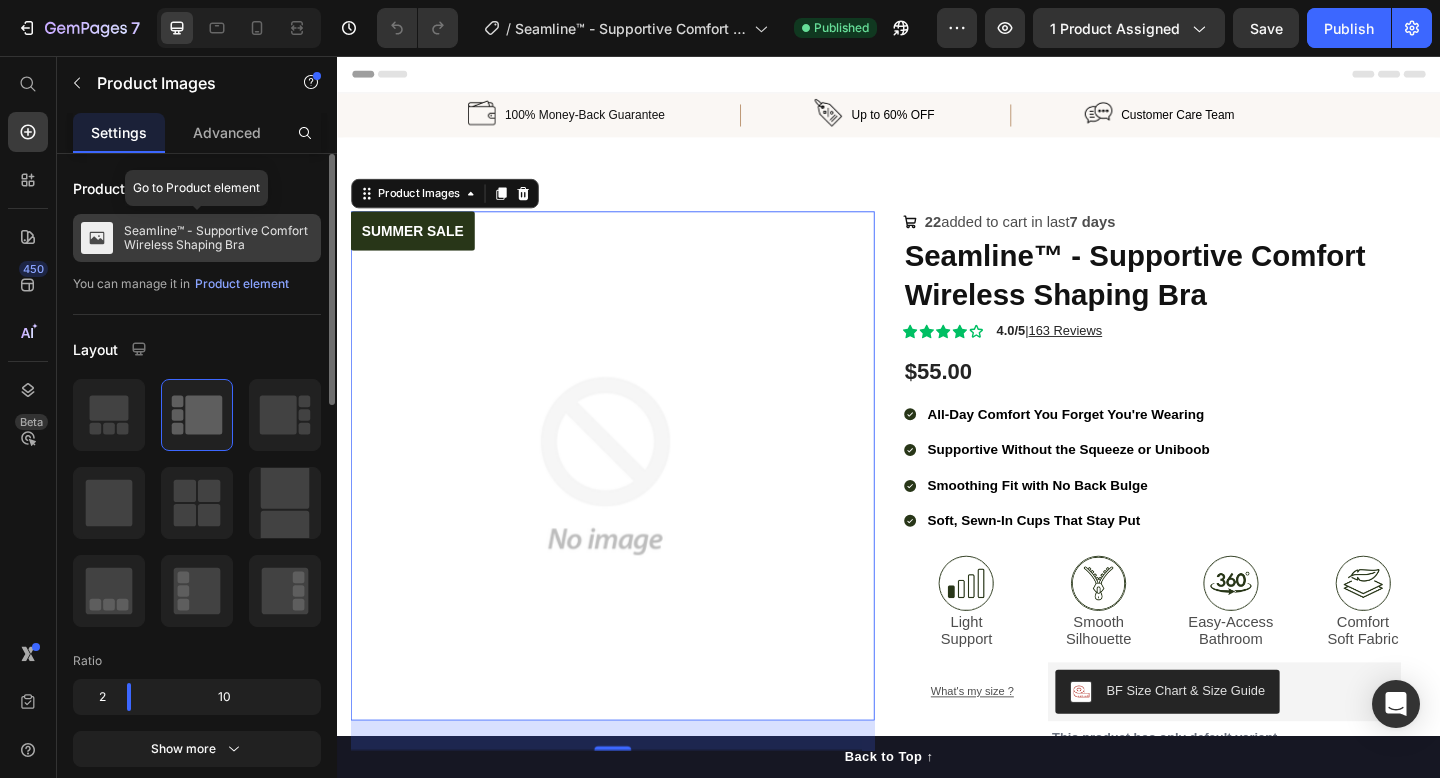 click on "Seamline™ - Supportive Comfort Wireless Shaping Bra" at bounding box center (218, 238) 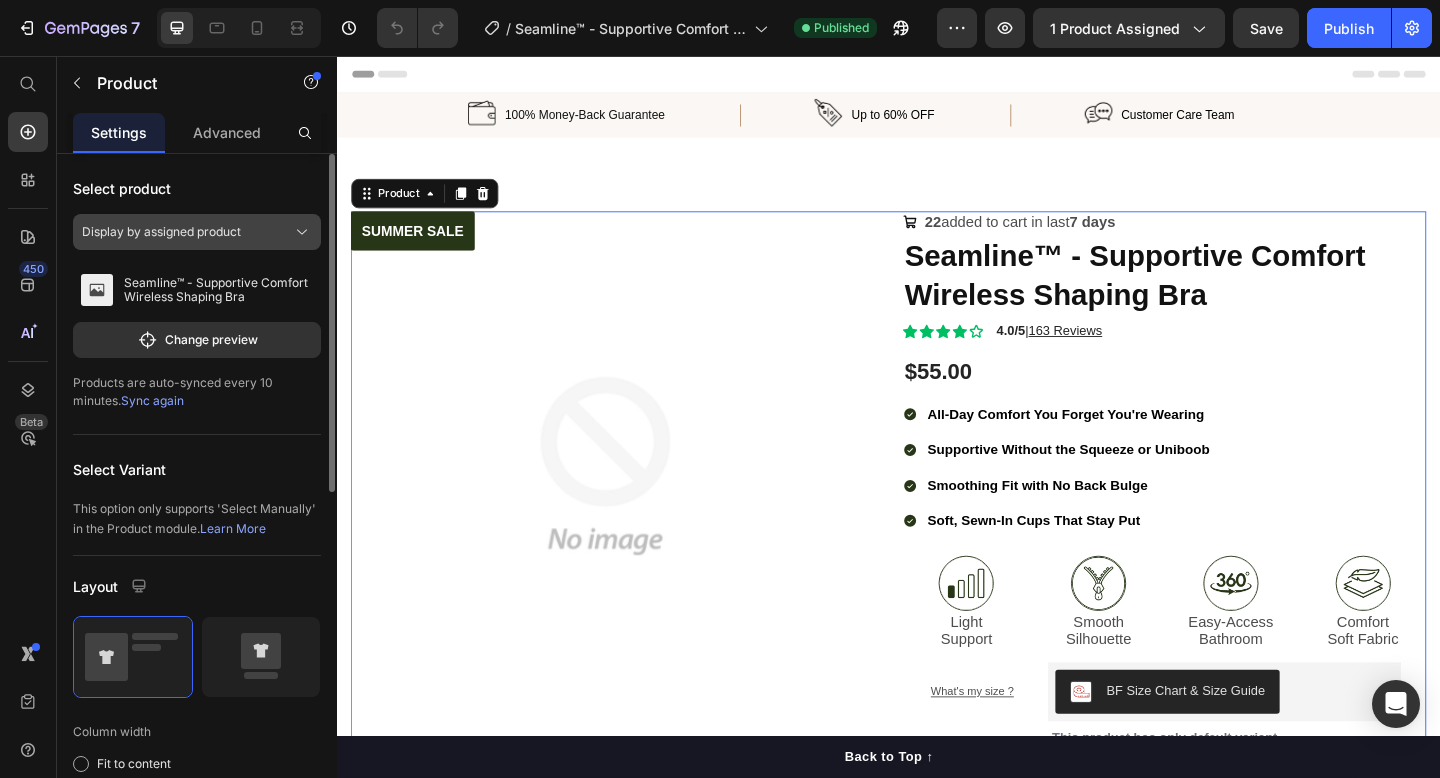 click 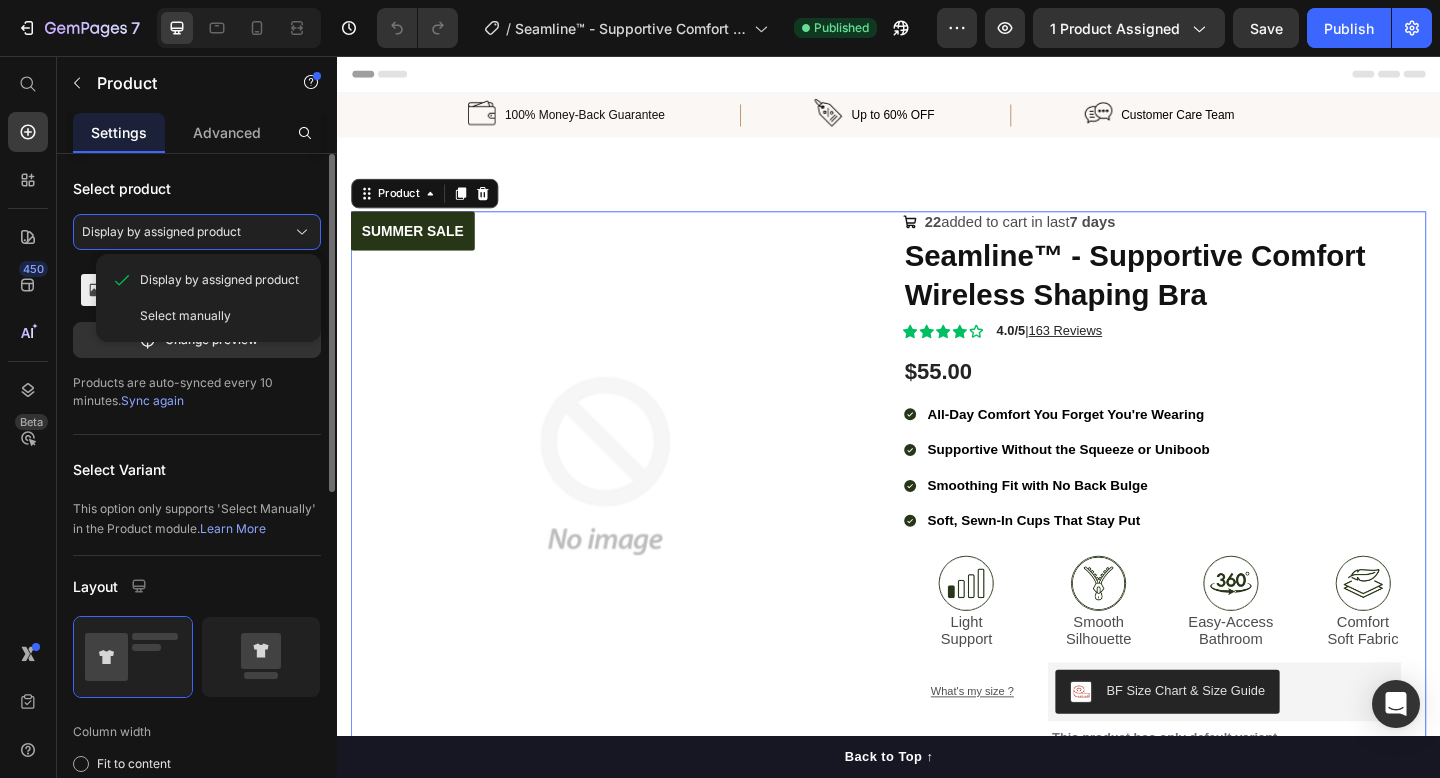click on "Select product Display by assigned product Display by assigned product Select manually Seamline™ - Supportive Comfort Wireless Shaping Bra Change preview  Products are auto-synced every 10 minutes.  Sync again Select Variant This option only supports 'Select Manually' in the Product module.  Learn More Layout Column width Fit to content By ratio 6 6 Column Column 1 Column 2 Size Full width Width 1200 px % Column gap 30 px Align Vertical
Show more" at bounding box center [197, 800] 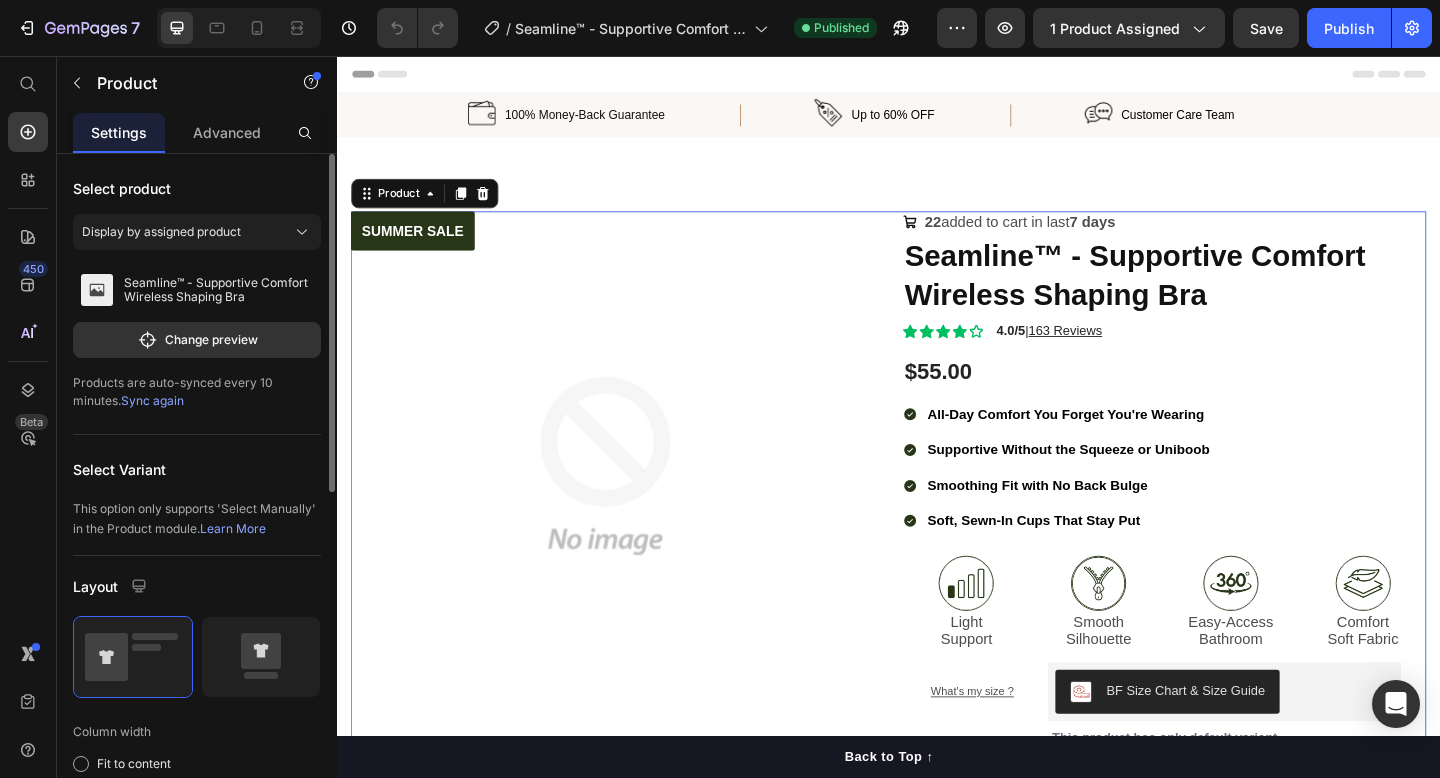 click on "Sync again" at bounding box center (152, 400) 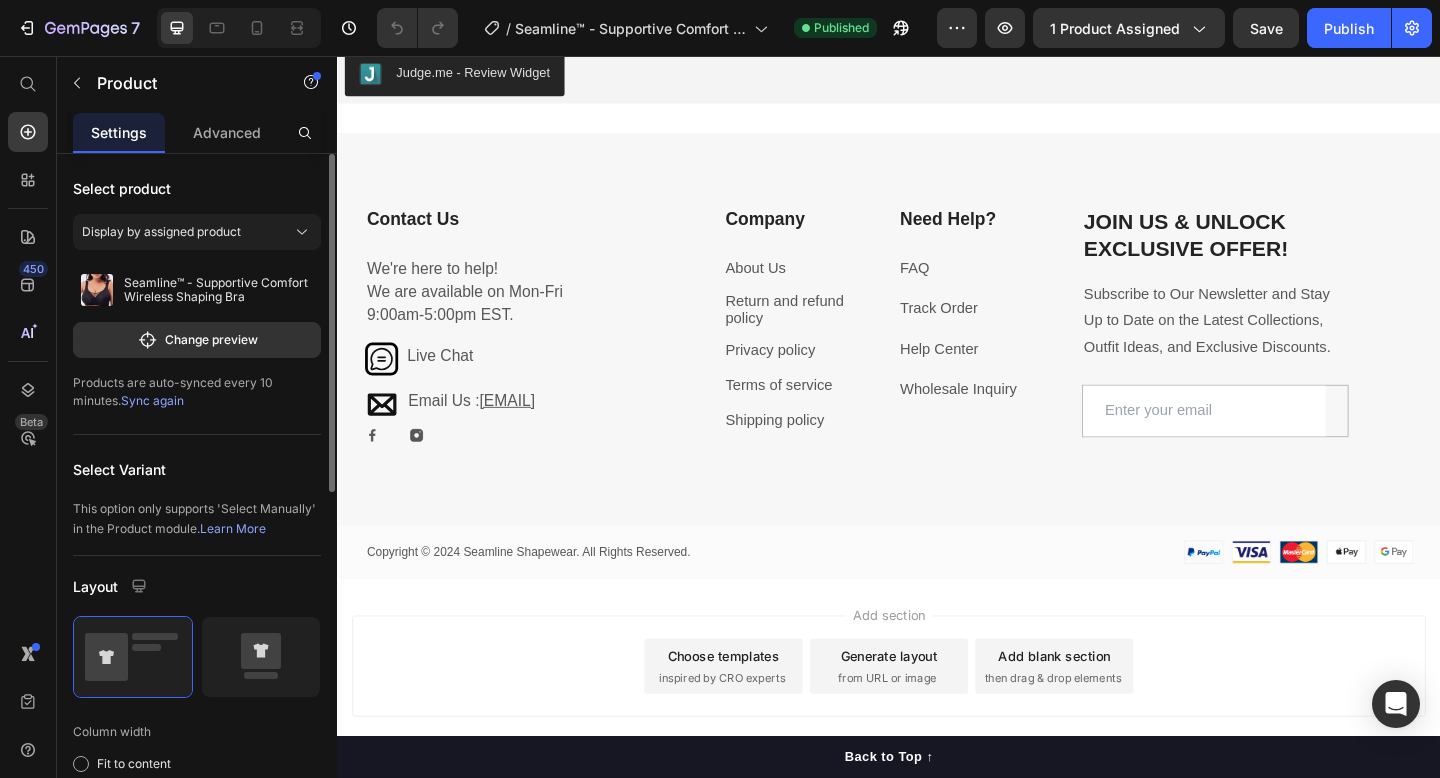 scroll, scrollTop: 4366, scrollLeft: 0, axis: vertical 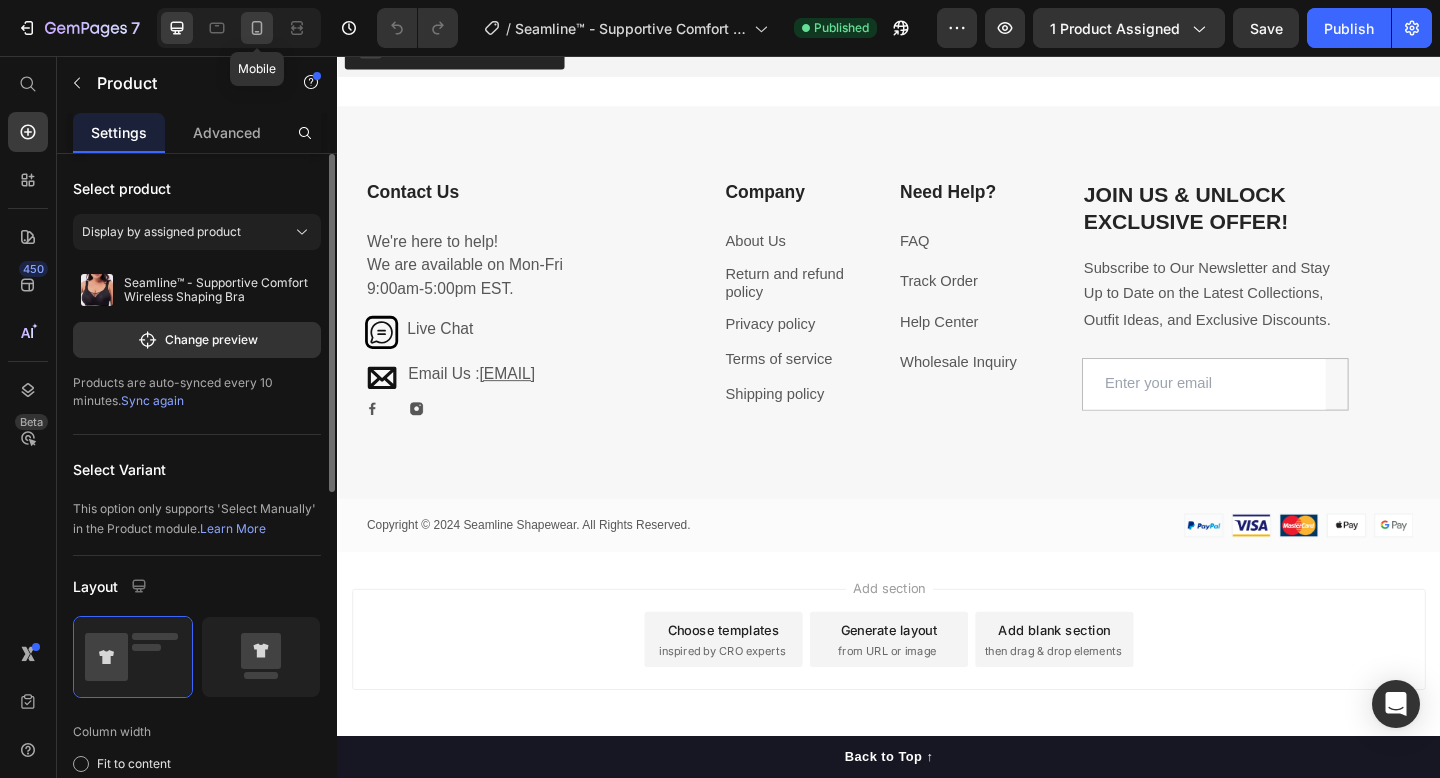 click 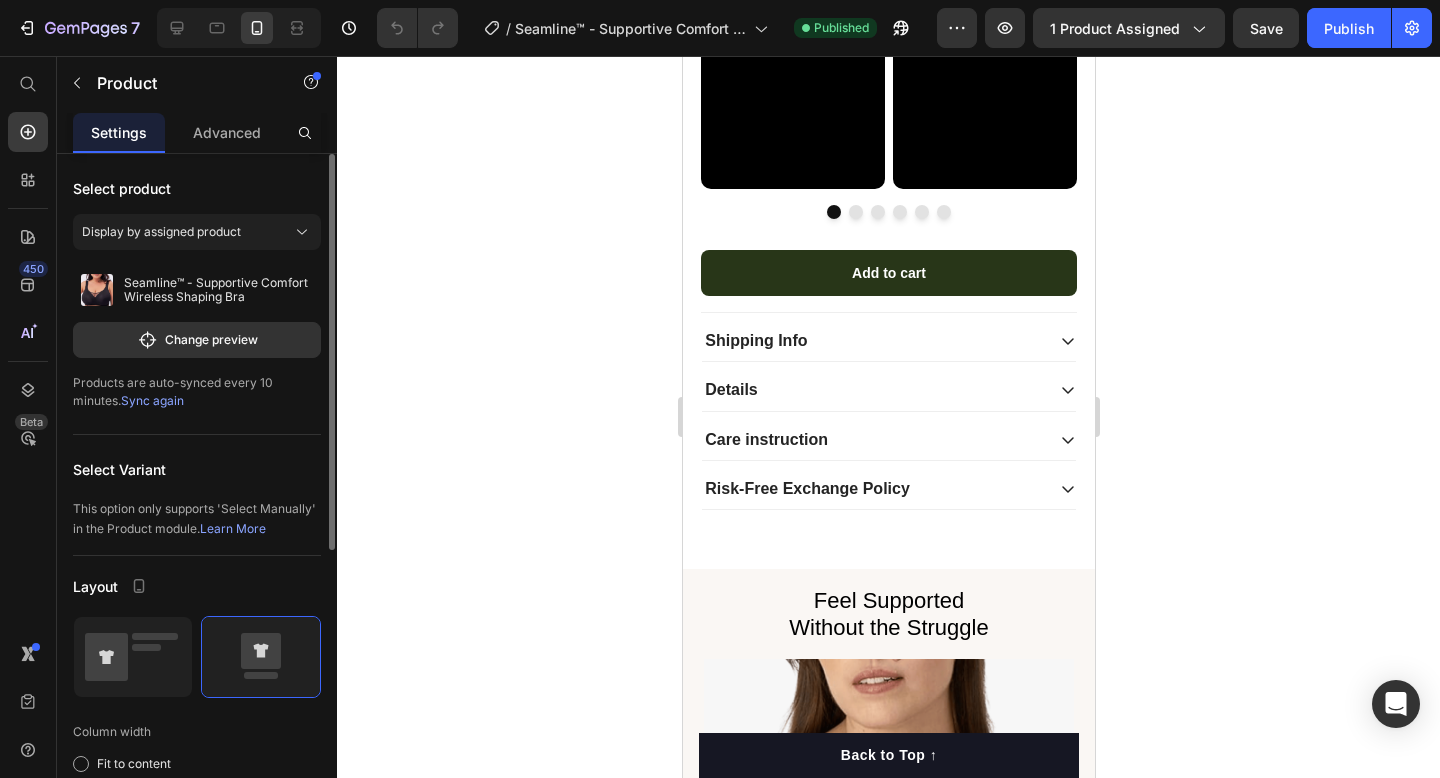 scroll, scrollTop: 2071, scrollLeft: 0, axis: vertical 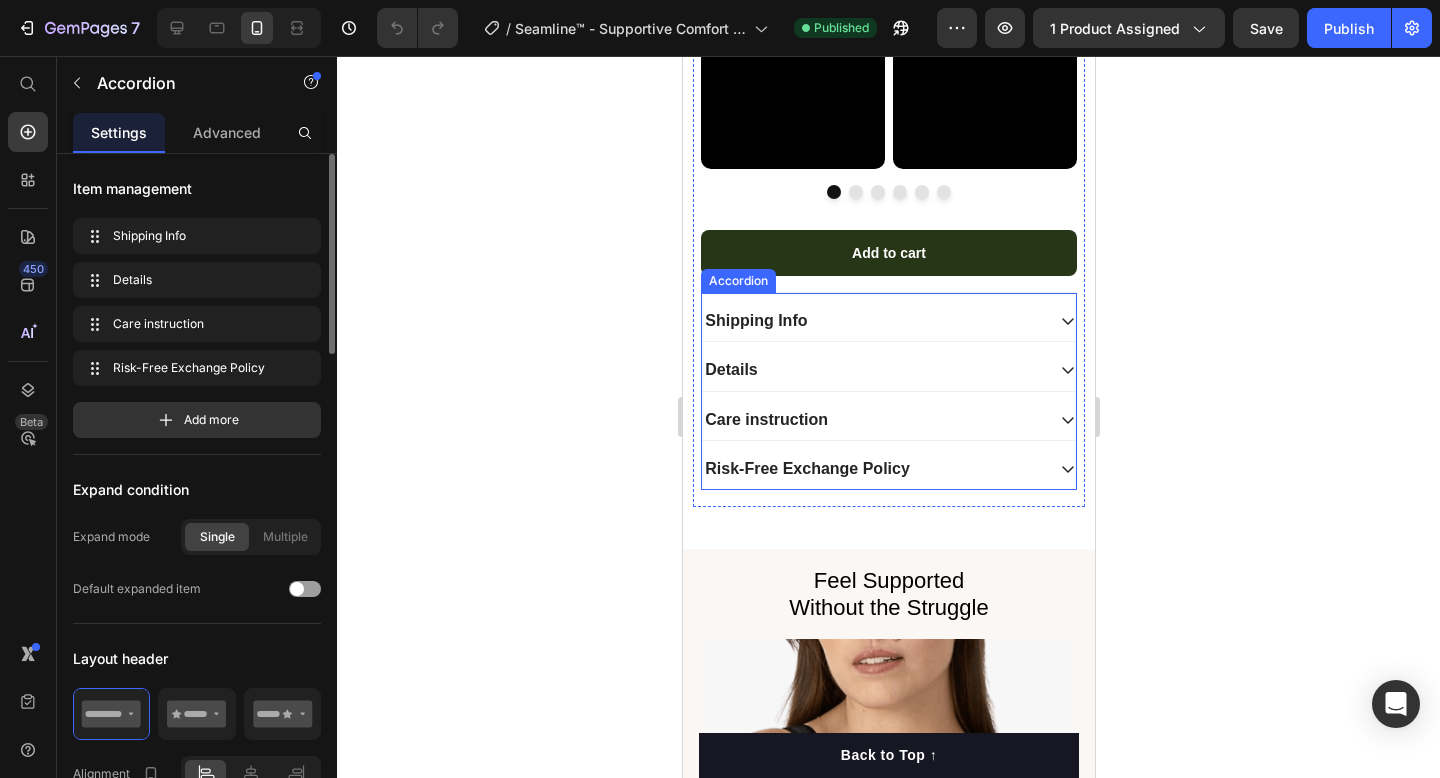 click 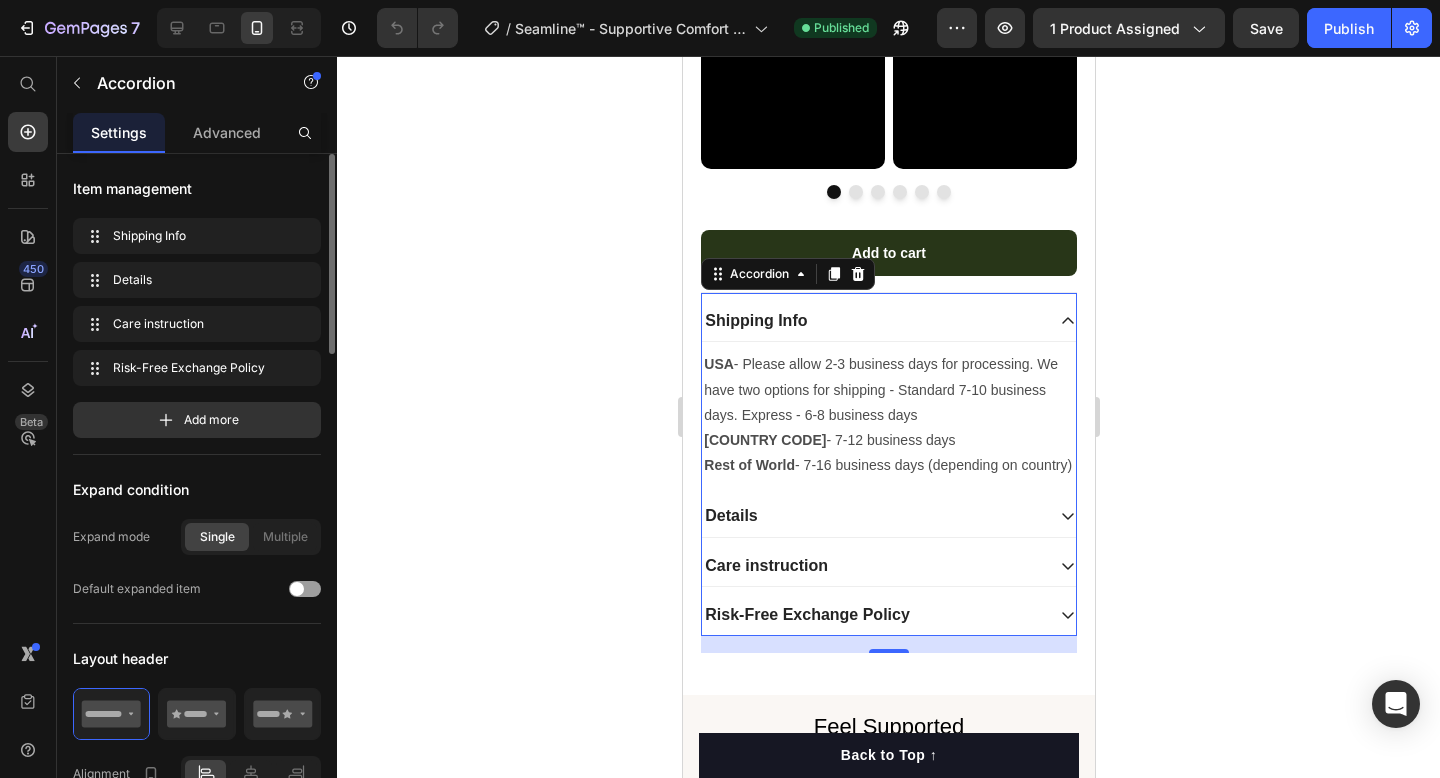 click 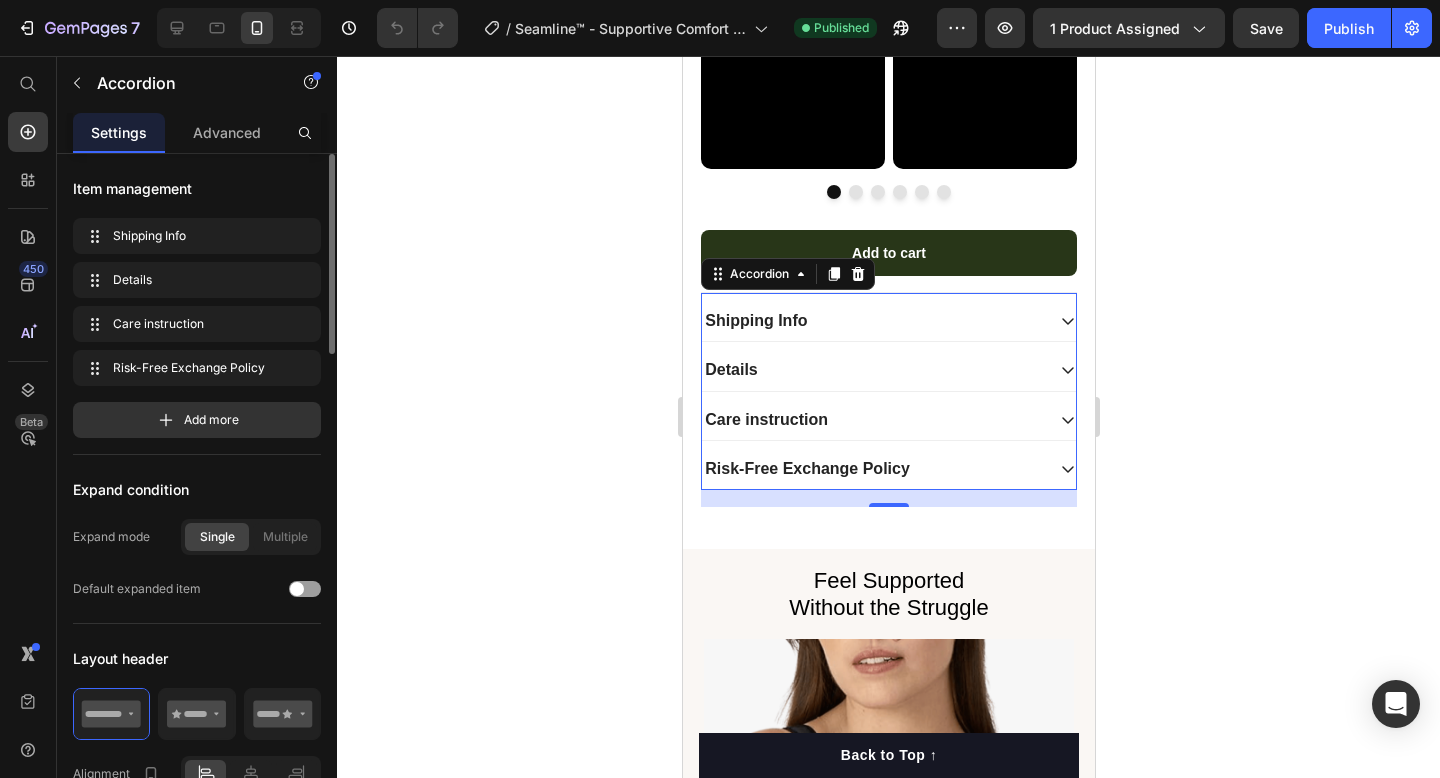 click on "Details" at bounding box center (887, 370) 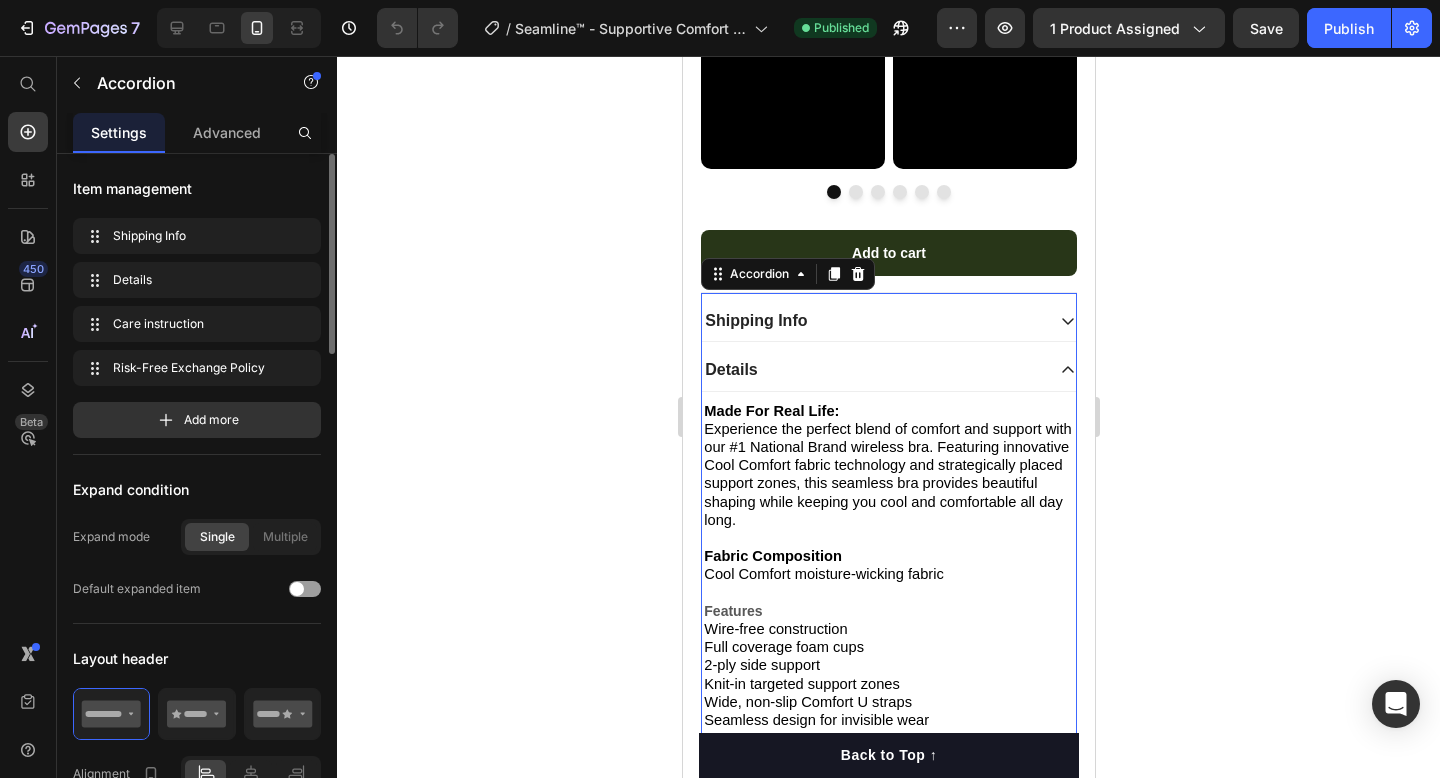 click on "Details" at bounding box center (887, 370) 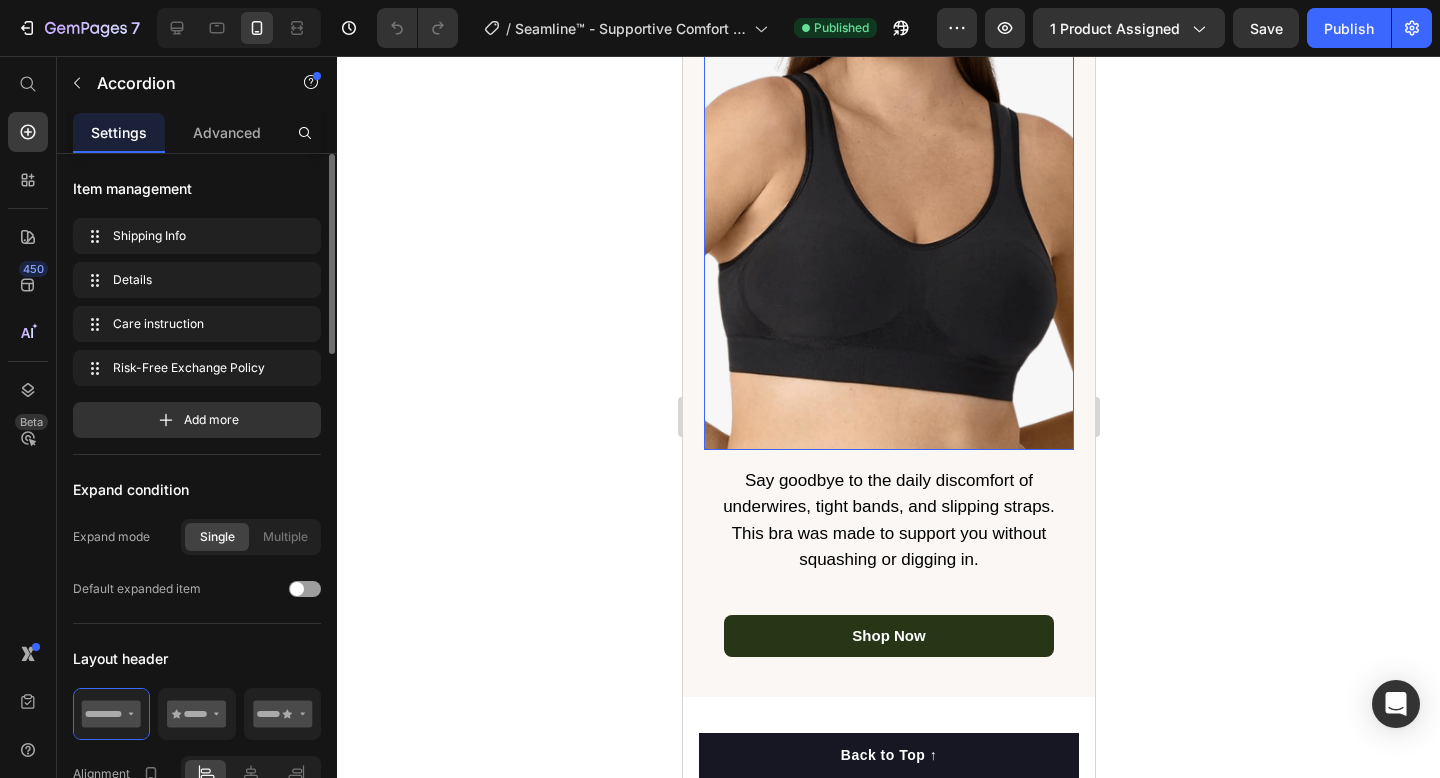 scroll, scrollTop: 2607, scrollLeft: 0, axis: vertical 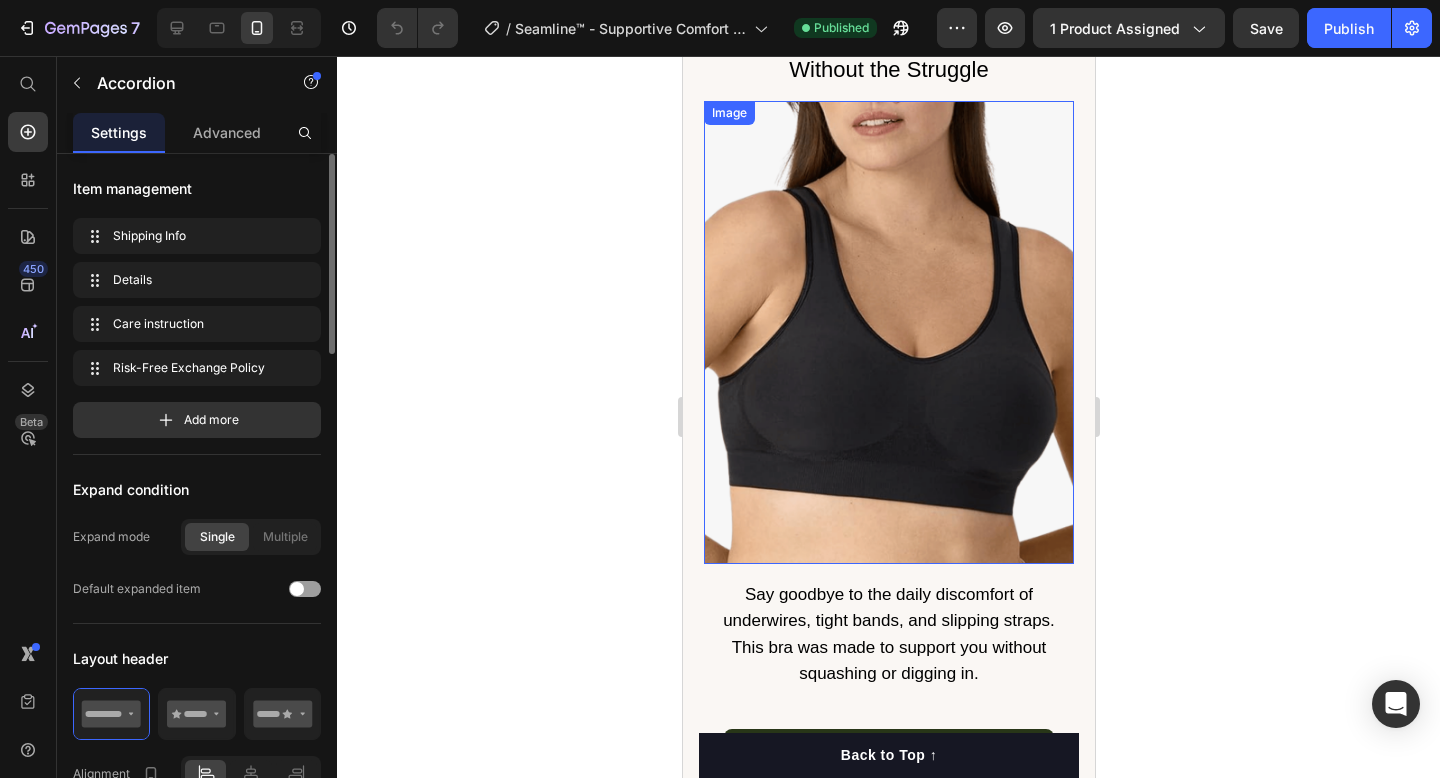 click at bounding box center (888, 333) 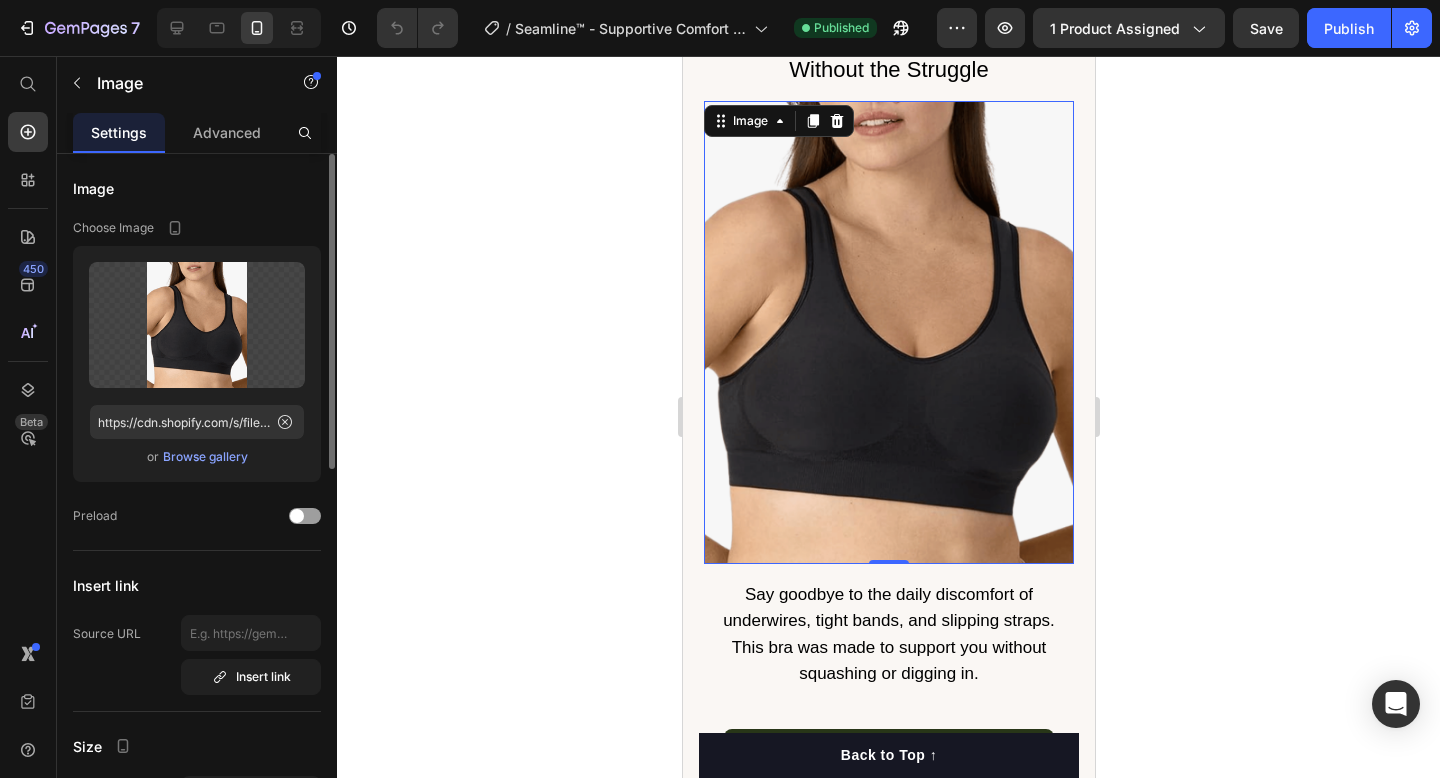 click on "Browse gallery" at bounding box center [205, 457] 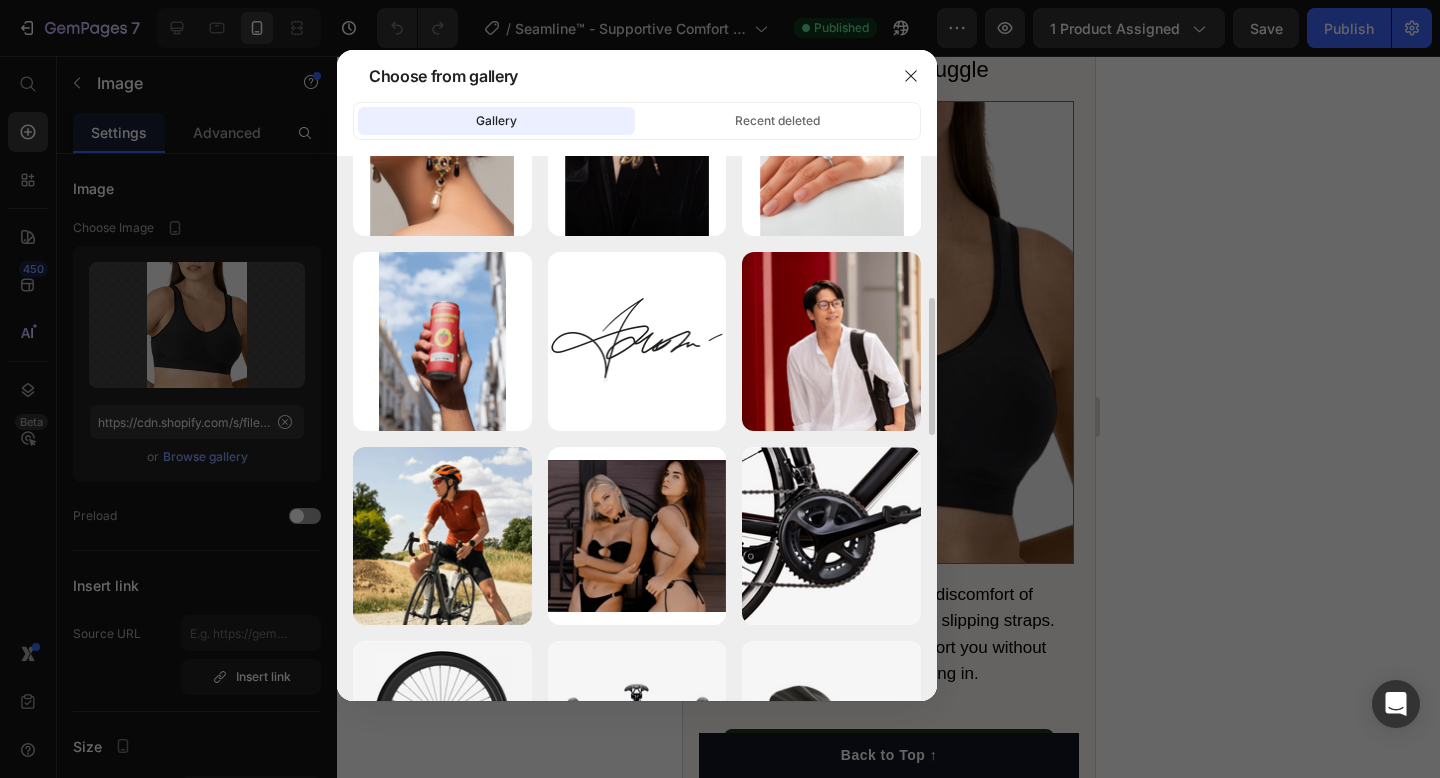 scroll, scrollTop: 492, scrollLeft: 0, axis: vertical 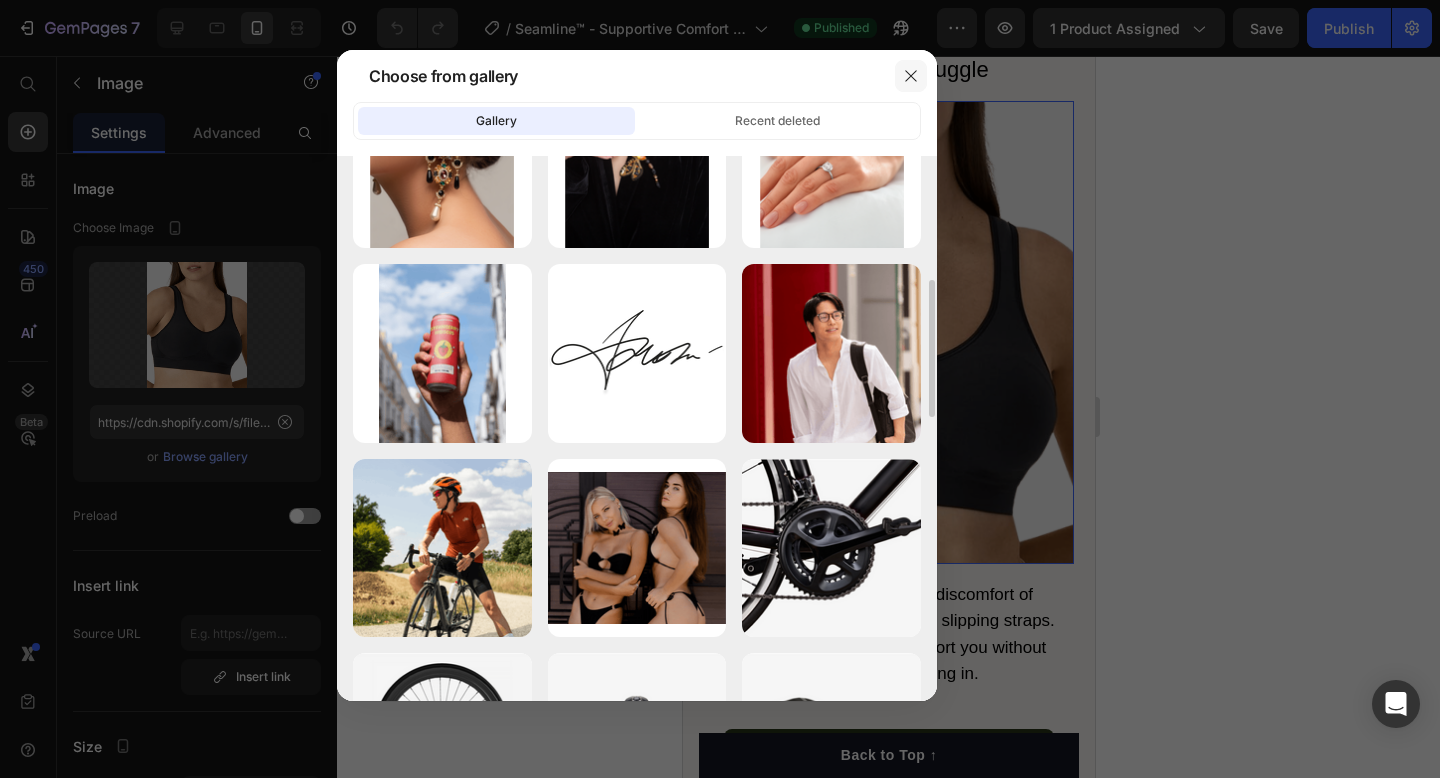 click 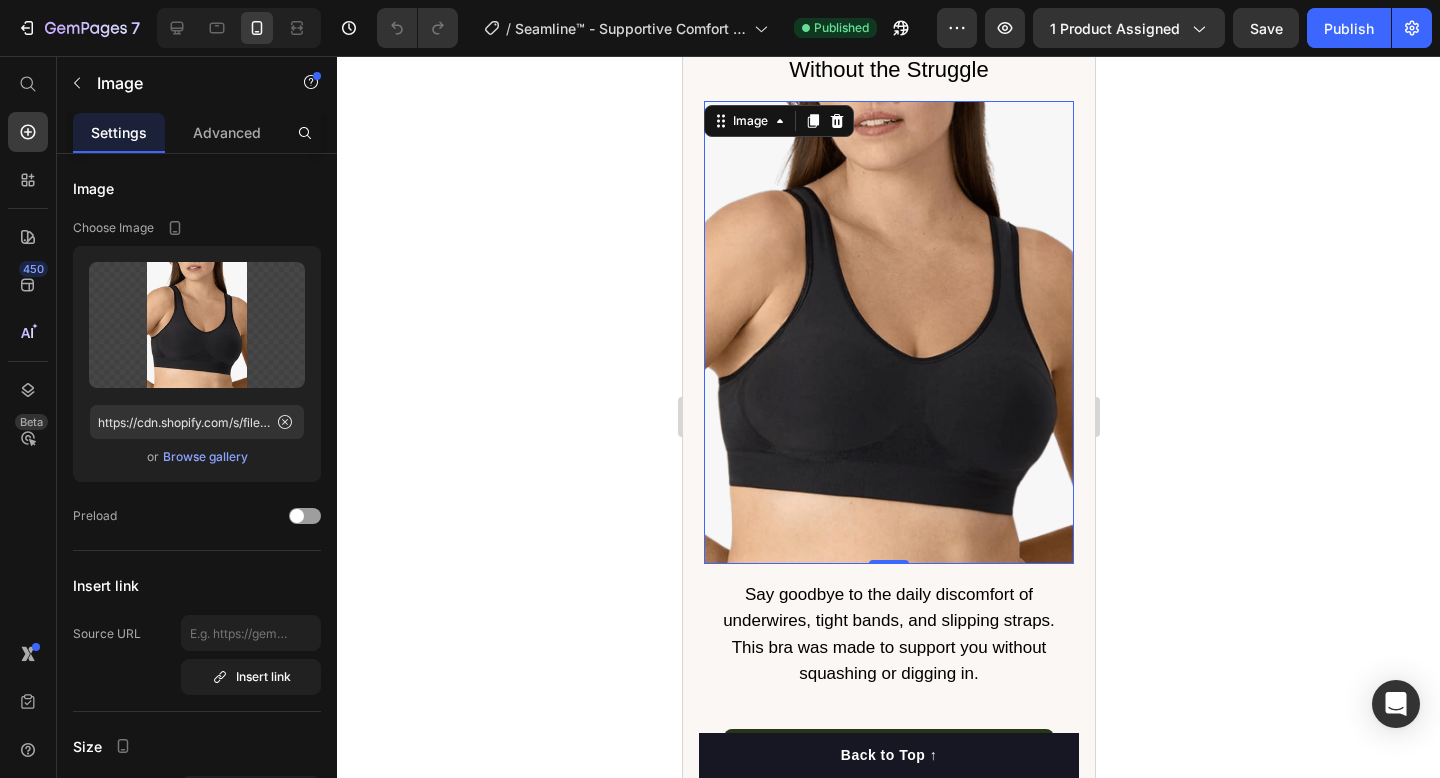 scroll, scrollTop: 2406, scrollLeft: 0, axis: vertical 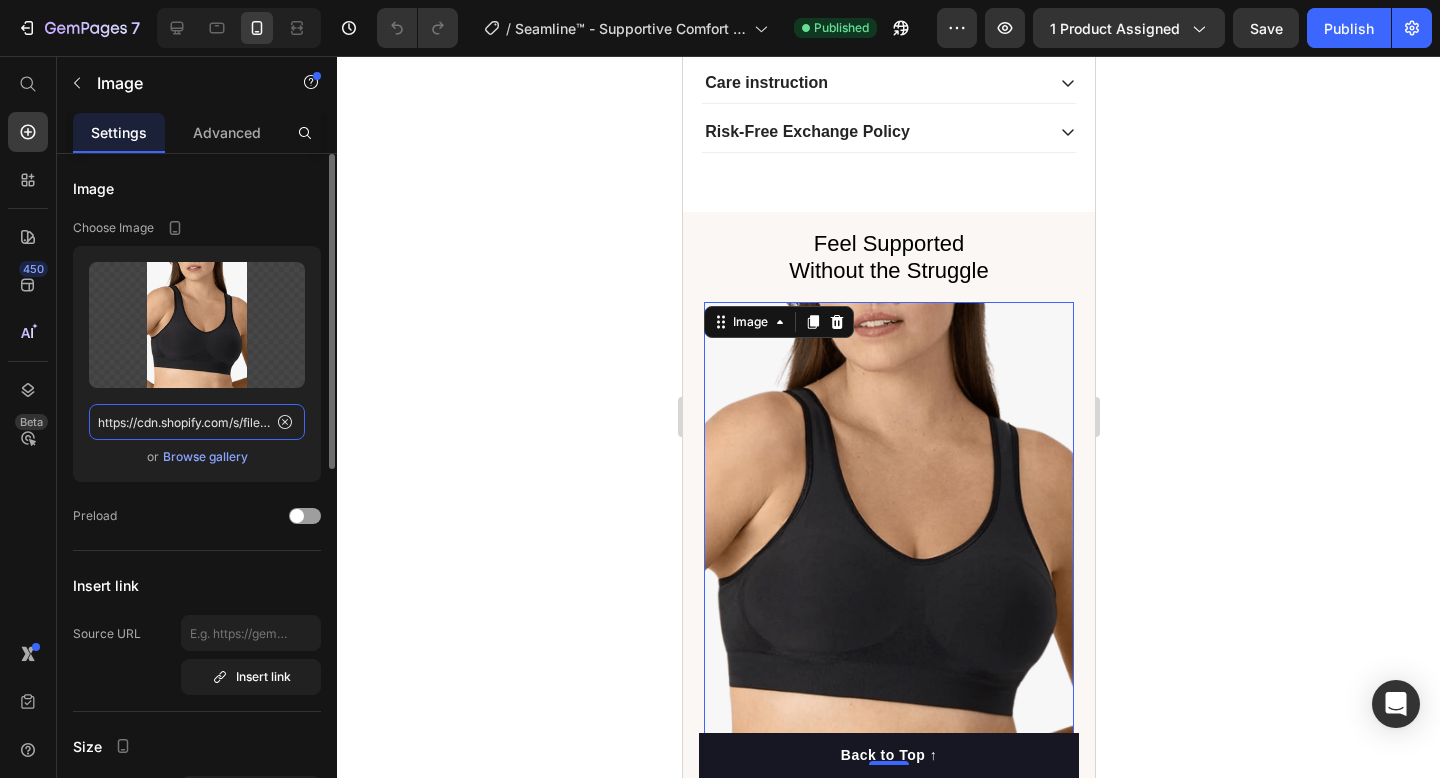 click on "https://cdn.shopify.com/s/files/1/0684/8423/5316/files/Seamline_-_All-Day_Comfort_Full_Coverage_Wireless_Bra_7.png?v=1737390089" 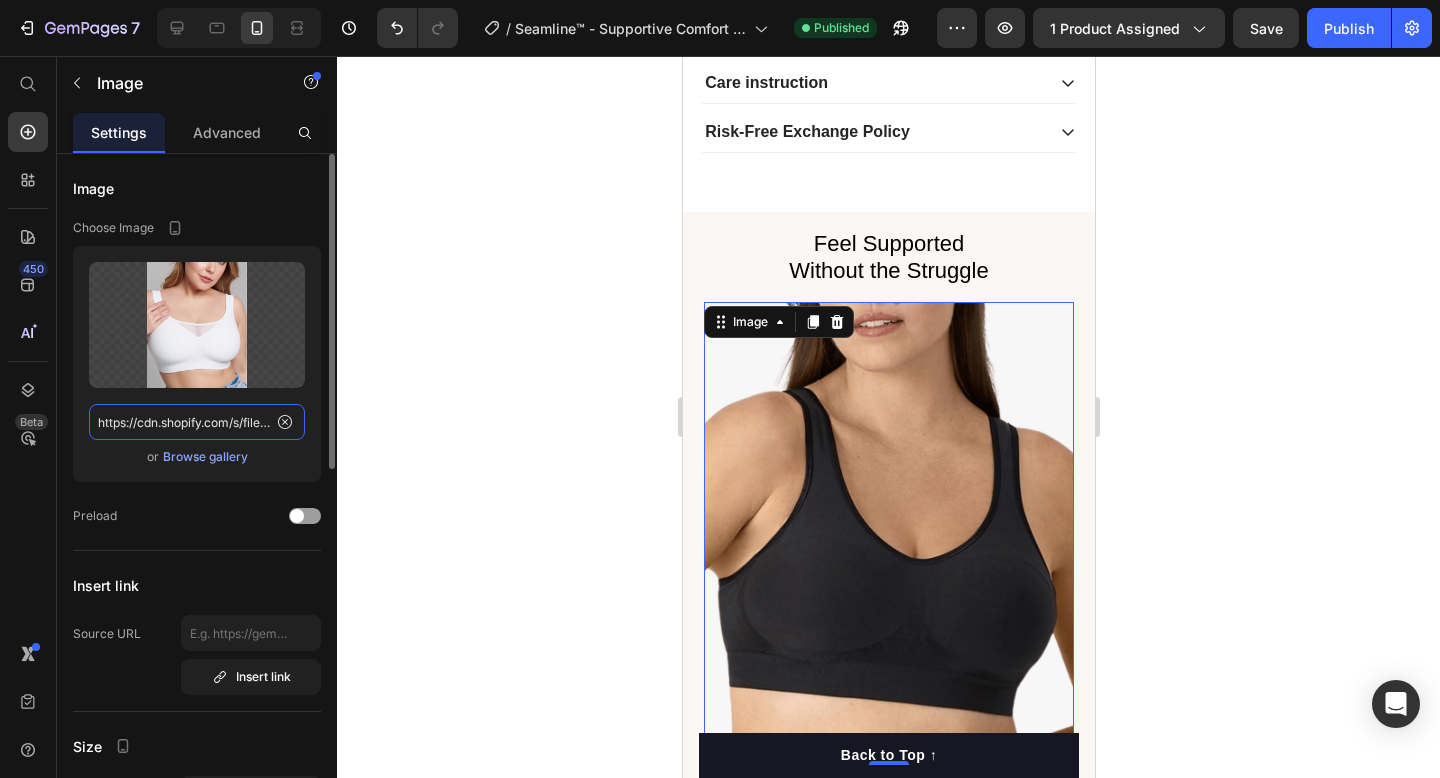 scroll, scrollTop: 0, scrollLeft: 274, axis: horizontal 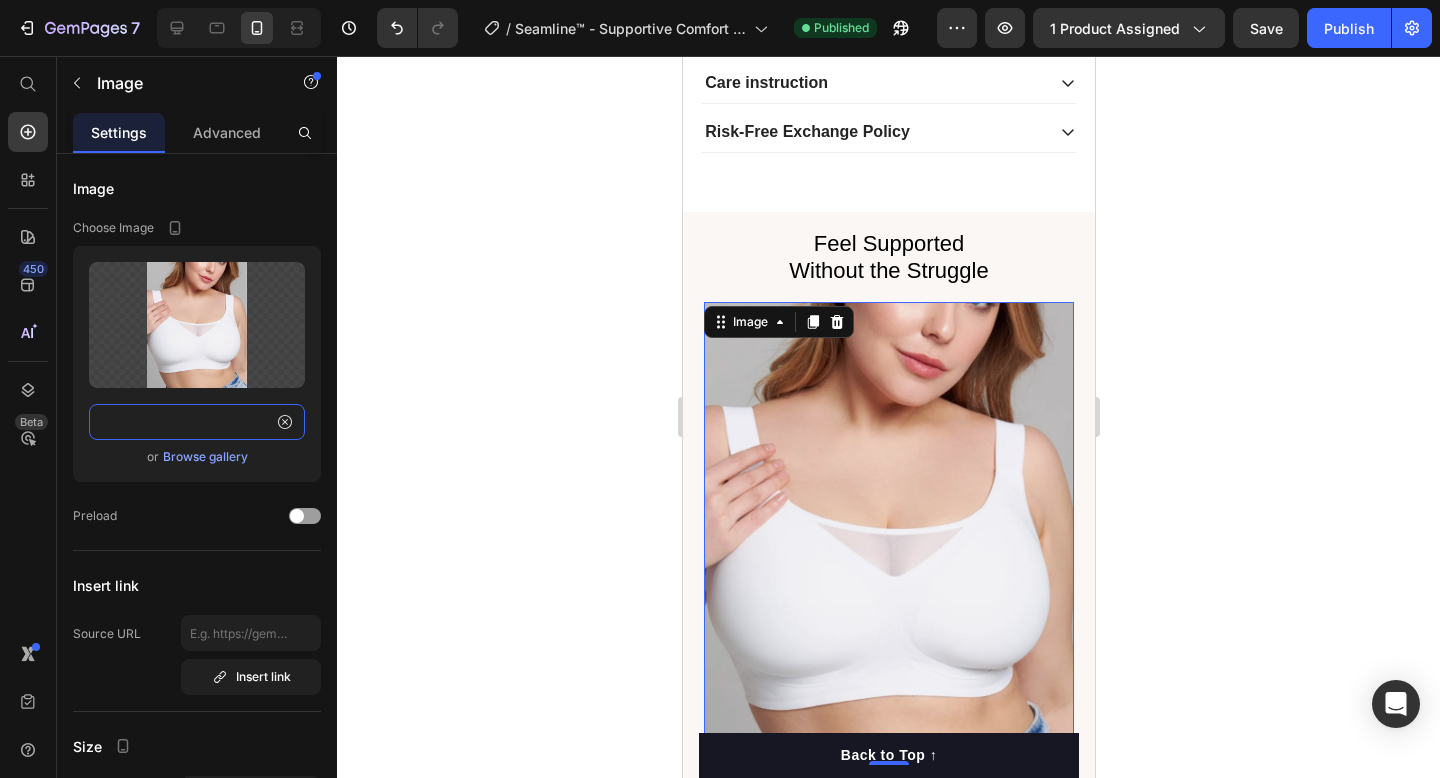 type on "https://cdn.shopify.com/s/files/1/0684/8423/5316/files/171.png?v=1752409450" 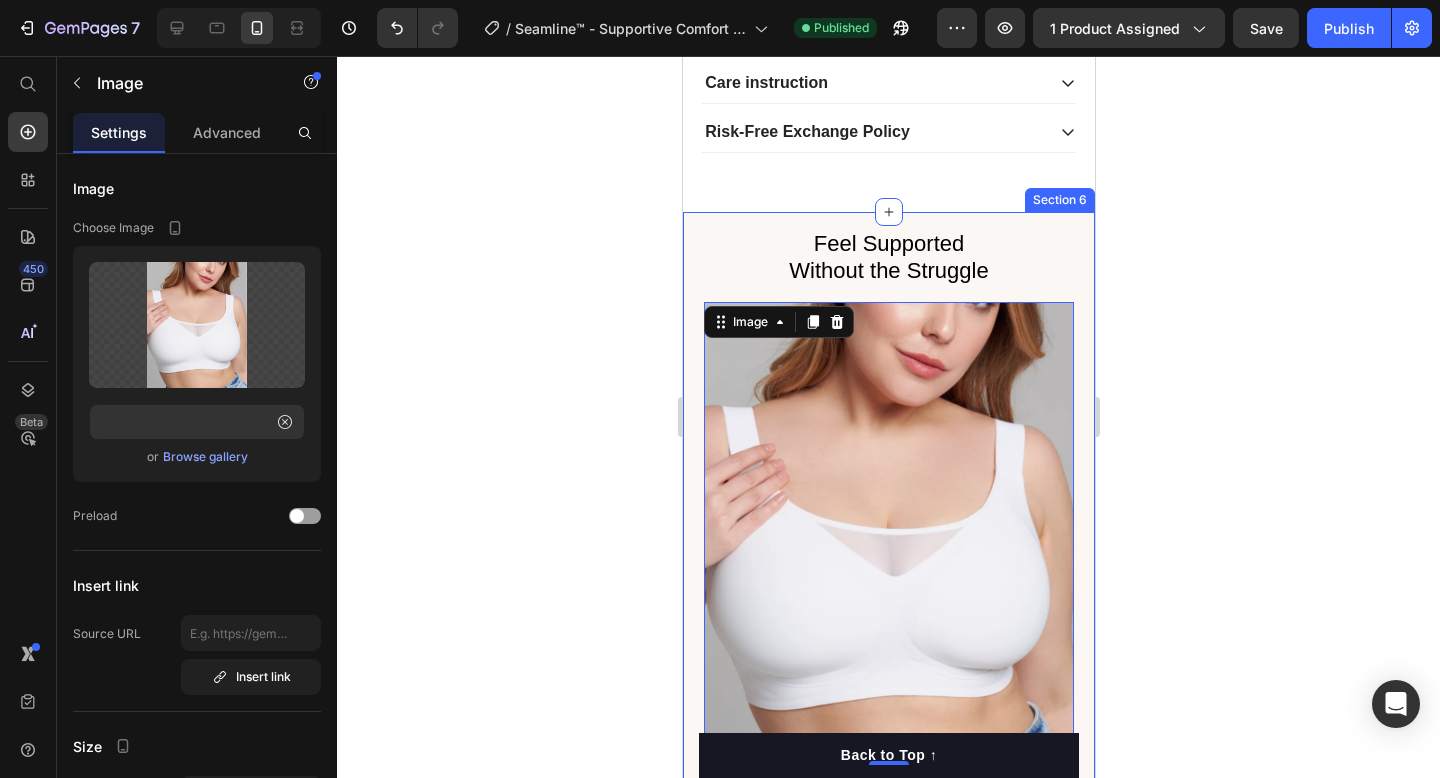 click 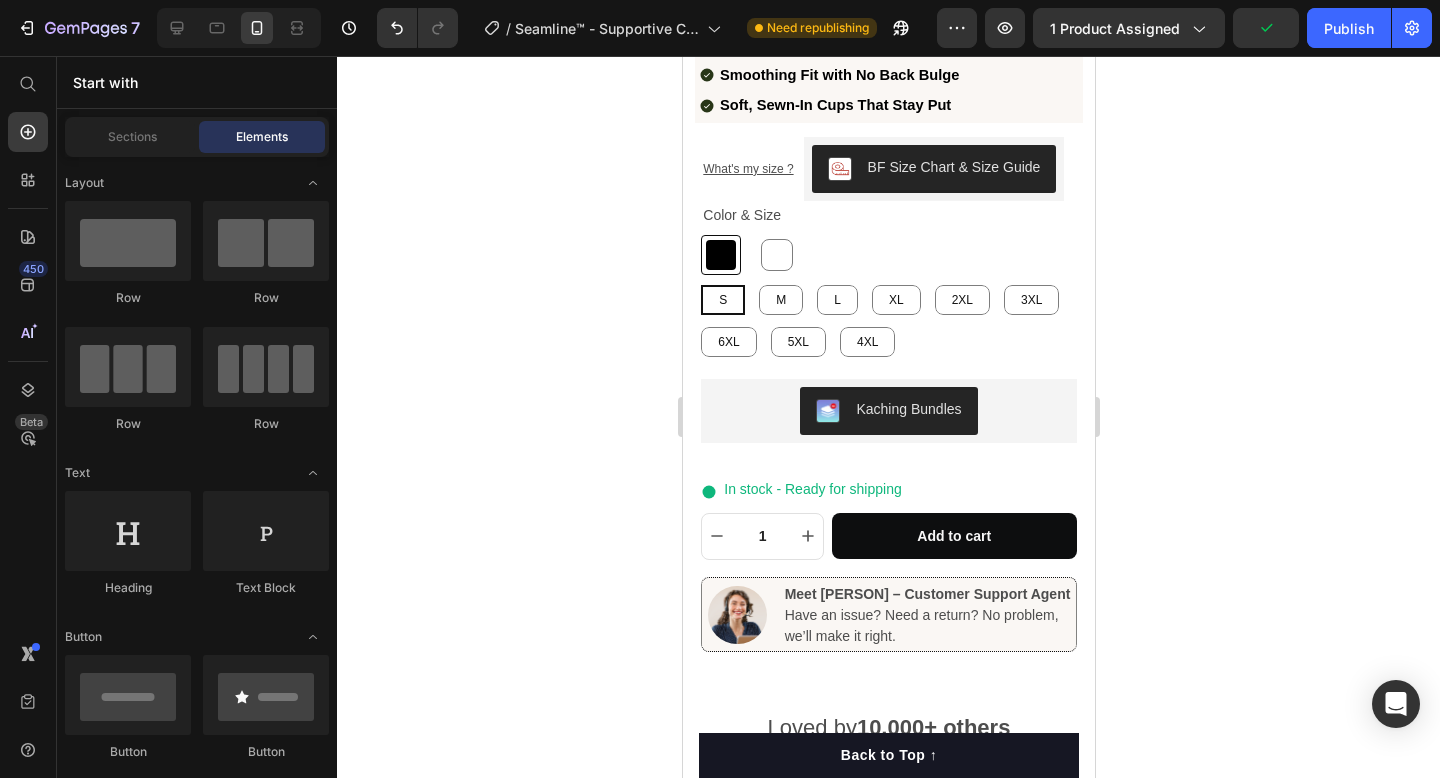 scroll, scrollTop: 1621, scrollLeft: 0, axis: vertical 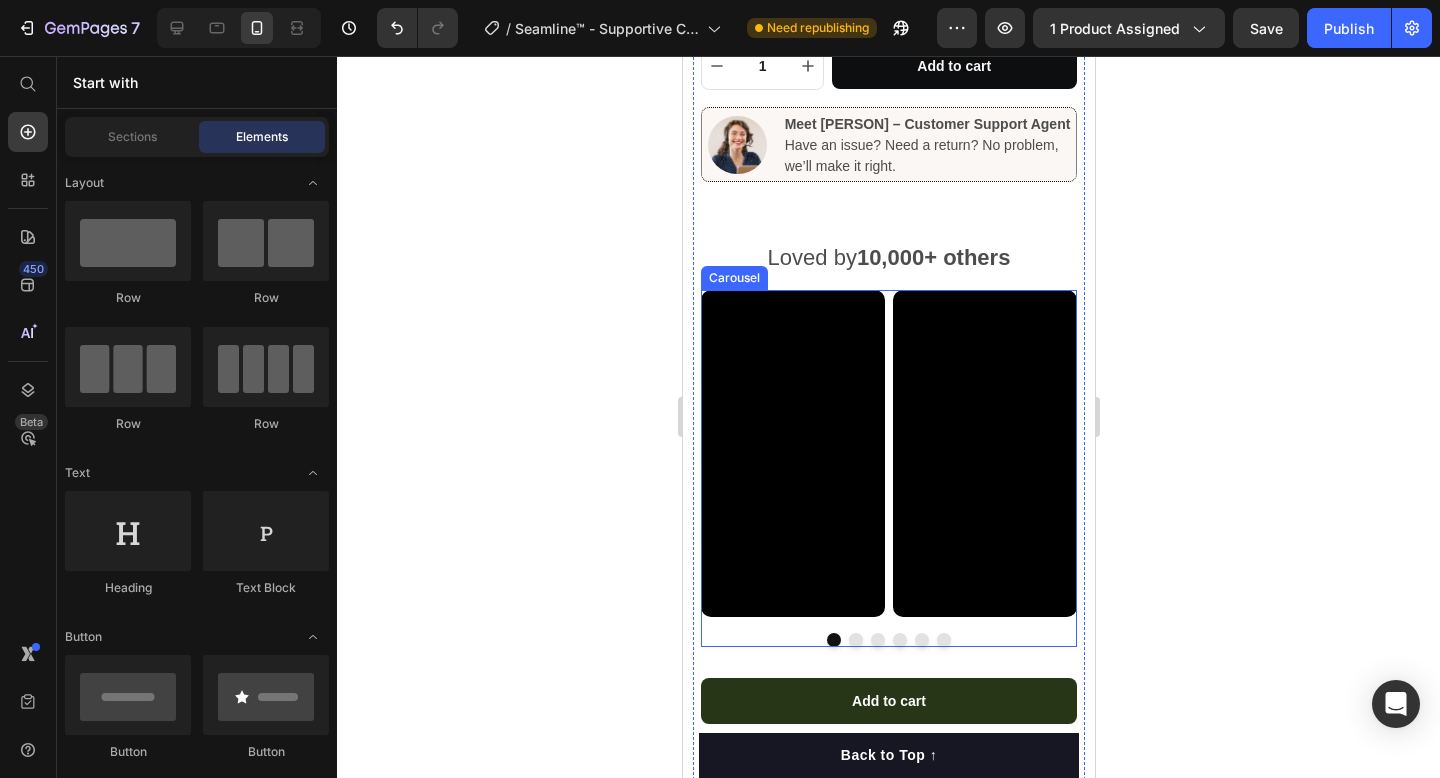 click on "Video Video Video Video Video Video" at bounding box center (887, 453) 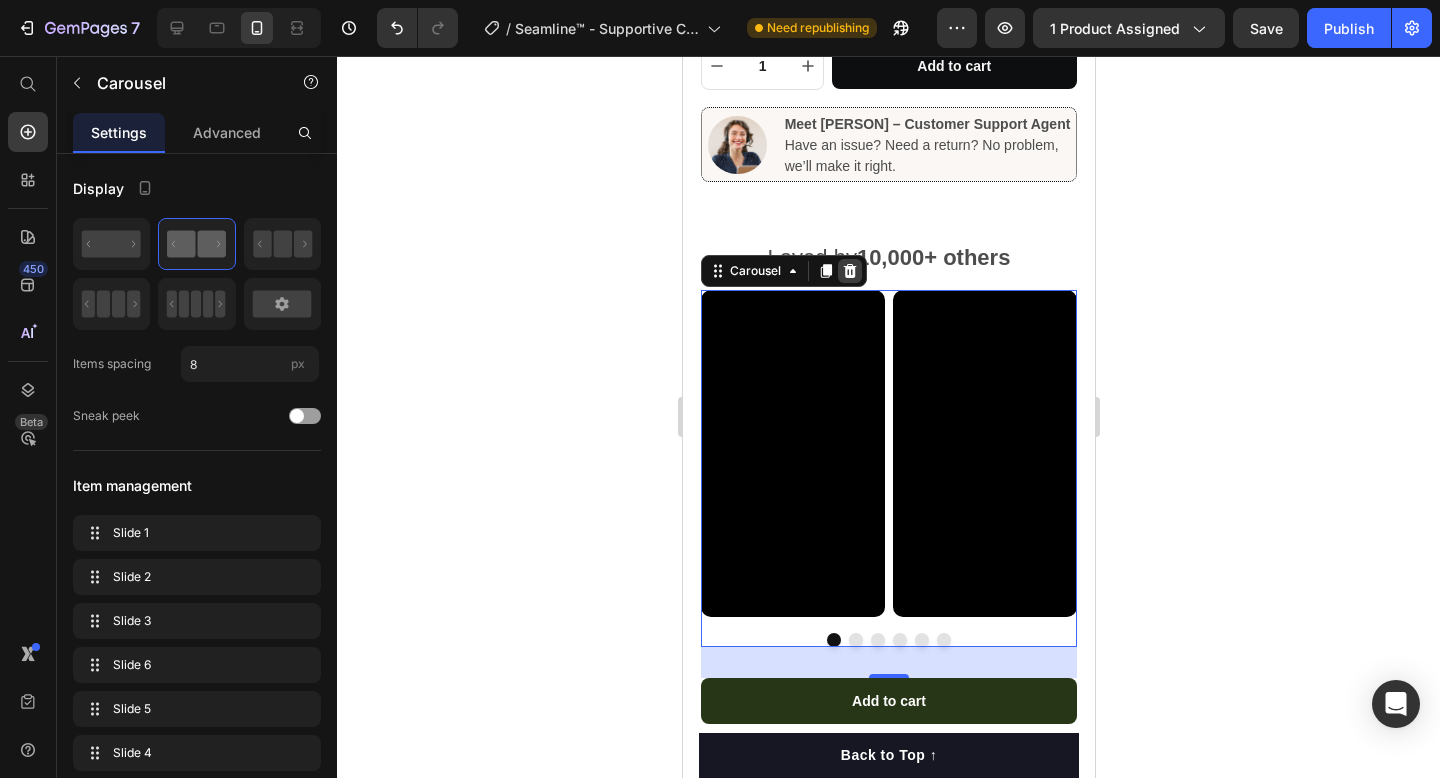 click 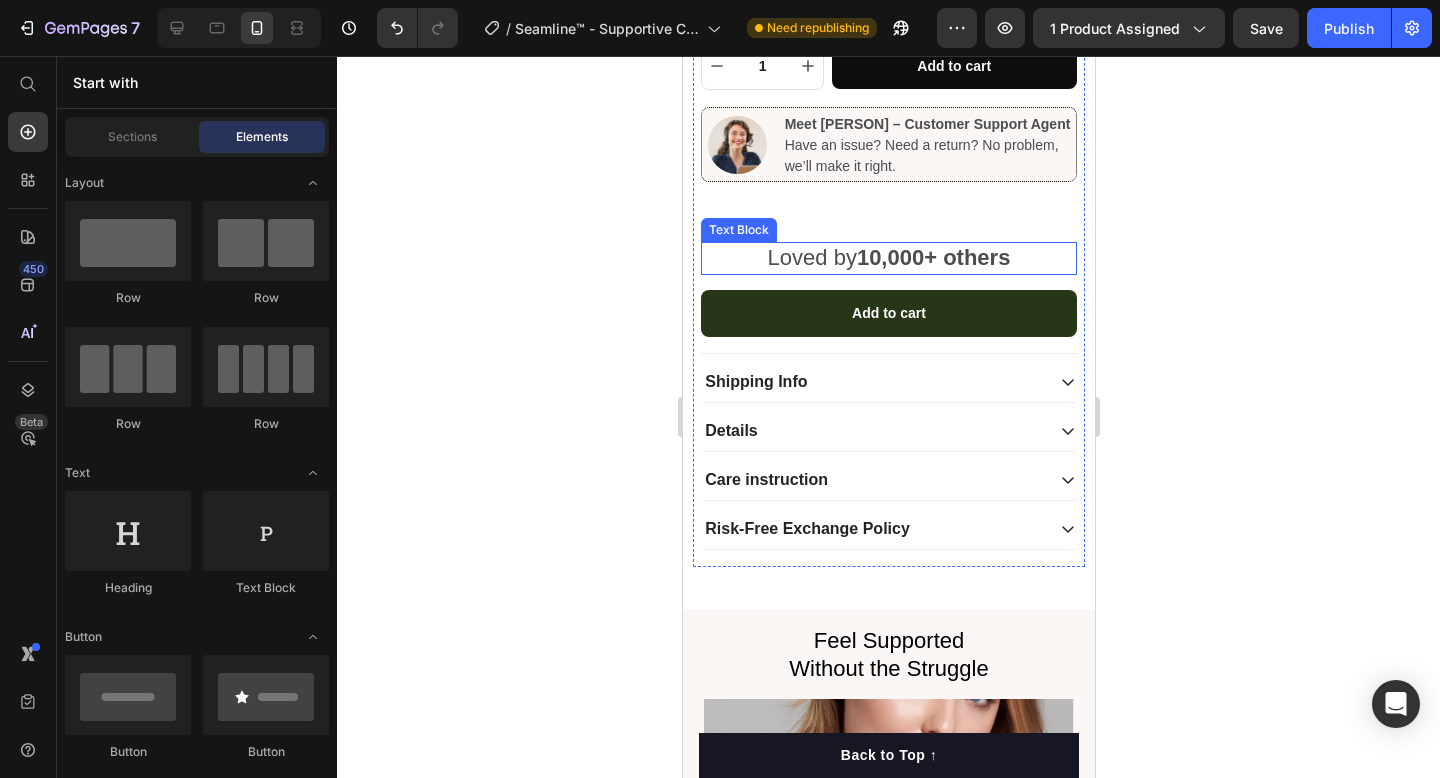 click on "Loved by  10,000+ others" at bounding box center [887, 258] 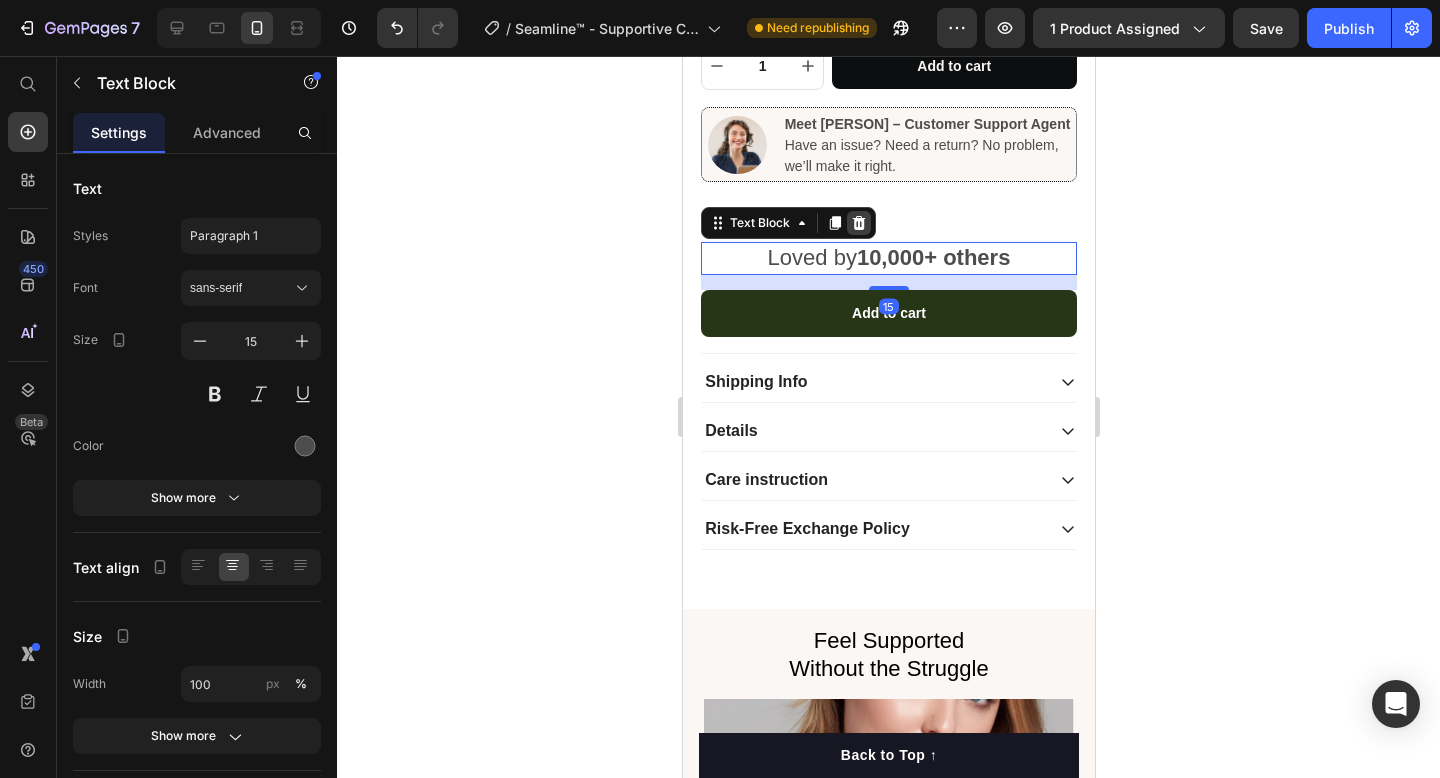 click 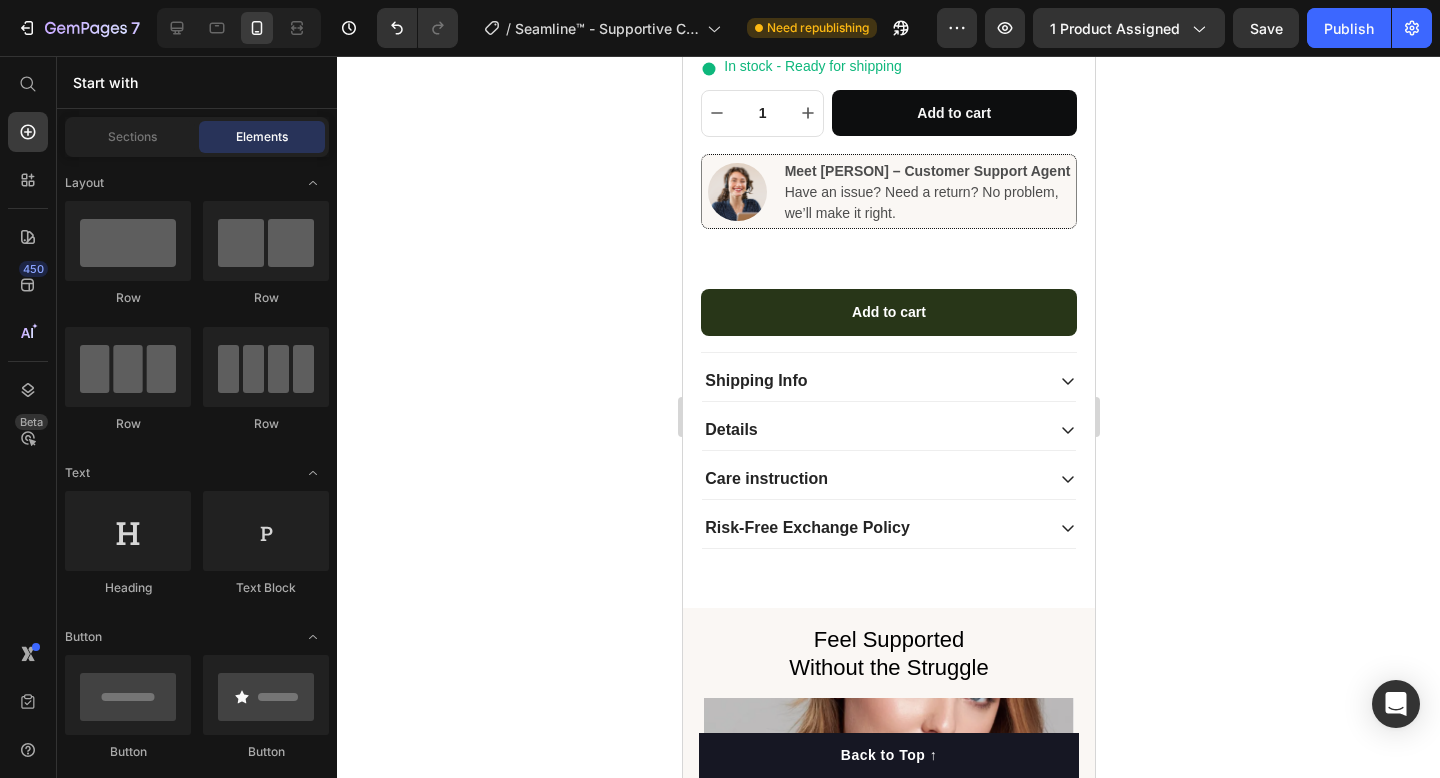 scroll, scrollTop: 1805, scrollLeft: 0, axis: vertical 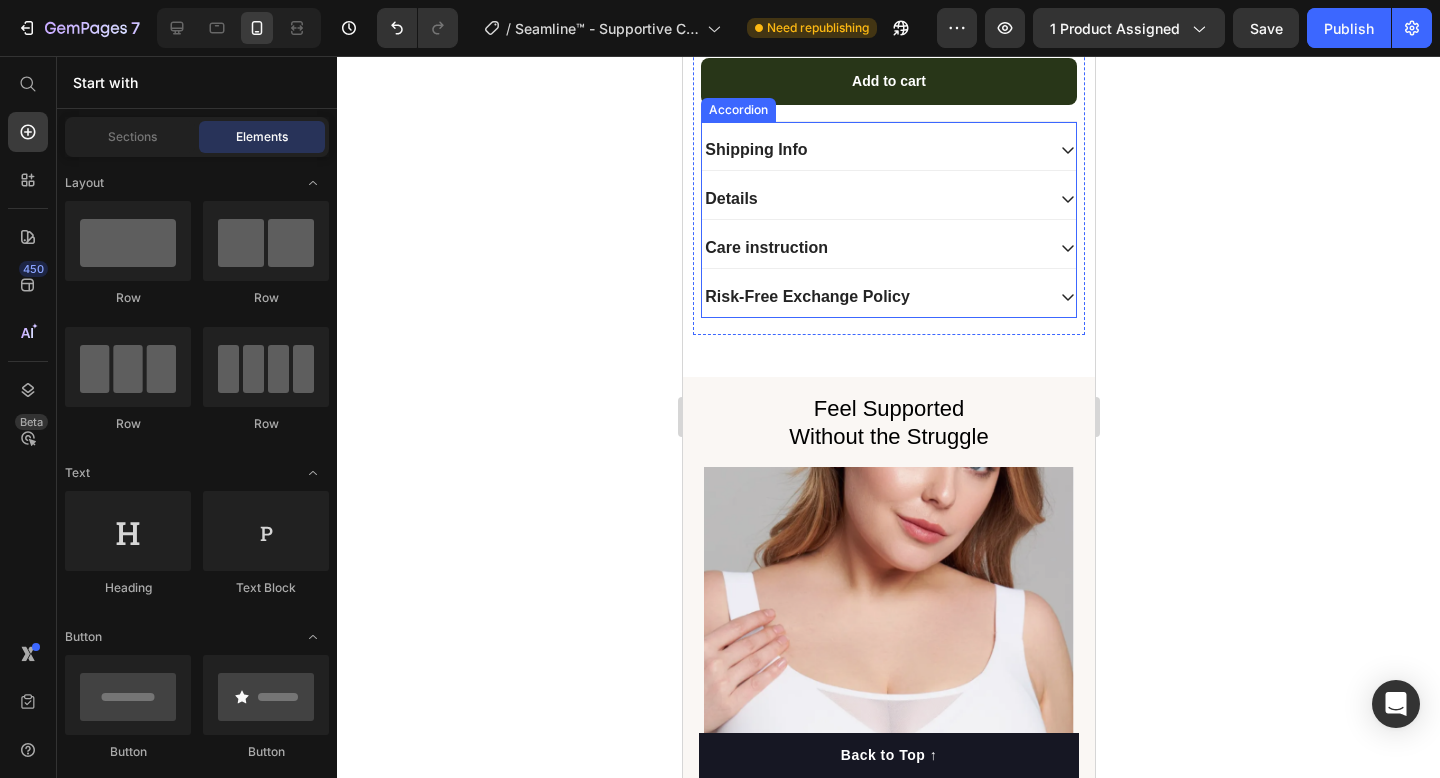 click on "Details" at bounding box center [871, 199] 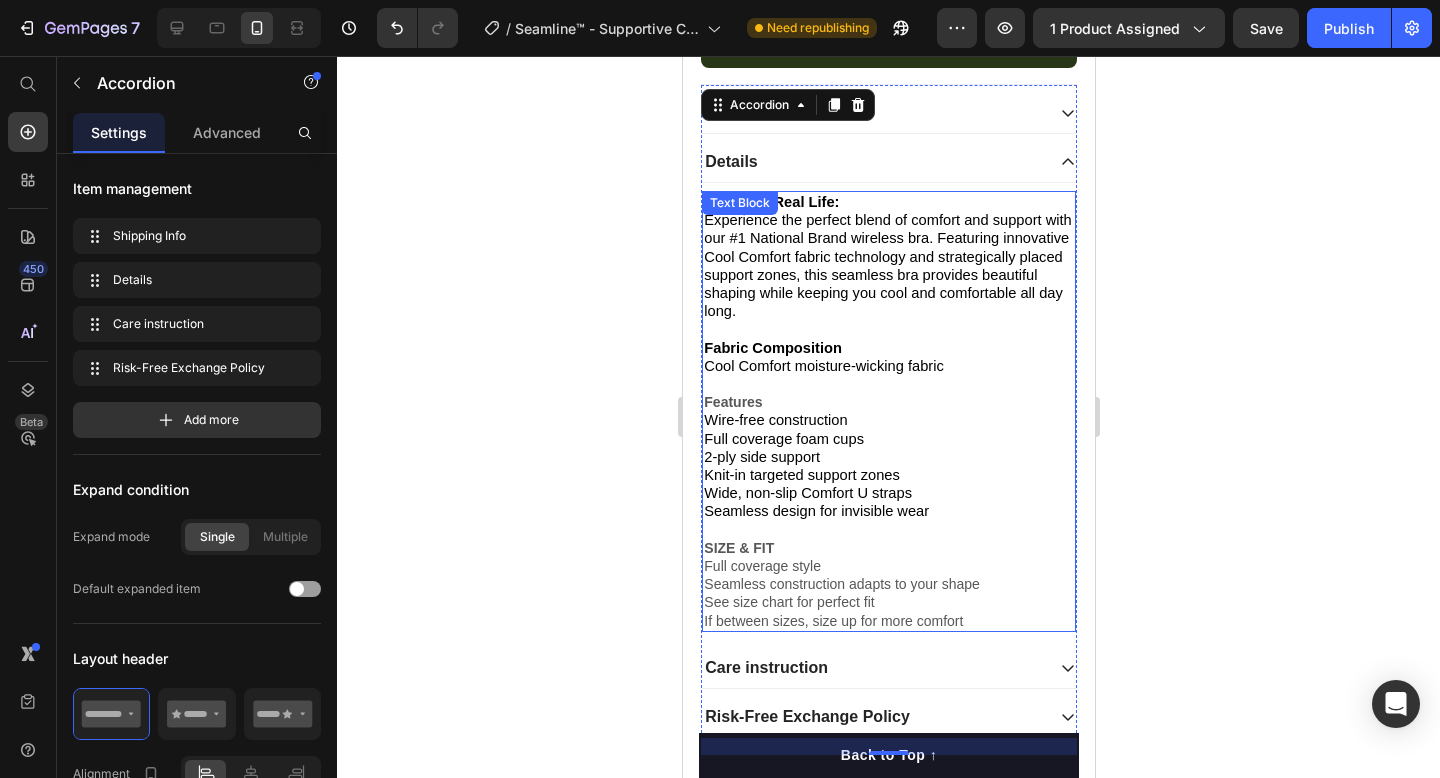 scroll, scrollTop: 1845, scrollLeft: 0, axis: vertical 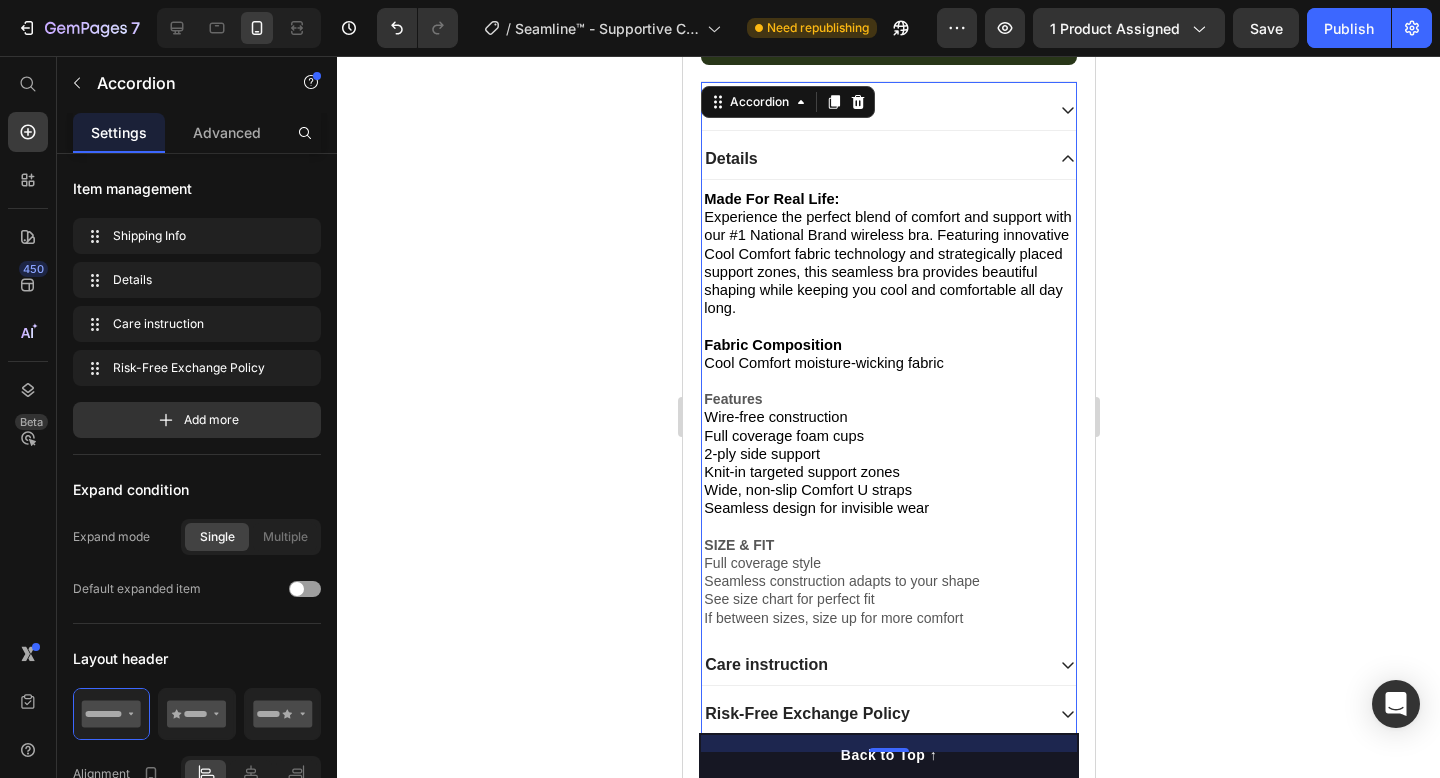 click 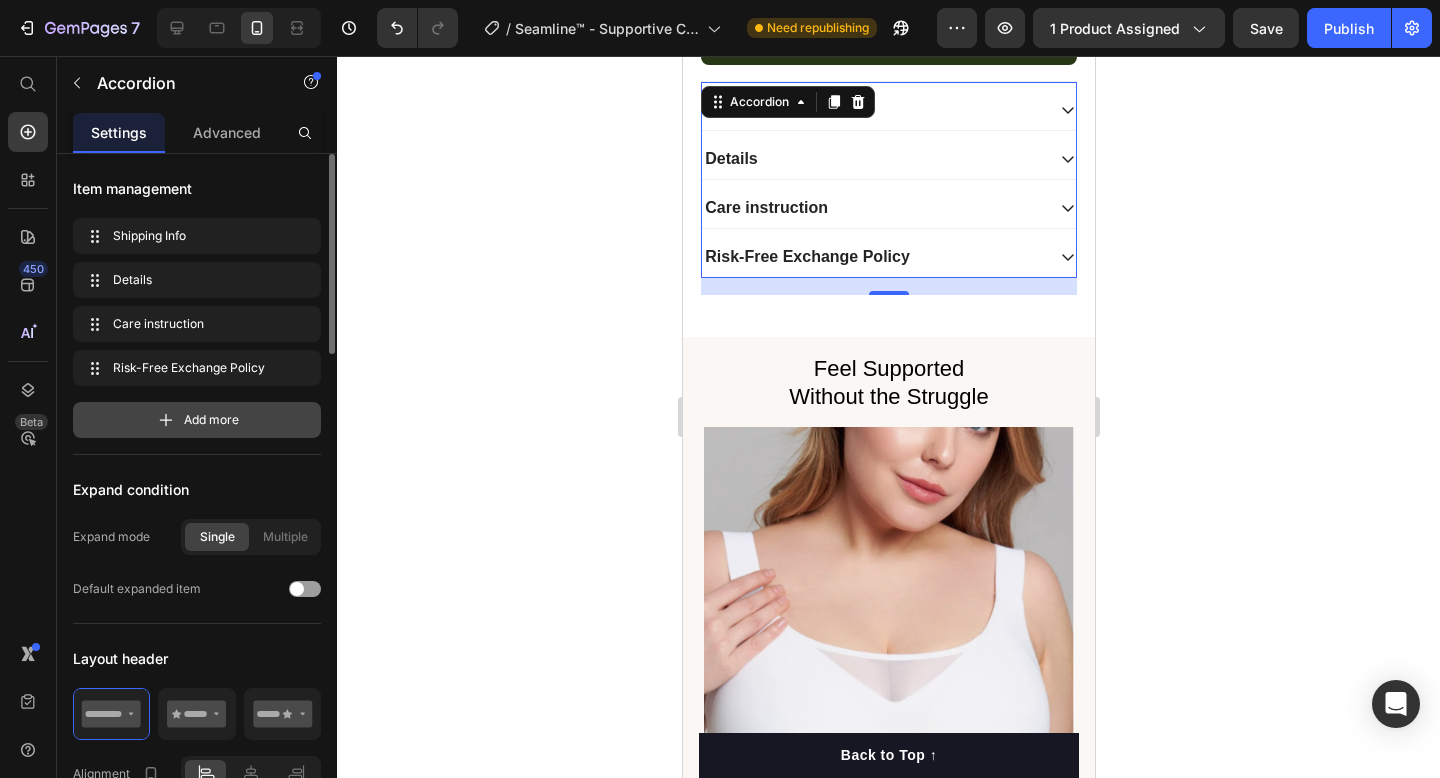 click on "Add more" at bounding box center (211, 420) 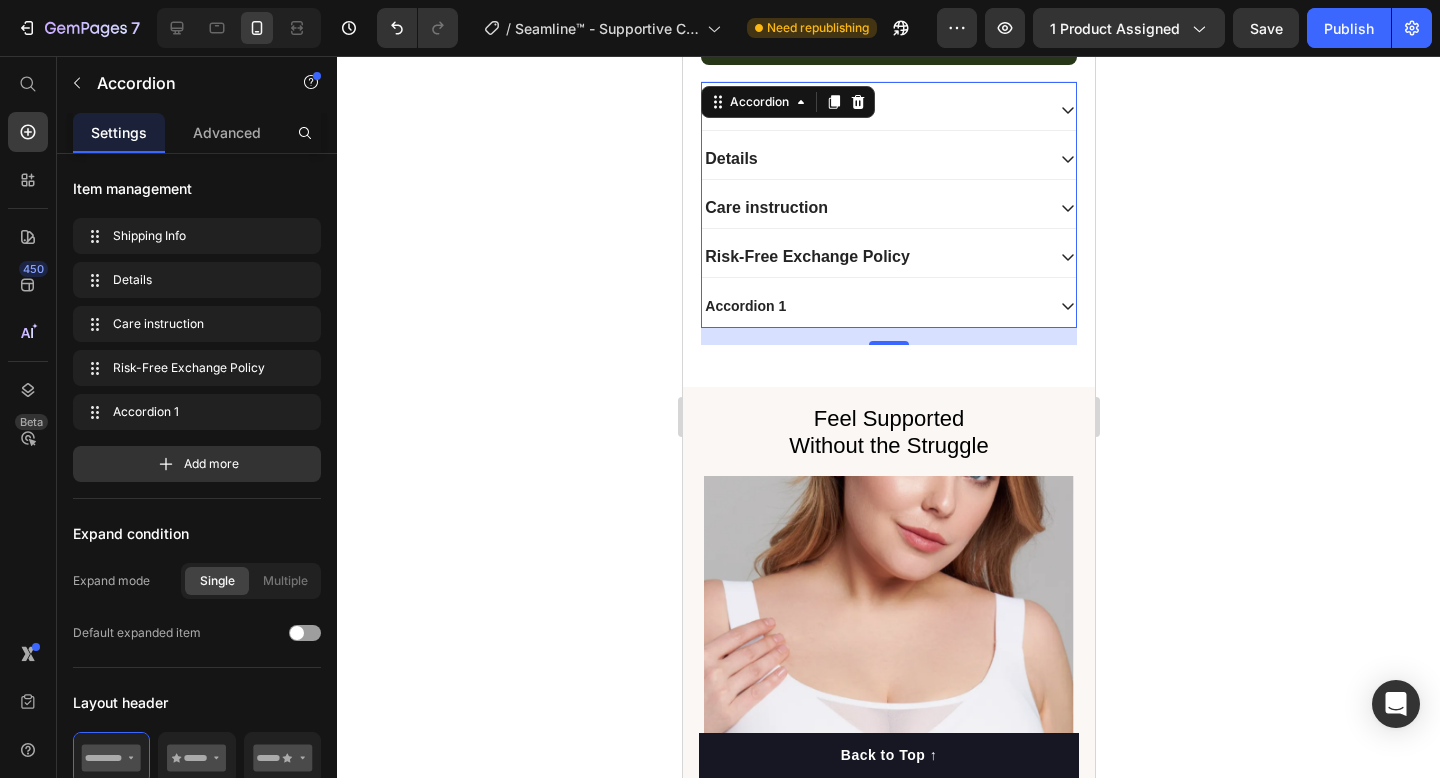 click on "Risk-Free Exchange Policy" at bounding box center (806, 256) 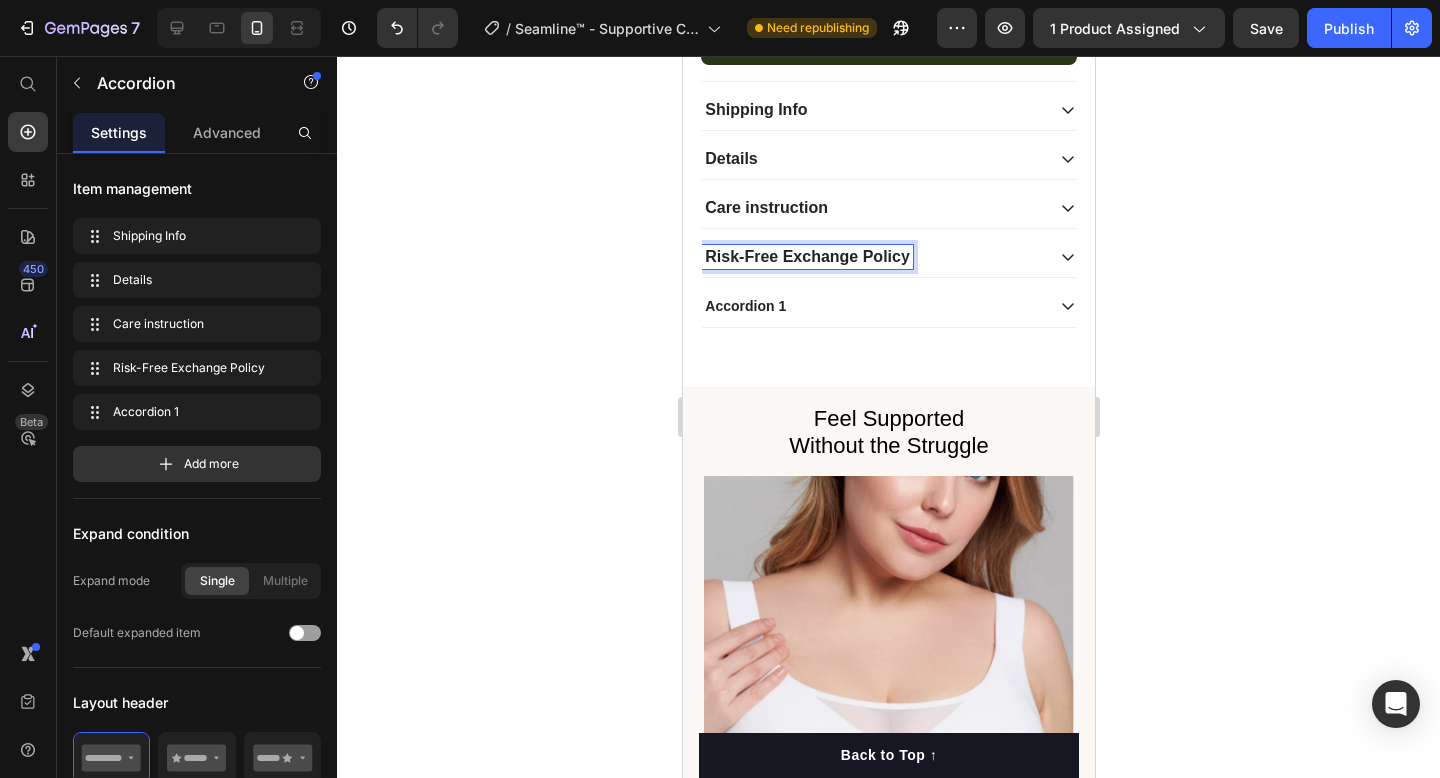 click on "Accordion 1" at bounding box center (871, 306) 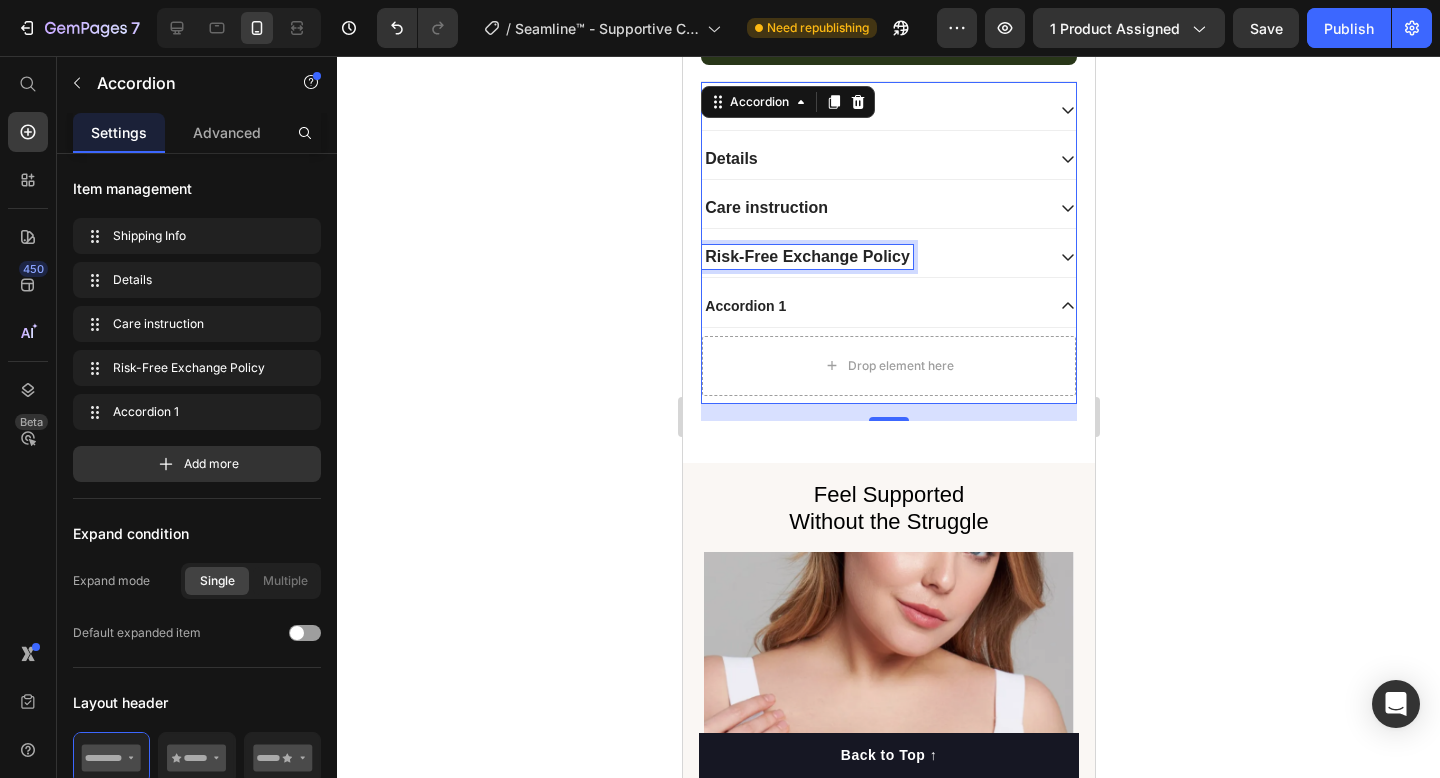 click on "Risk-Free Exchange Policy" at bounding box center (806, 256) 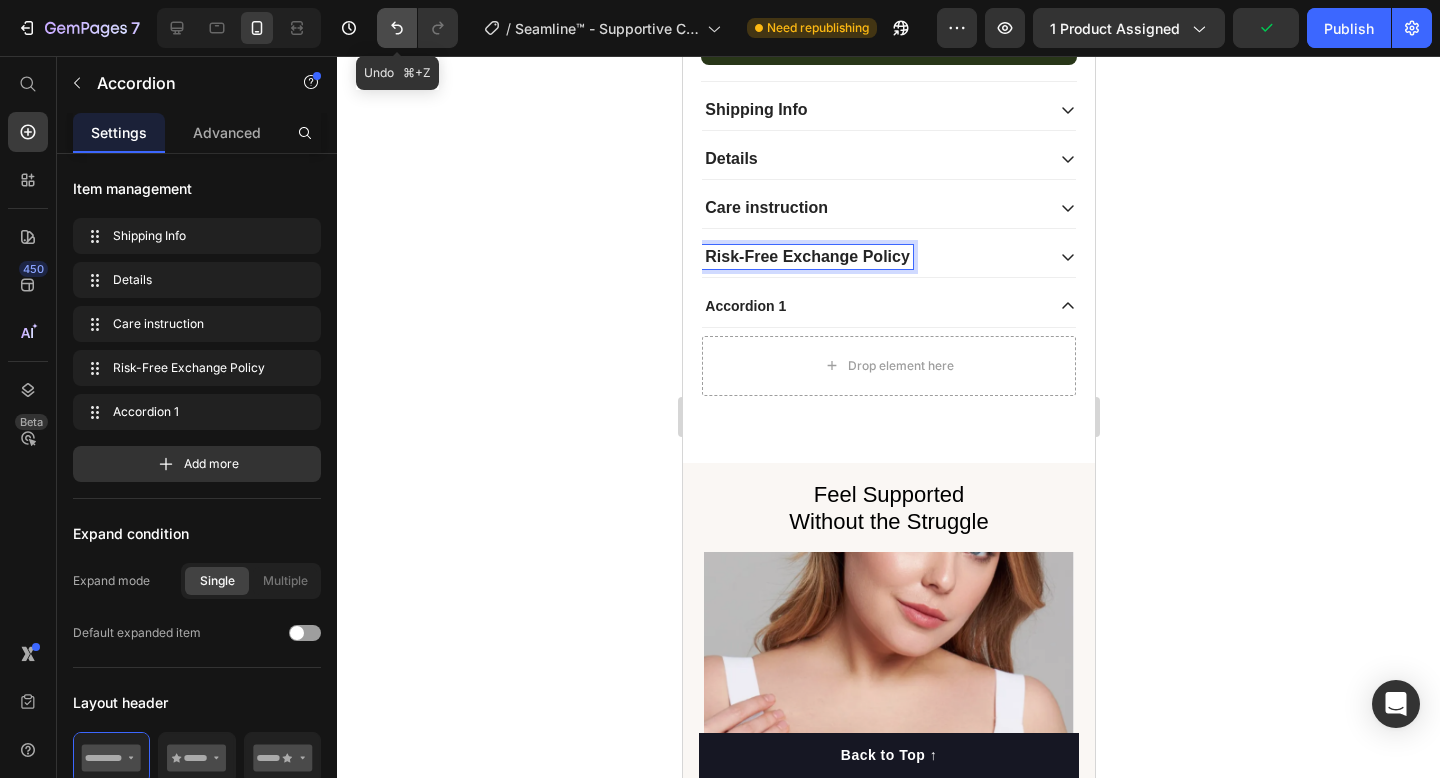 click 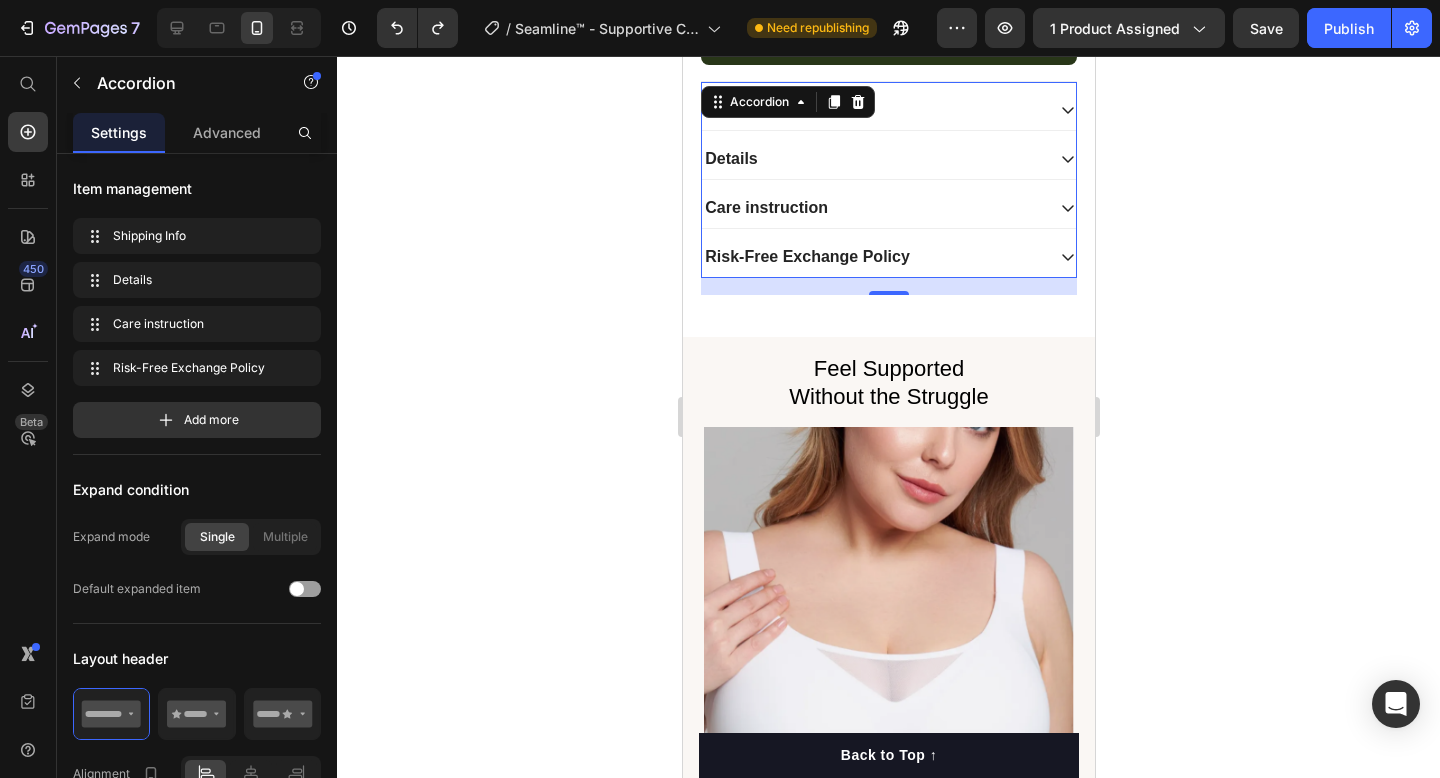 click on "Risk-Free Exchange Policy" at bounding box center [871, 257] 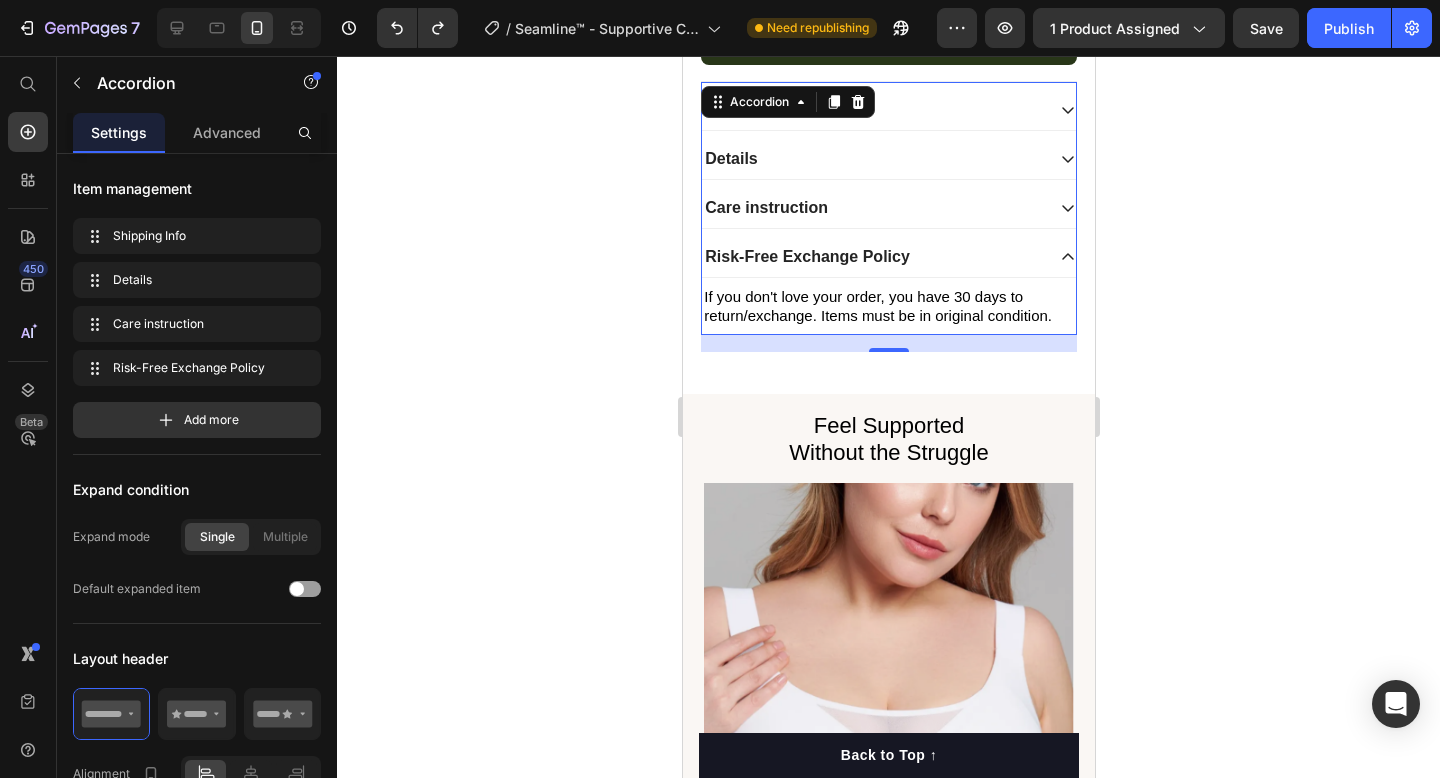 click 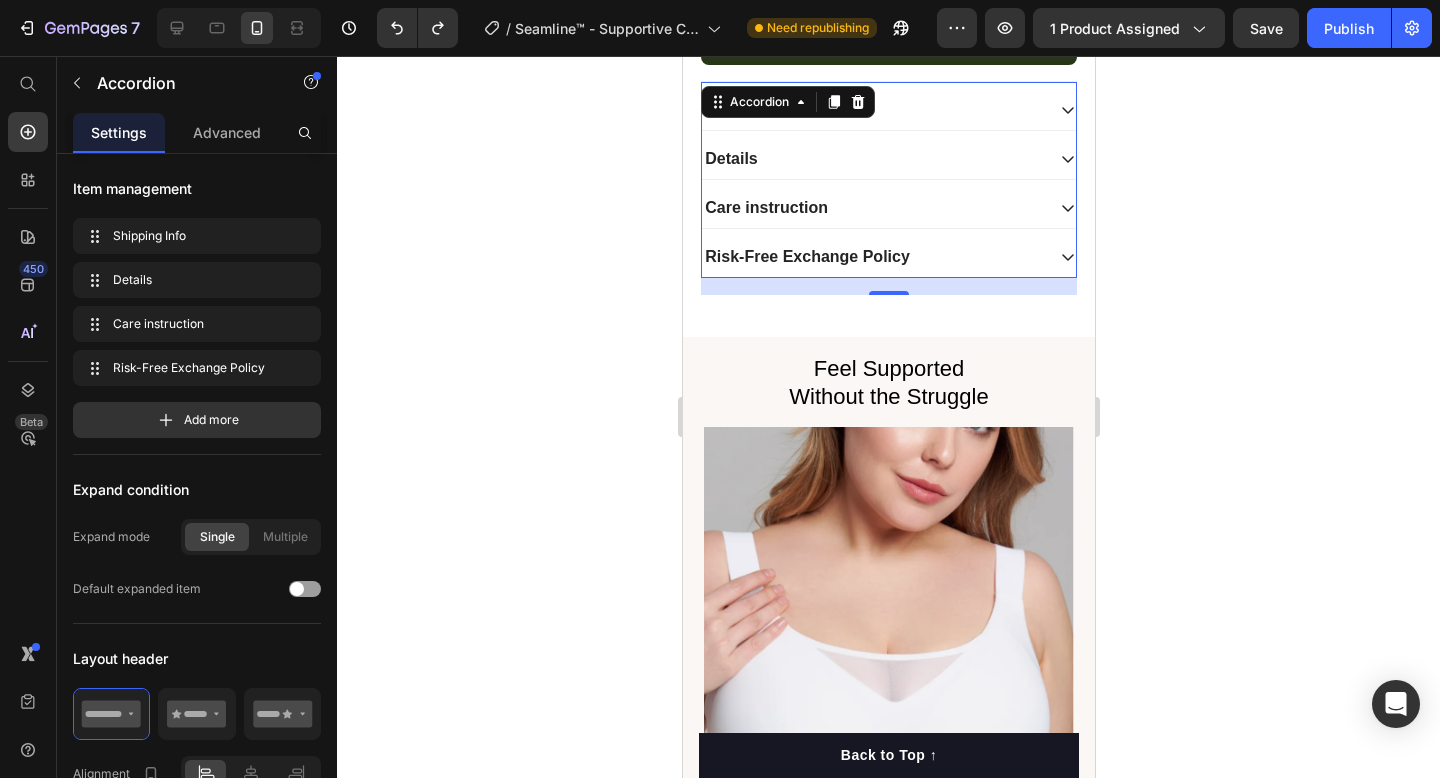 click on "Risk-Free Exchange Policy" at bounding box center [806, 256] 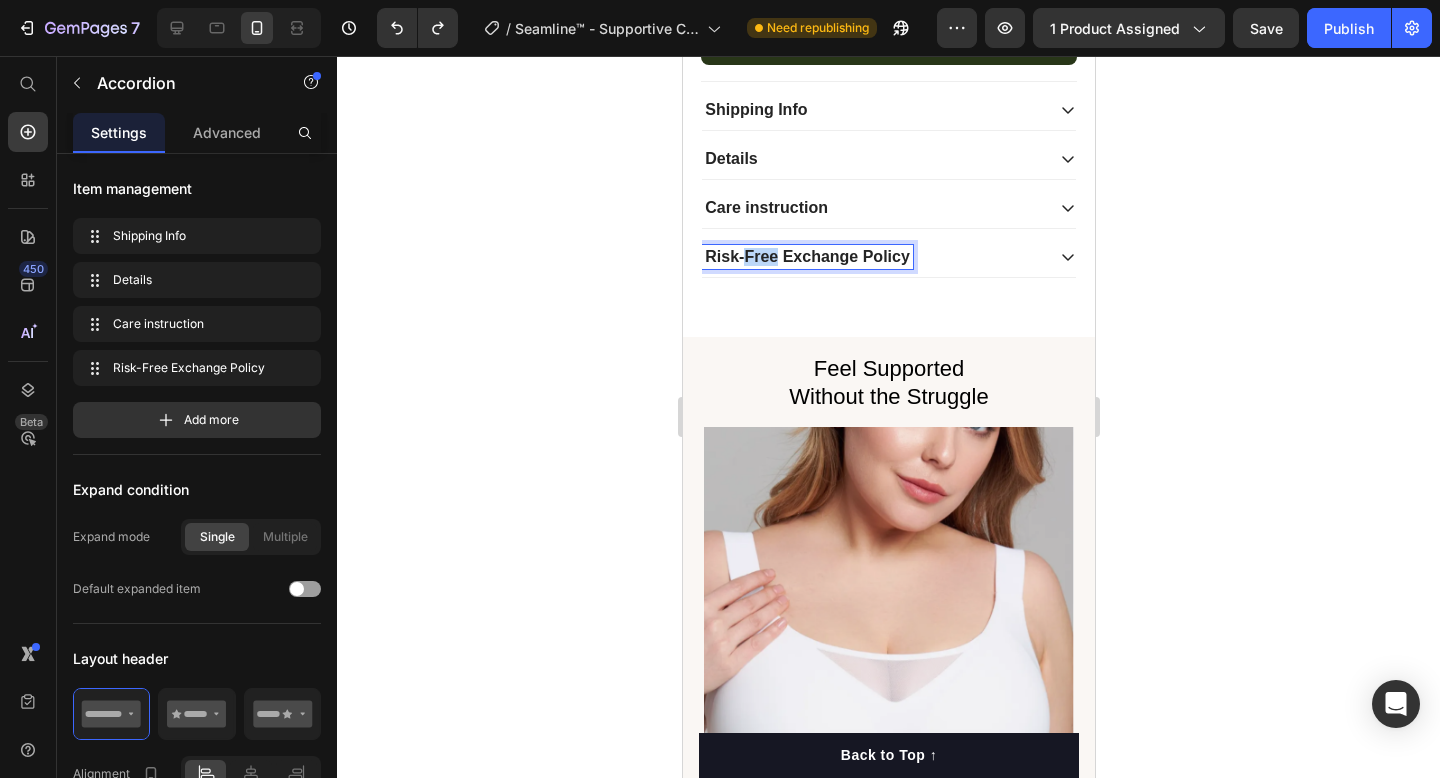 click on "Risk-Free Exchange Policy" at bounding box center (806, 256) 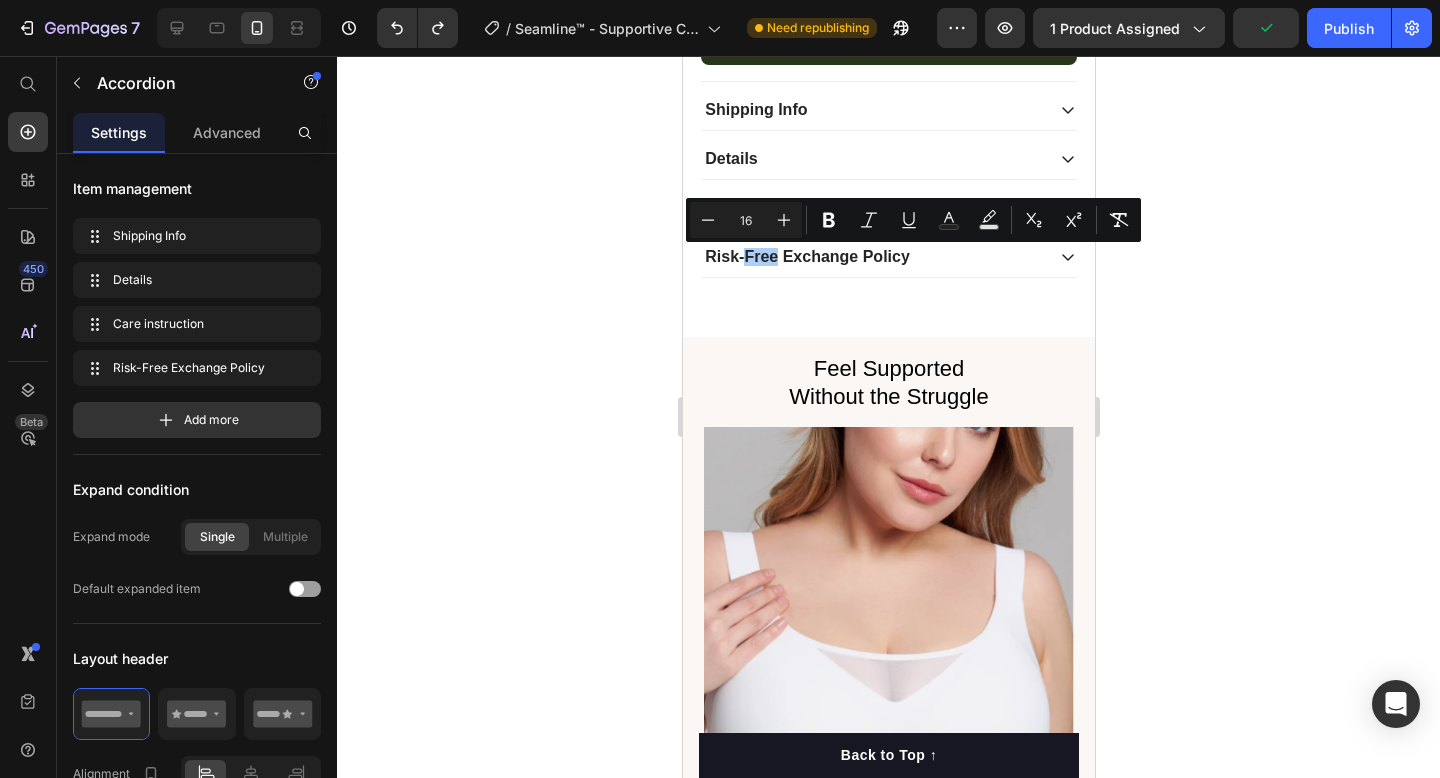 click 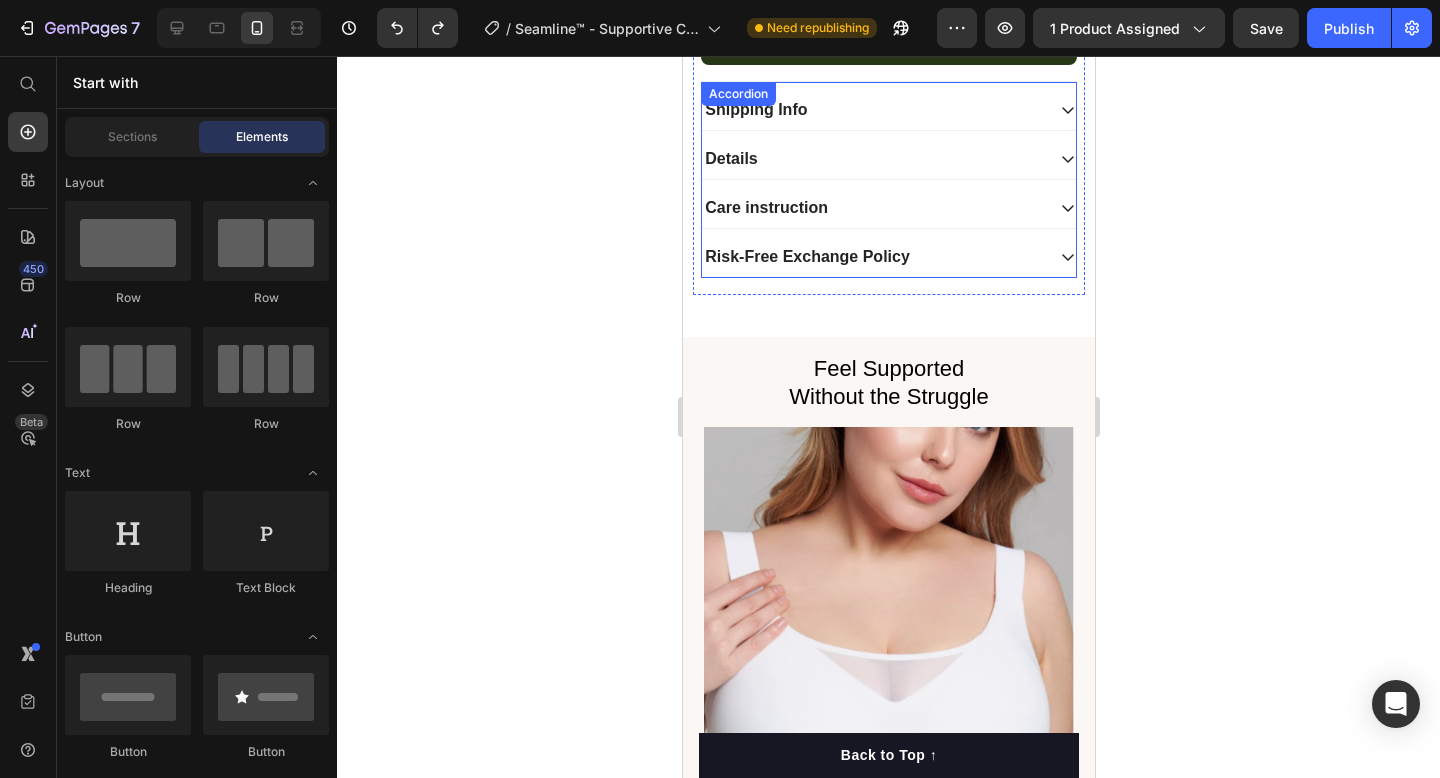 click on "Shipping Info
Details
Care instruction
Risk-Free Exchange Policy" at bounding box center (887, 184) 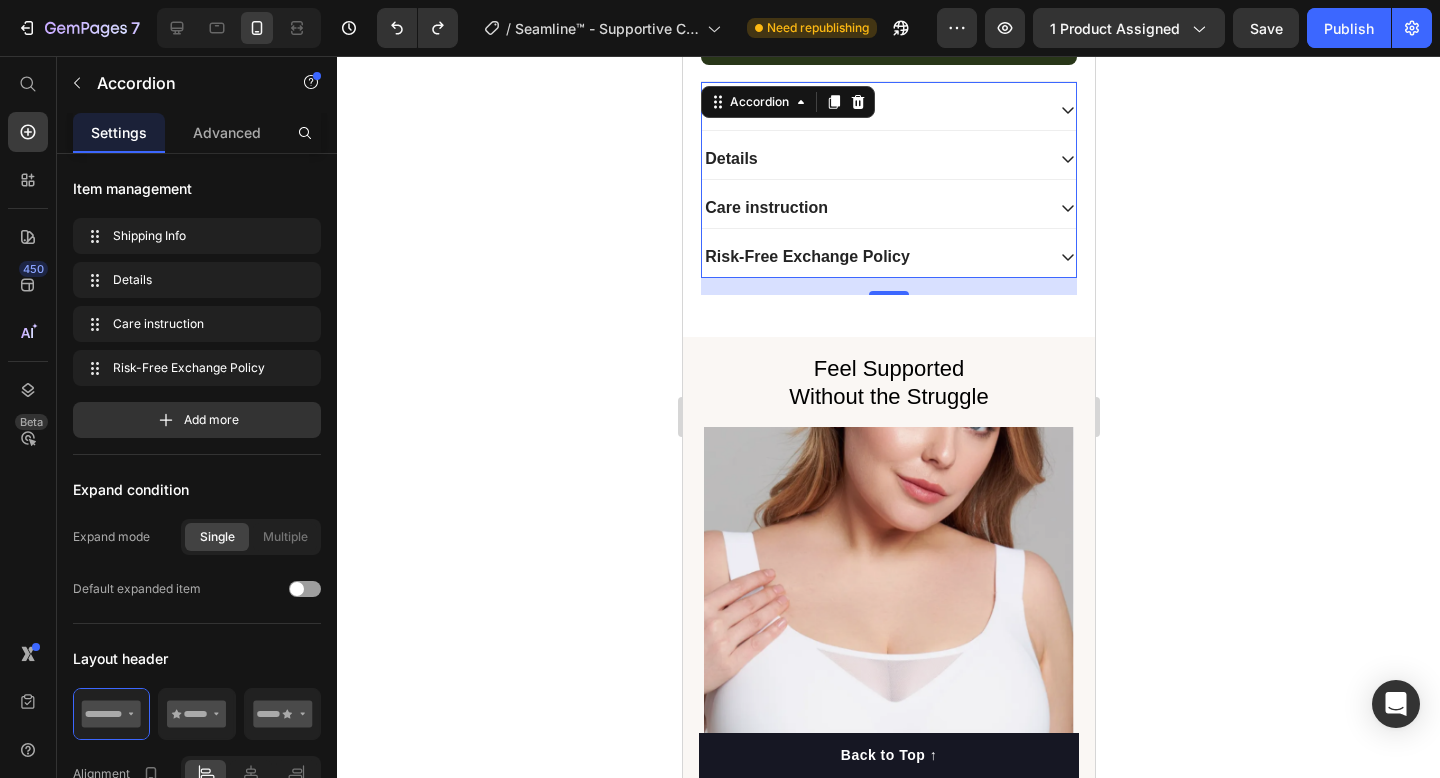 click 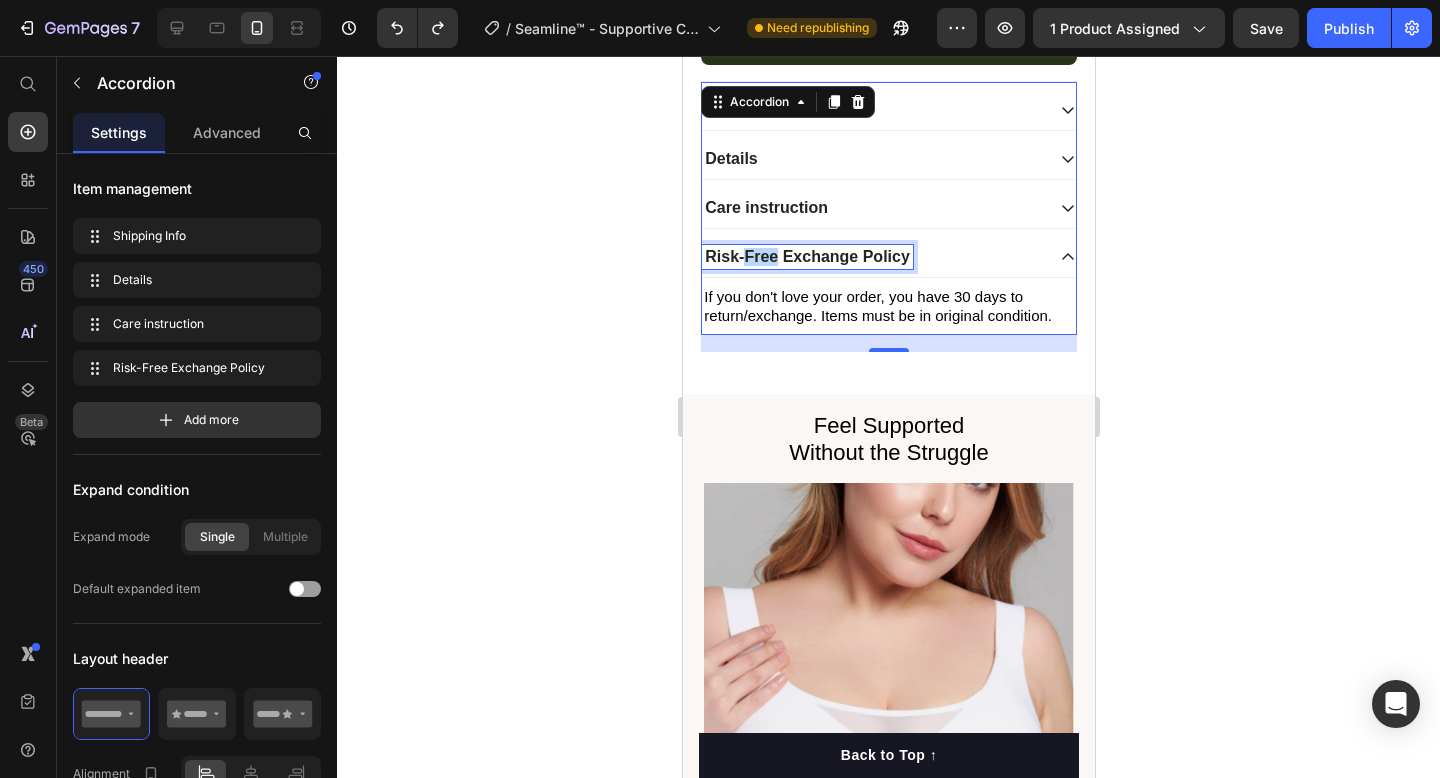 click on "Risk-Free Exchange Policy" at bounding box center (806, 256) 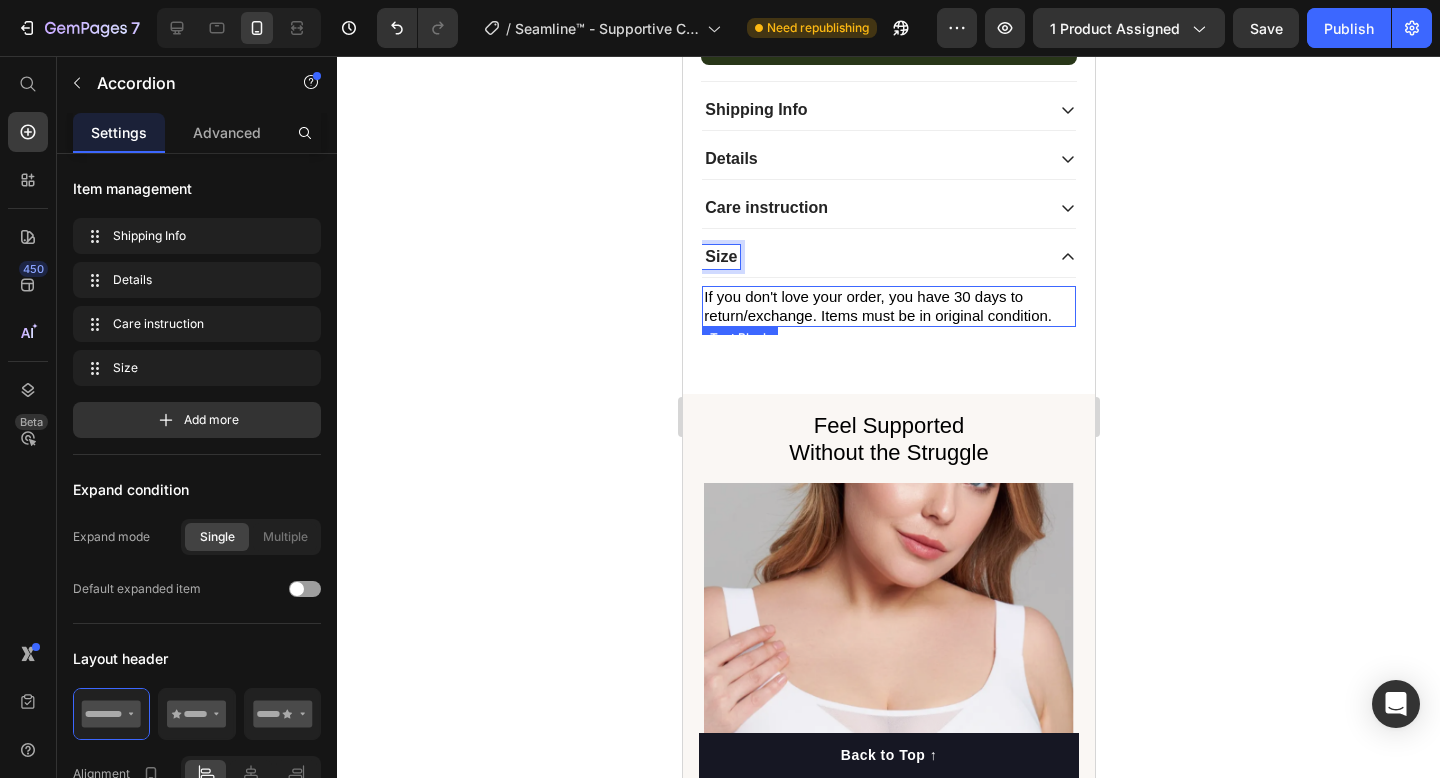 click on "If you don't love your order, you have 30 days to return/exchange. Items must be in original condition." at bounding box center (877, 305) 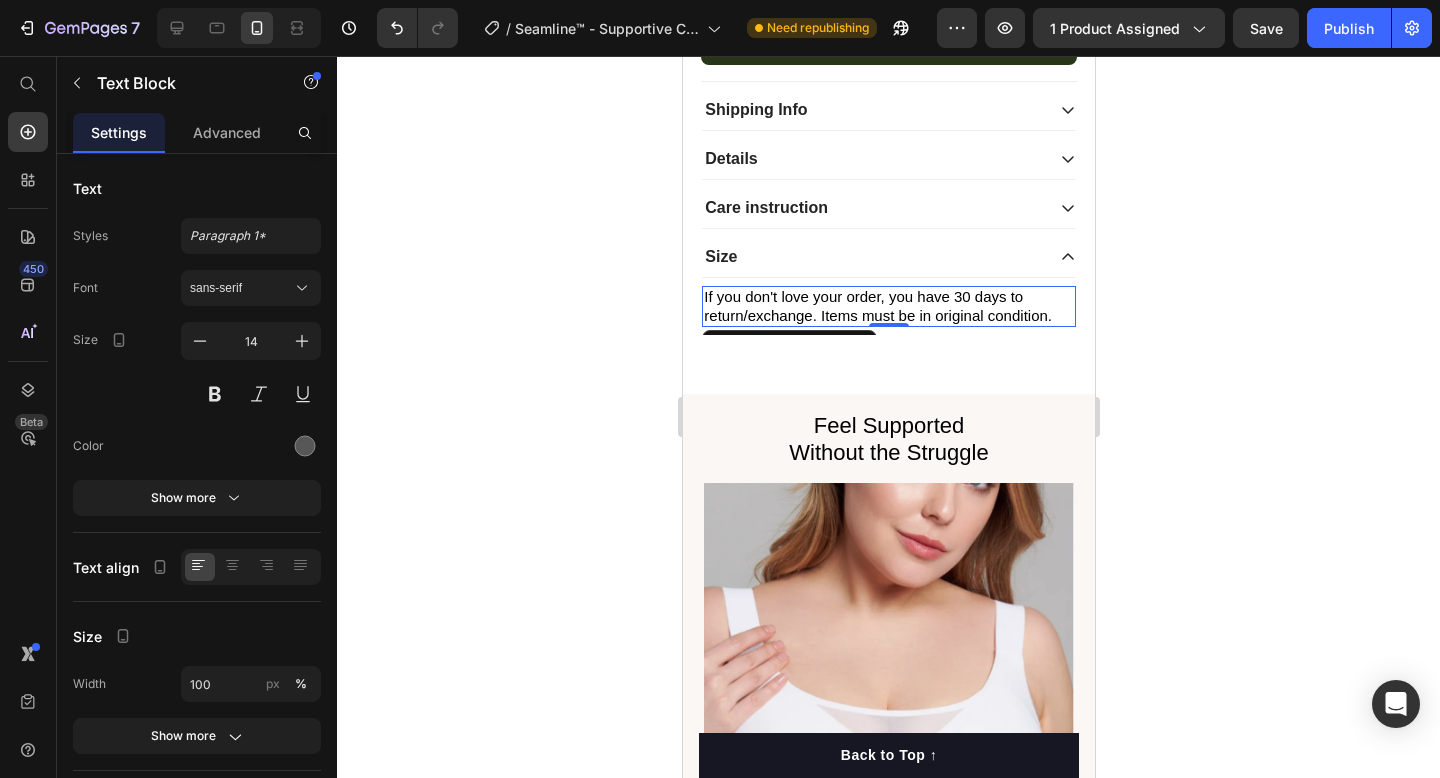 click on "If you don't love your order, you have 30 days to return/exchange. Items must be in original condition." at bounding box center (877, 305) 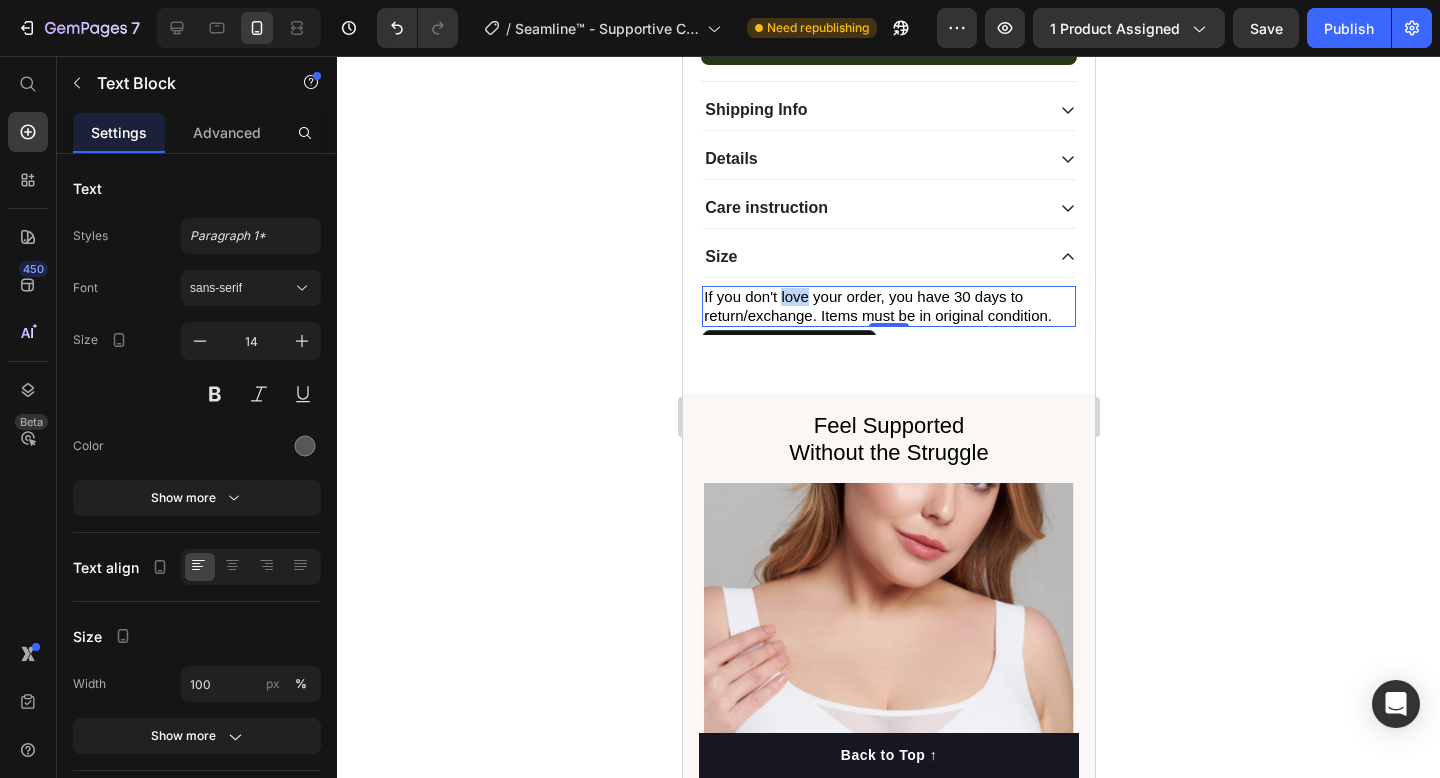 click on "If you don't love your order, you have 30 days to return/exchange. Items must be in original condition." at bounding box center [877, 305] 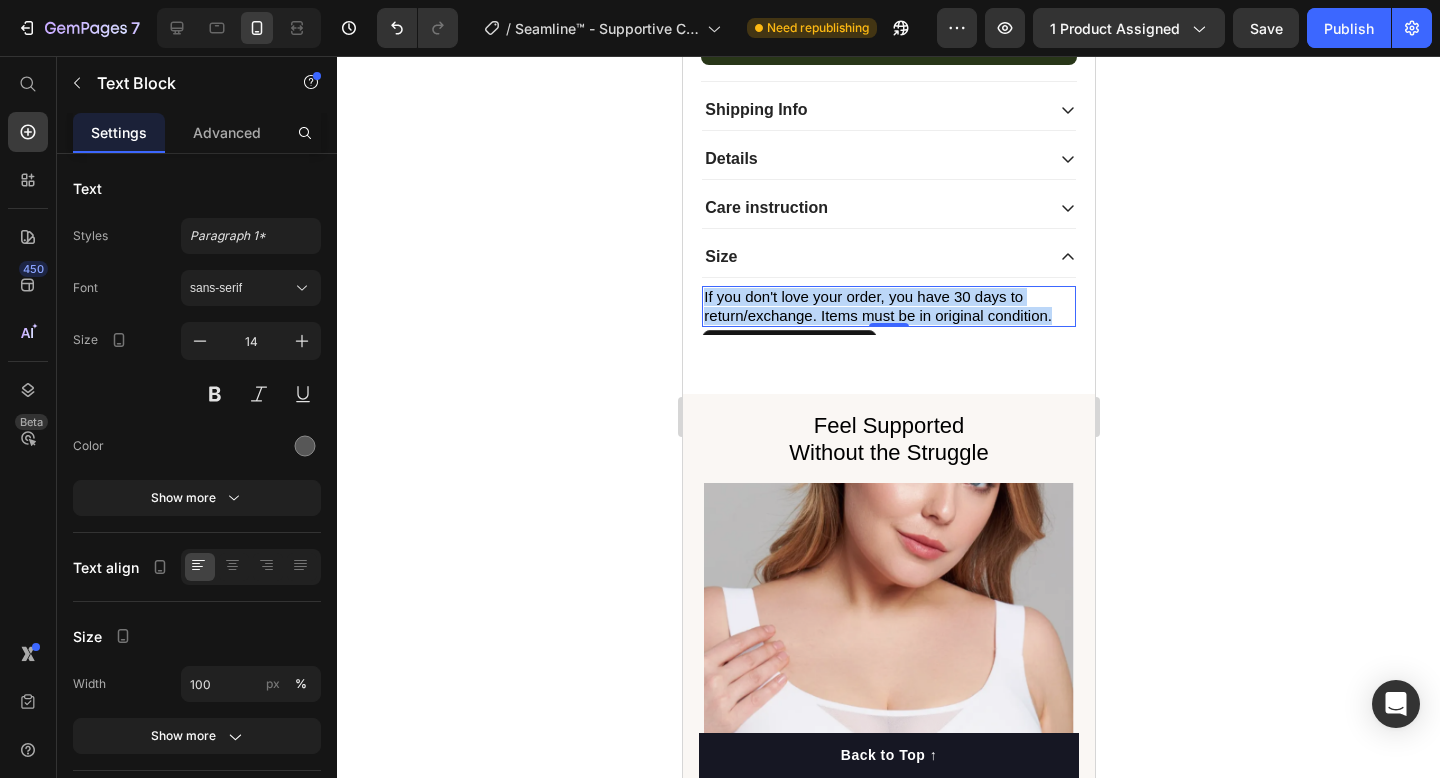 click on "If you don't love your order, you have 30 days to return/exchange. Items must be in original condition." at bounding box center [877, 305] 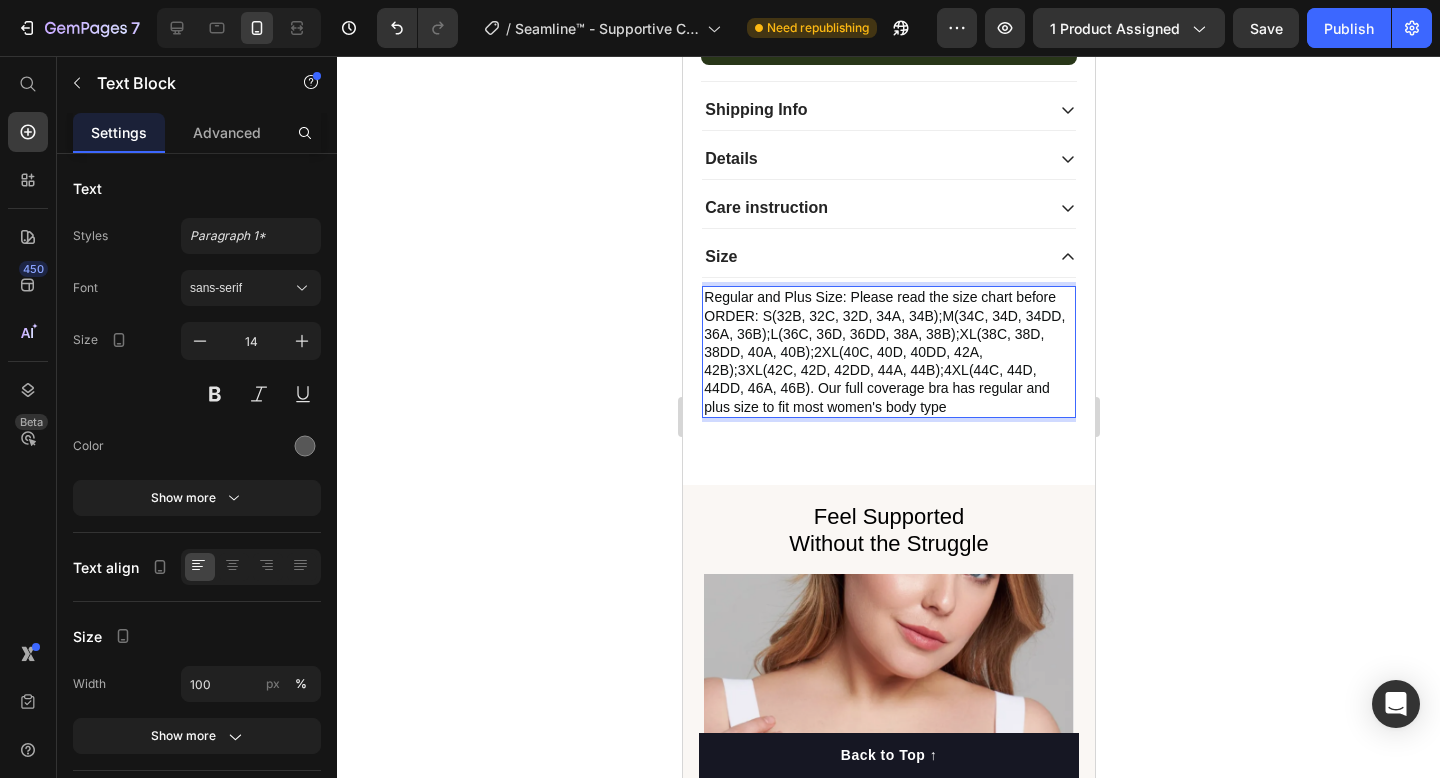 click on "Regular and Plus Size: Please read the size chart before ORDER: S(32B, 32C, 32D, 34A, 34B);M(34C, 34D, 34DD, 36A, 36B);L(36C, 36D, 36DD, 38A, 38B);XL(38C, 38D, 38DD, 40A, 40B);2XL(40C, 40D, 40DD, 42A, 42B);3XL(42C, 42D, 42DD, 44A, 44B);4XL(44C, 44D, 44DD, 46A, 46B). Our full coverage bra has regular and plus size to fit most women's body type" at bounding box center [883, 351] 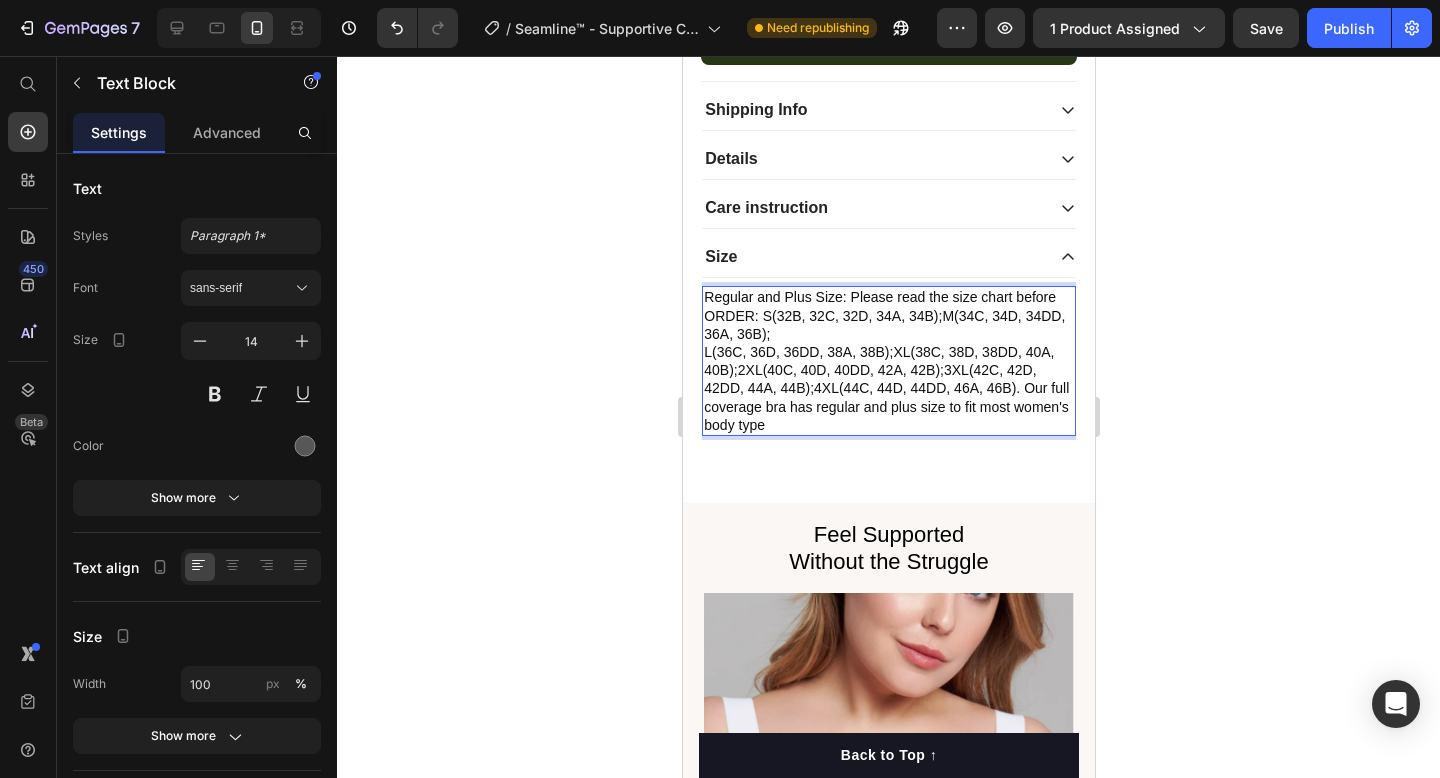 click on "Regular and Plus Size: Please read the size chart before ORDER: S(32B, 32C, 32D, 34A, 34B);M(34C, 34D, 34DD, 36A, 36B);" at bounding box center (883, 315) 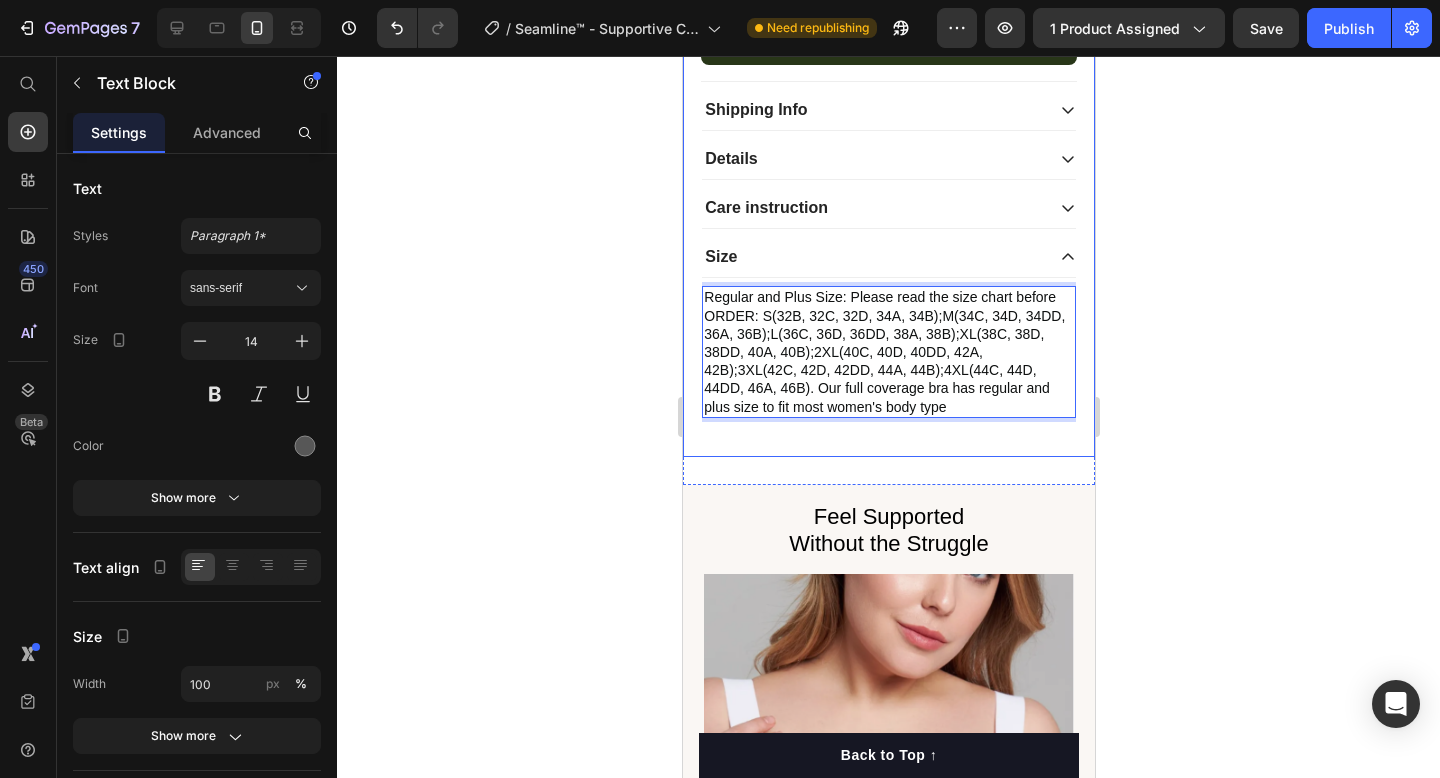 click 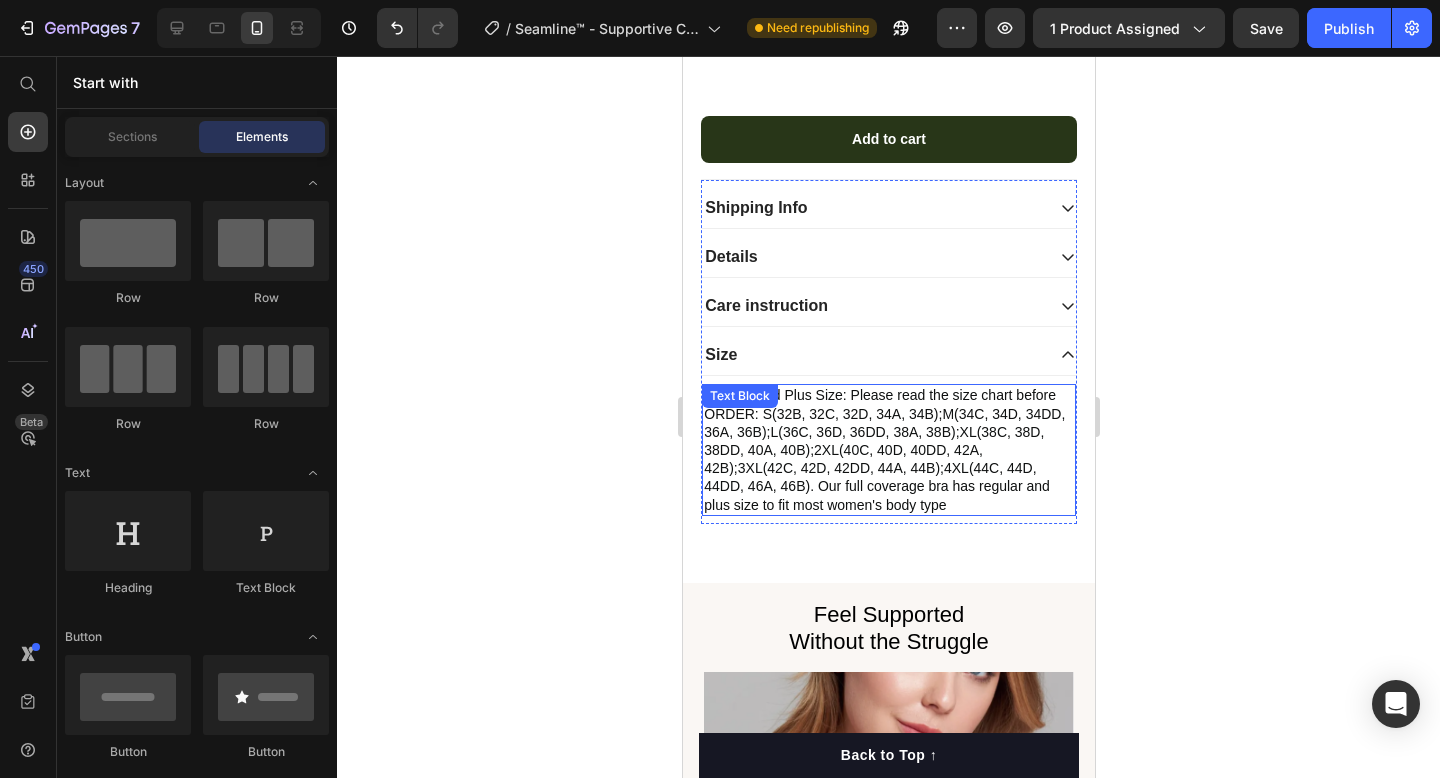 scroll, scrollTop: 1741, scrollLeft: 0, axis: vertical 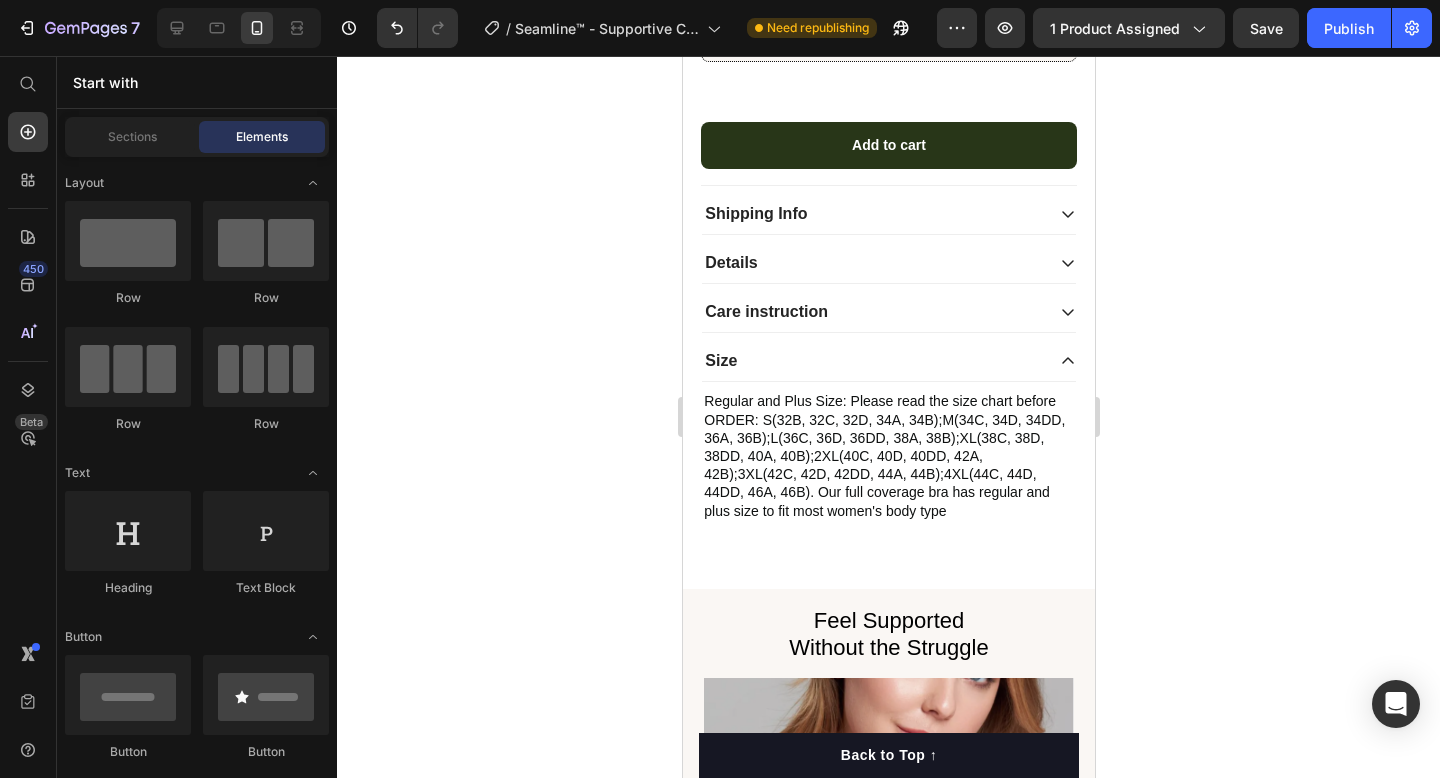 click on "7  Version history  /  Seamline™ - Supportive Comfort Wireless Shaping Bra Need republishing Preview 1 product assigned  Save   Publish" 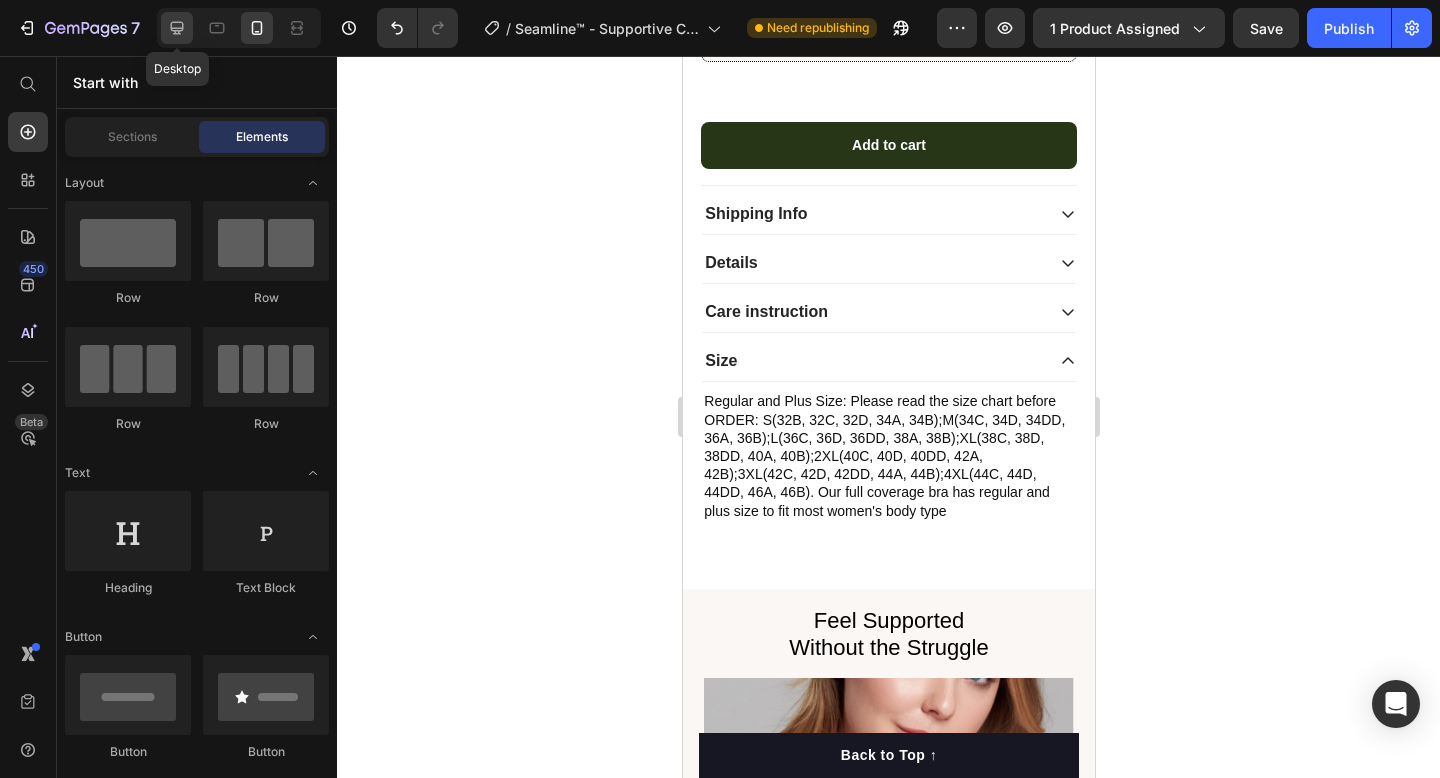 click 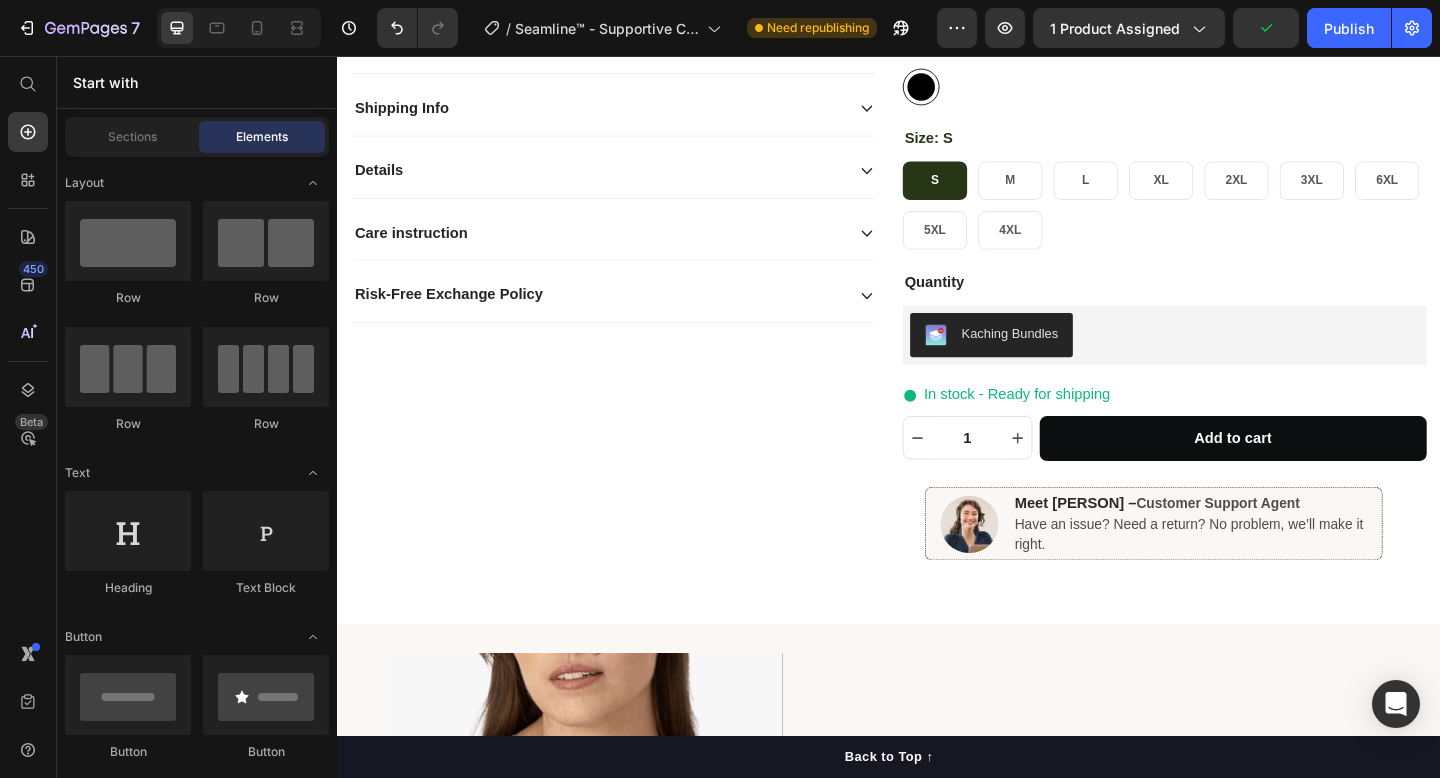 scroll, scrollTop: 397, scrollLeft: 0, axis: vertical 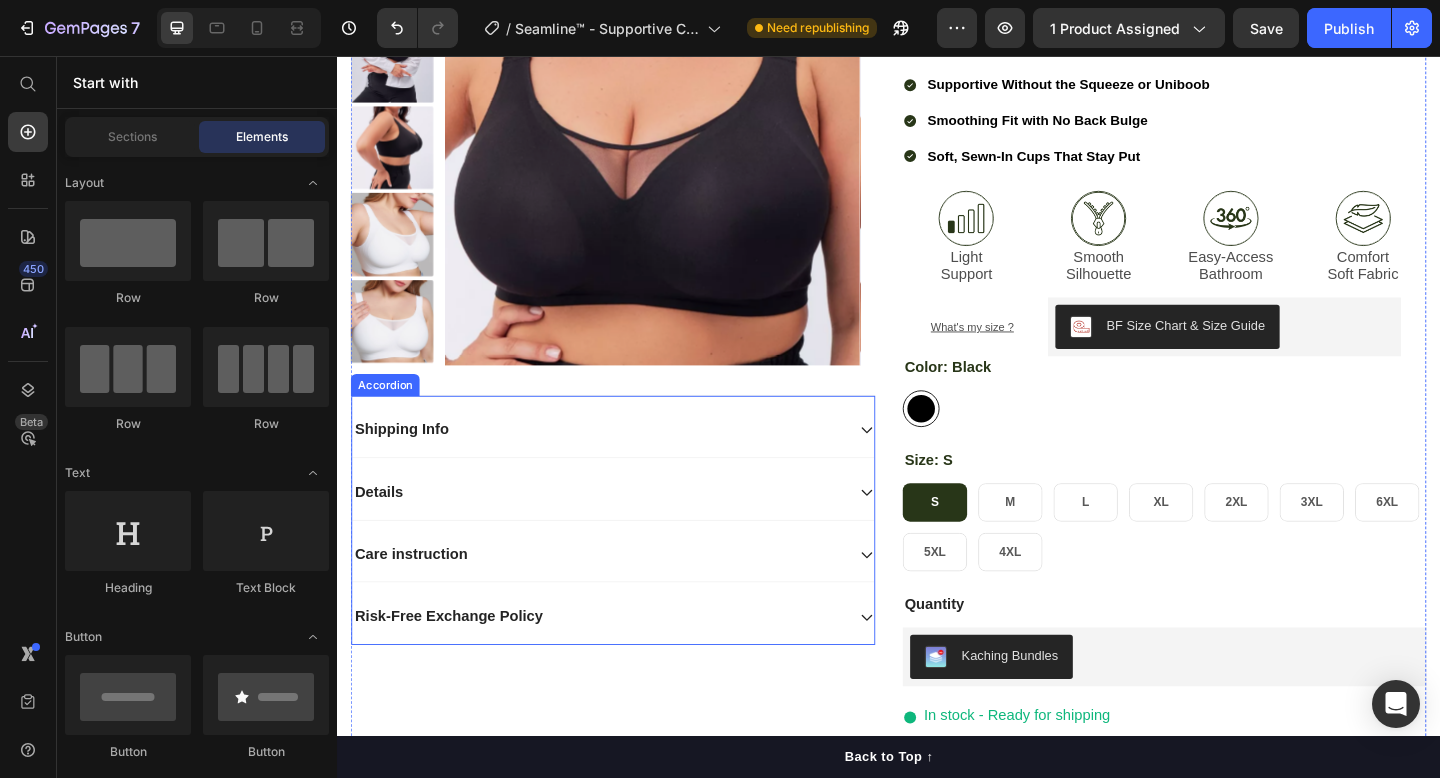 click on "Risk-Free Exchange Policy" at bounding box center [458, 665] 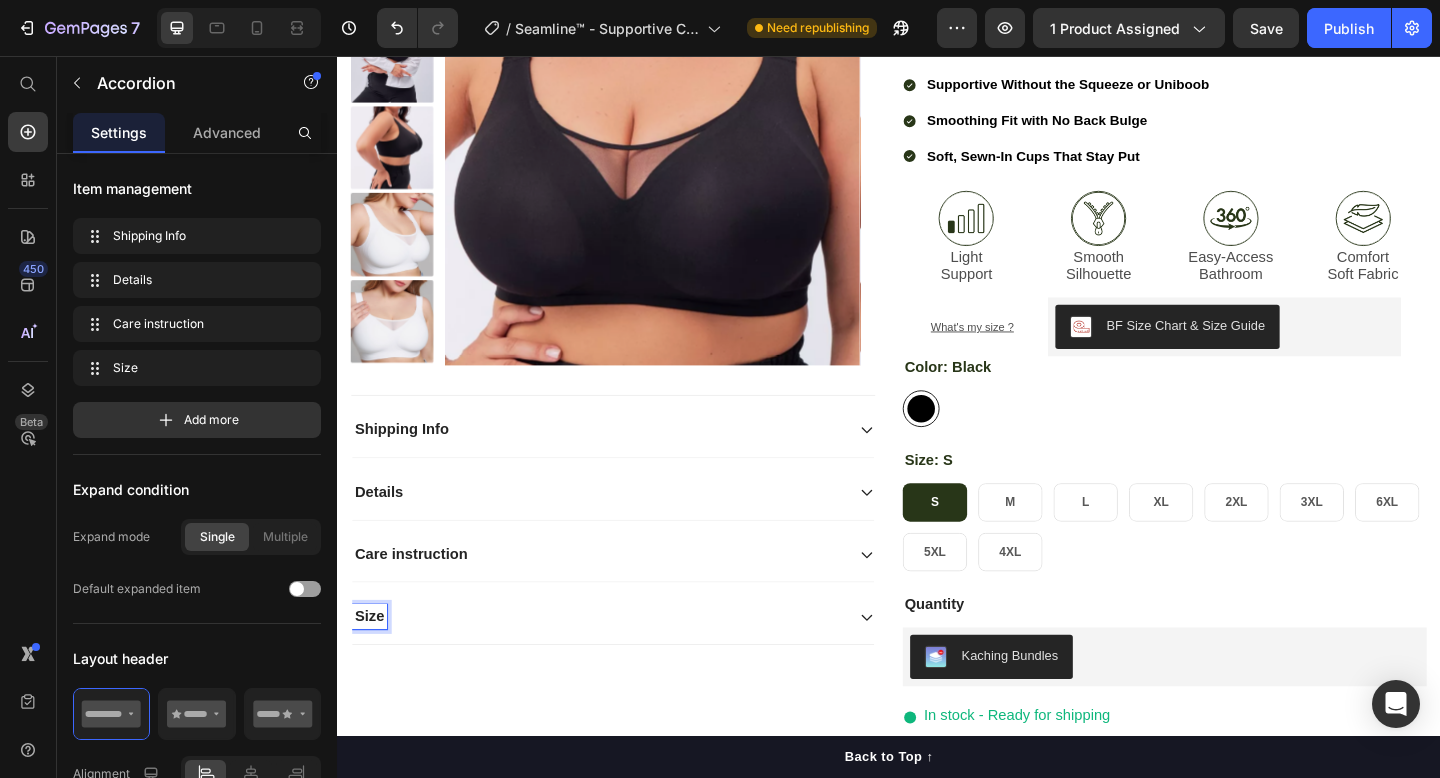 click on "Size" at bounding box center [637, 667] 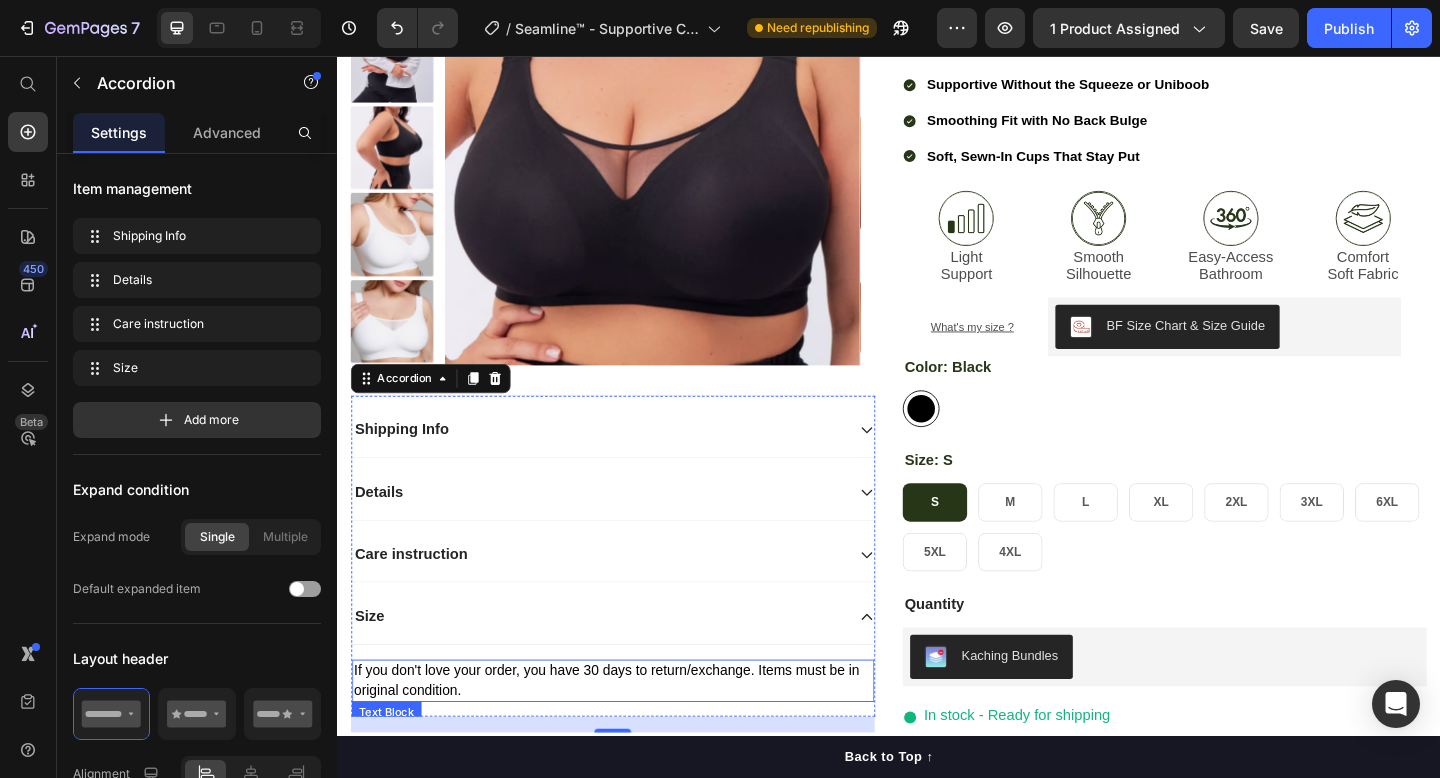 click on "If you don't love your order, you have 30 days to return/exchange. Items must be in original condition." at bounding box center (630, 735) 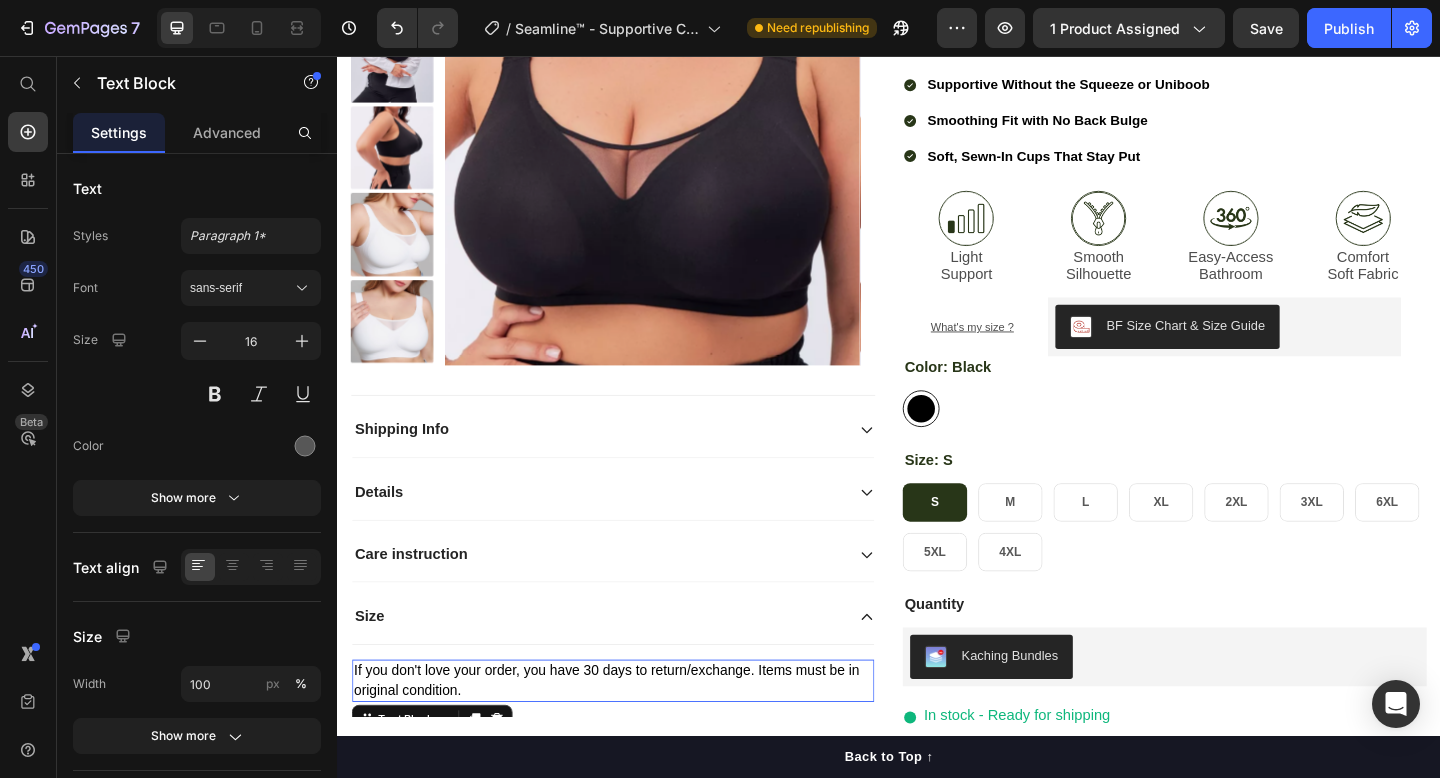 click on "If you don't love your order, you have 30 days to return/exchange. Items must be in original condition." at bounding box center (630, 735) 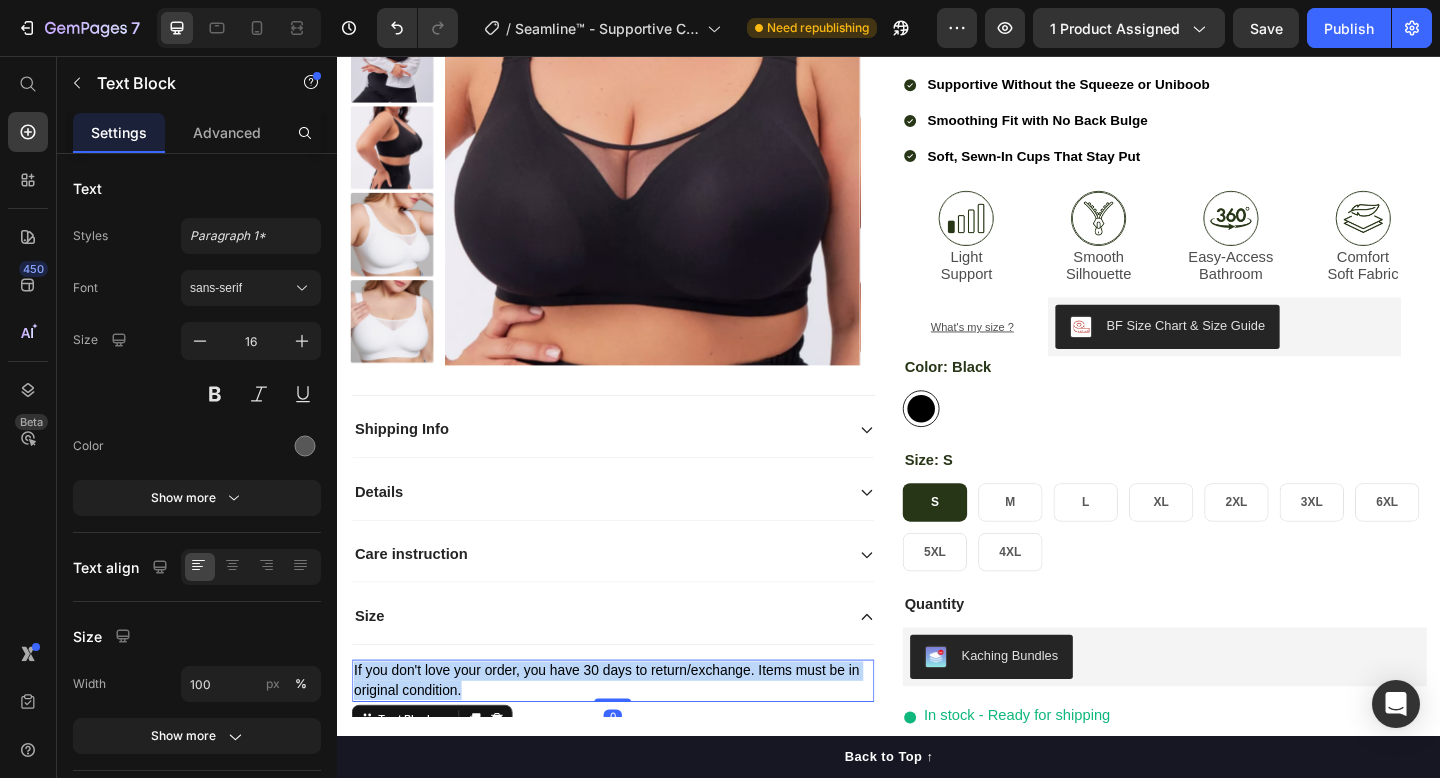 click on "If you don't love your order, you have 30 days to return/exchange. Items must be in original condition." at bounding box center [630, 735] 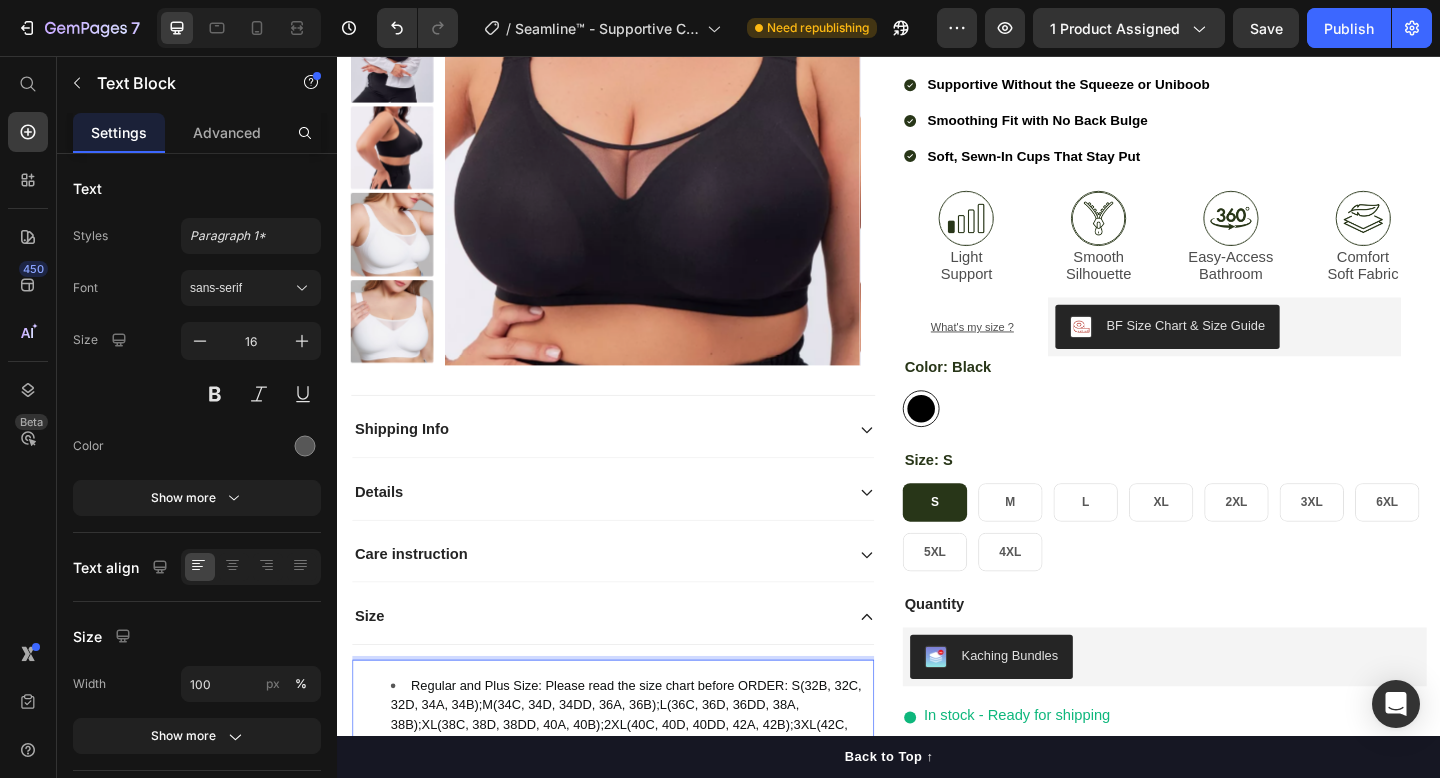 scroll, scrollTop: 413, scrollLeft: 0, axis: vertical 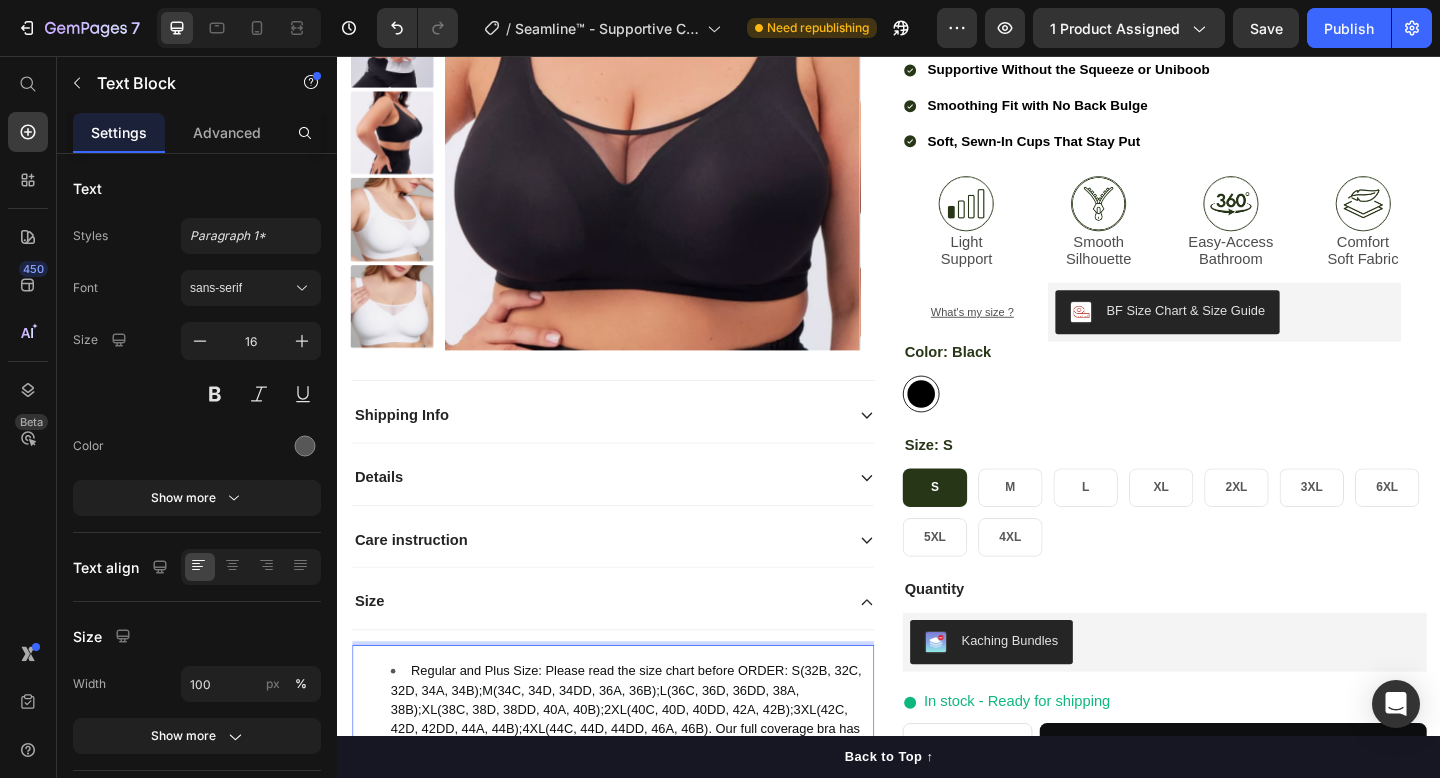 click on "Regular and Plus Size: Please read the size chart before ORDER: S(32B, 32C, 32D, 34A, 34B);M(34C, 34D, 34DD, 36A, 36B);L(36C, 36D, 36DD, 38A, 38B);XL(38C, 38D, 38DD, 40A, 40B);2XL(40C, 40D, 40DD, 42A, 42B);3XL(42C, 42D, 42DD, 44A, 44B);4XL(44C, 44D, 44DD, 46A, 46B). Our full coverage bra has regular and plus size to fit most women's body type" at bounding box center (657, 767) 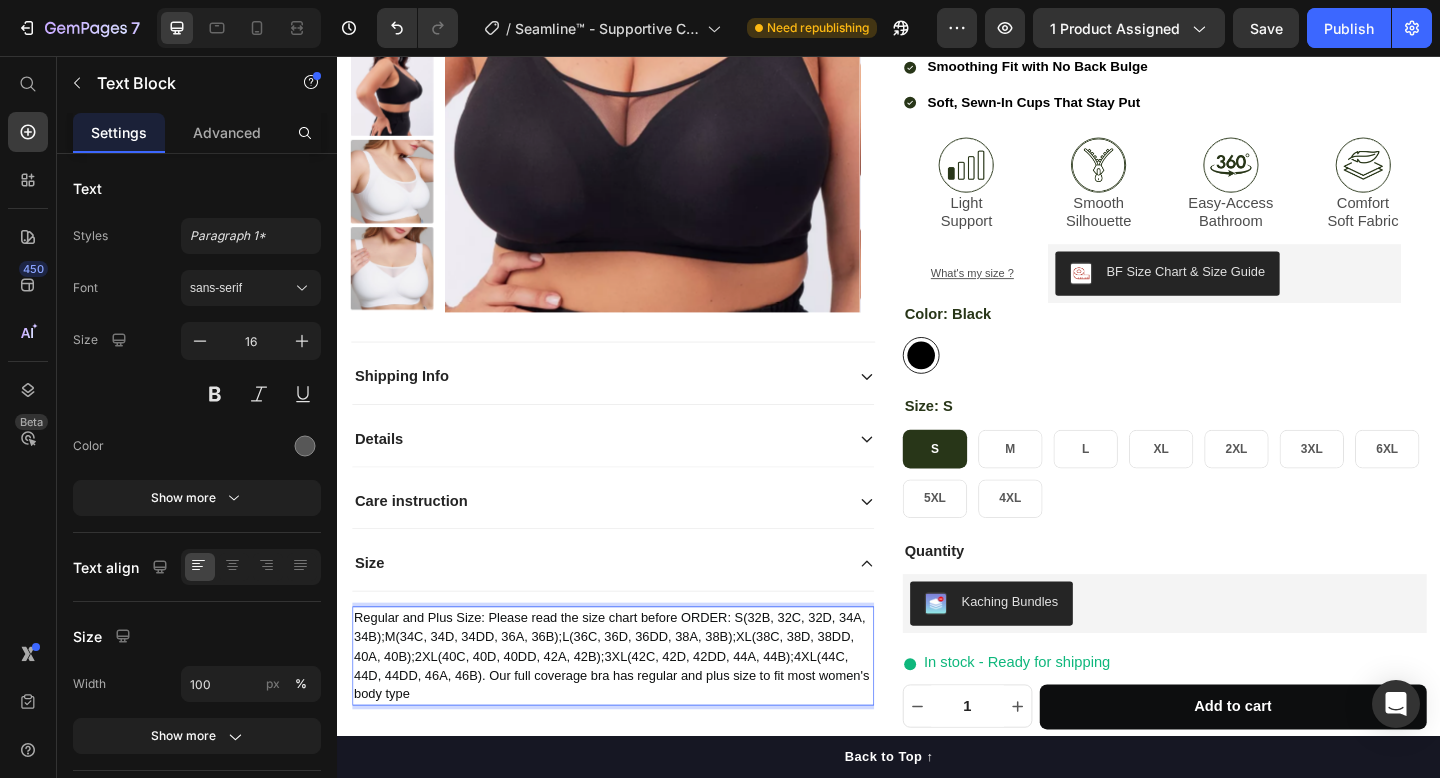 scroll, scrollTop: 609, scrollLeft: 0, axis: vertical 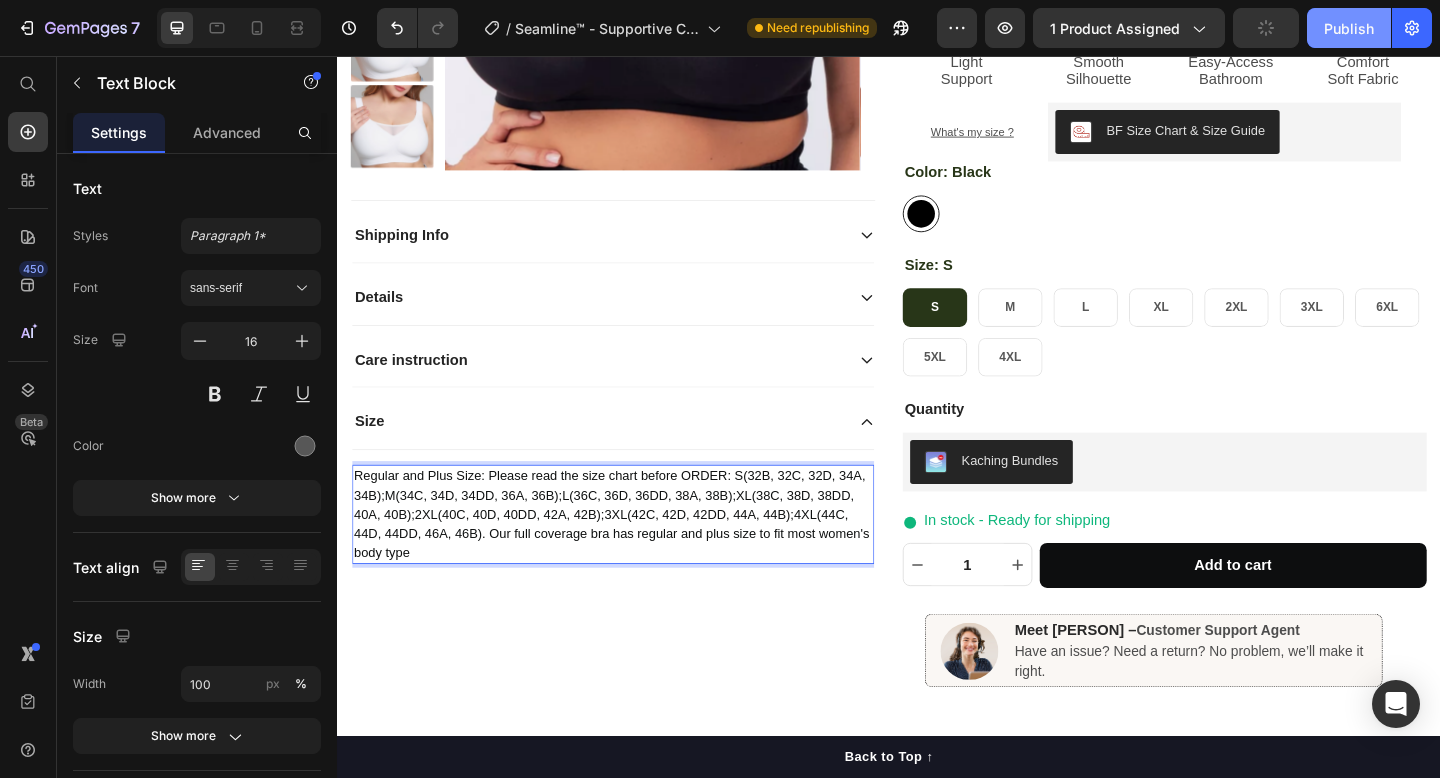 click on "Publish" at bounding box center (1349, 28) 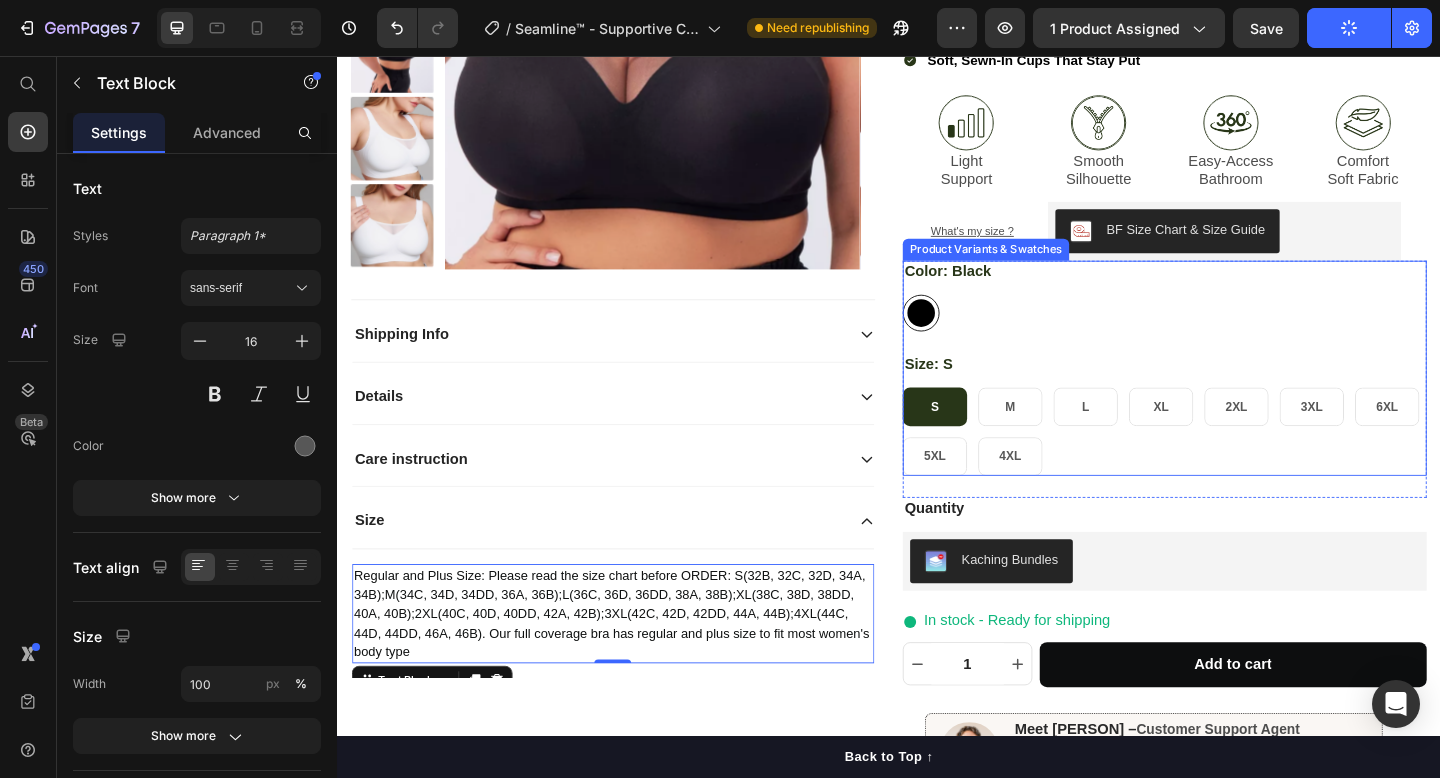 scroll, scrollTop: 473, scrollLeft: 0, axis: vertical 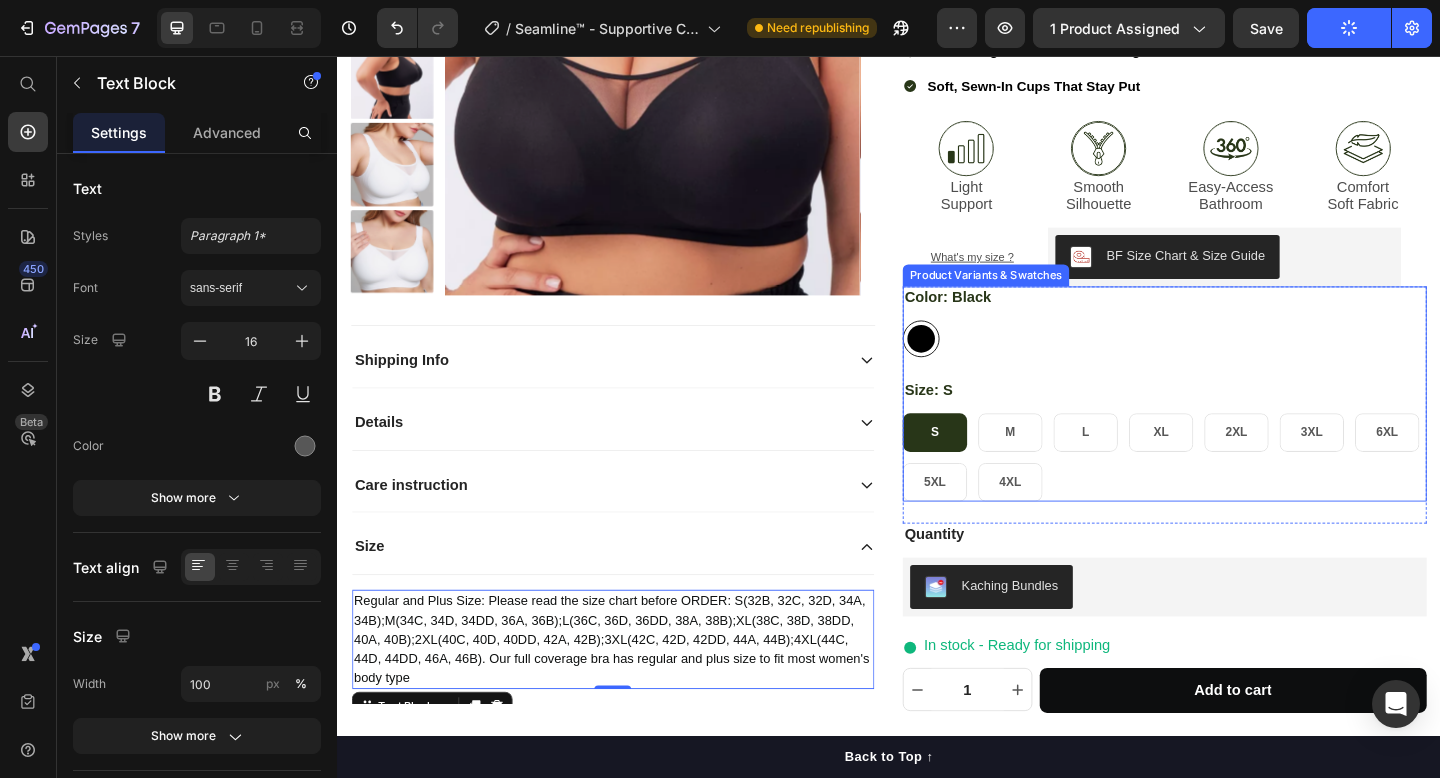 click at bounding box center (1020, 364) 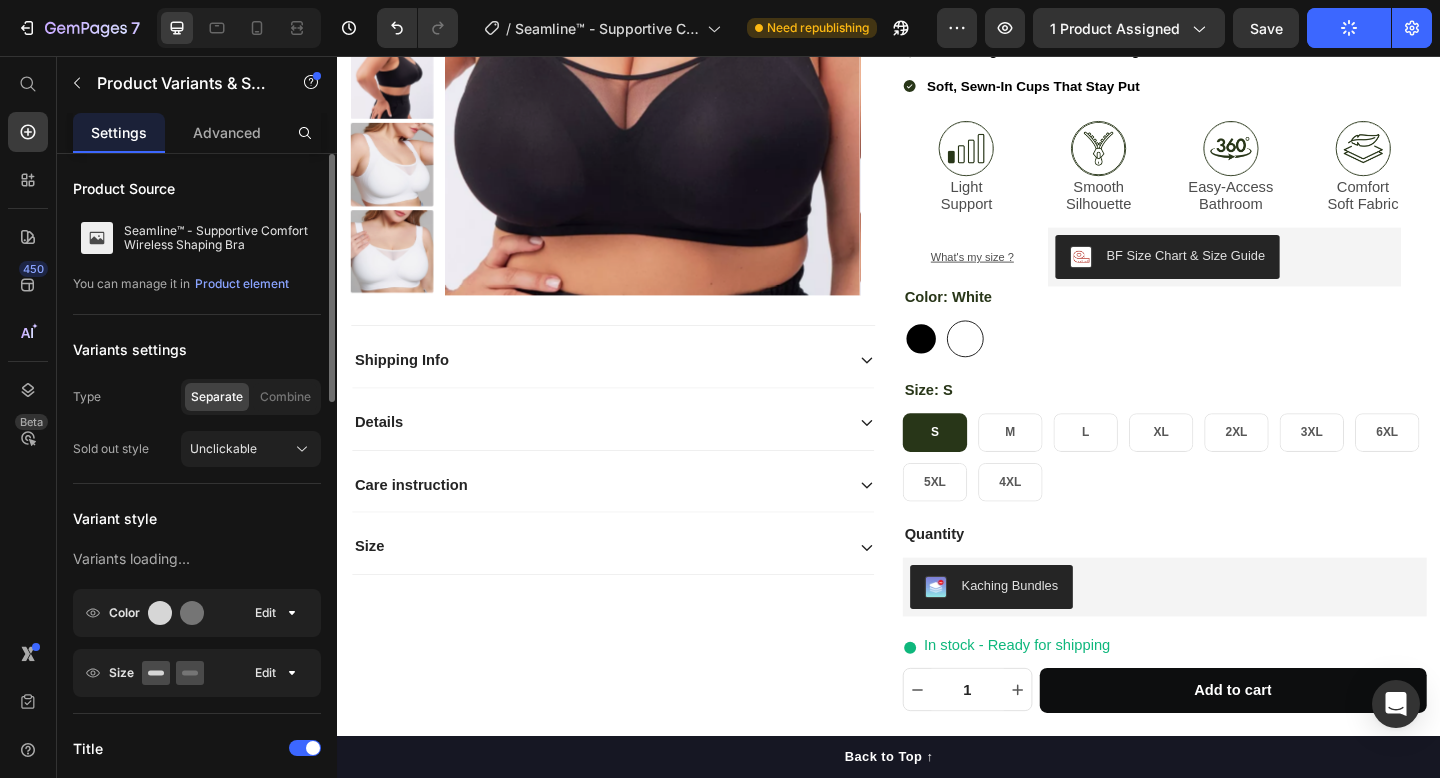 radio on "false" 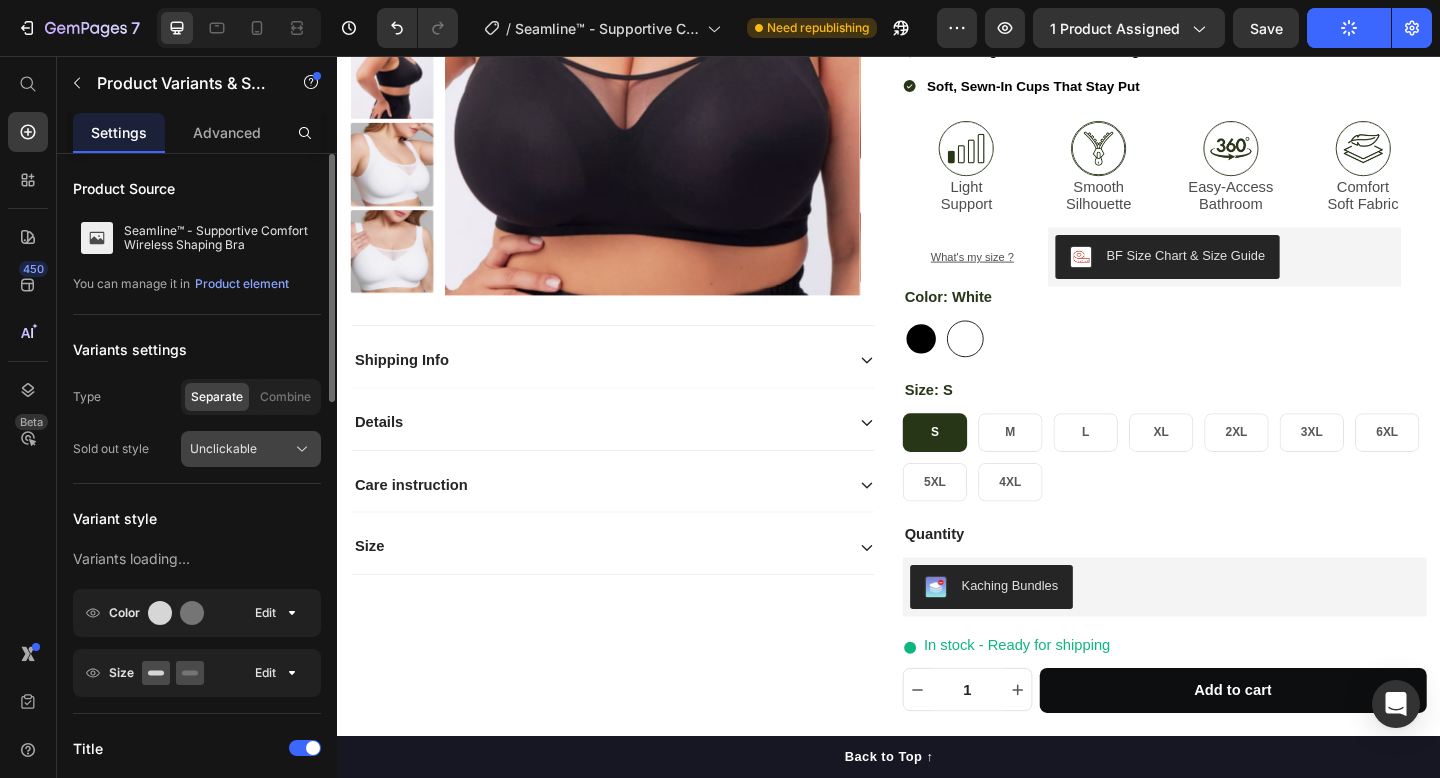 radio on "true" 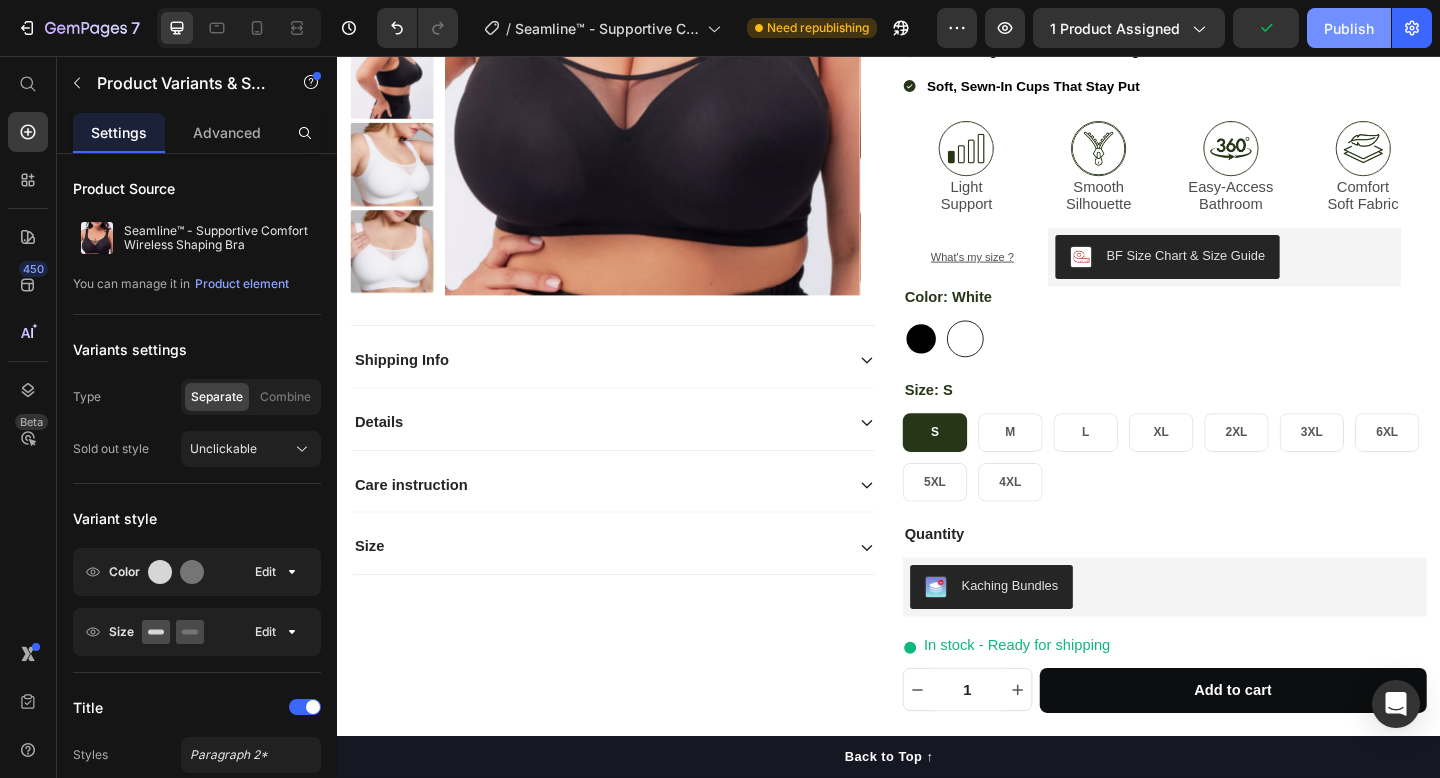 click on "Publish" at bounding box center [1349, 28] 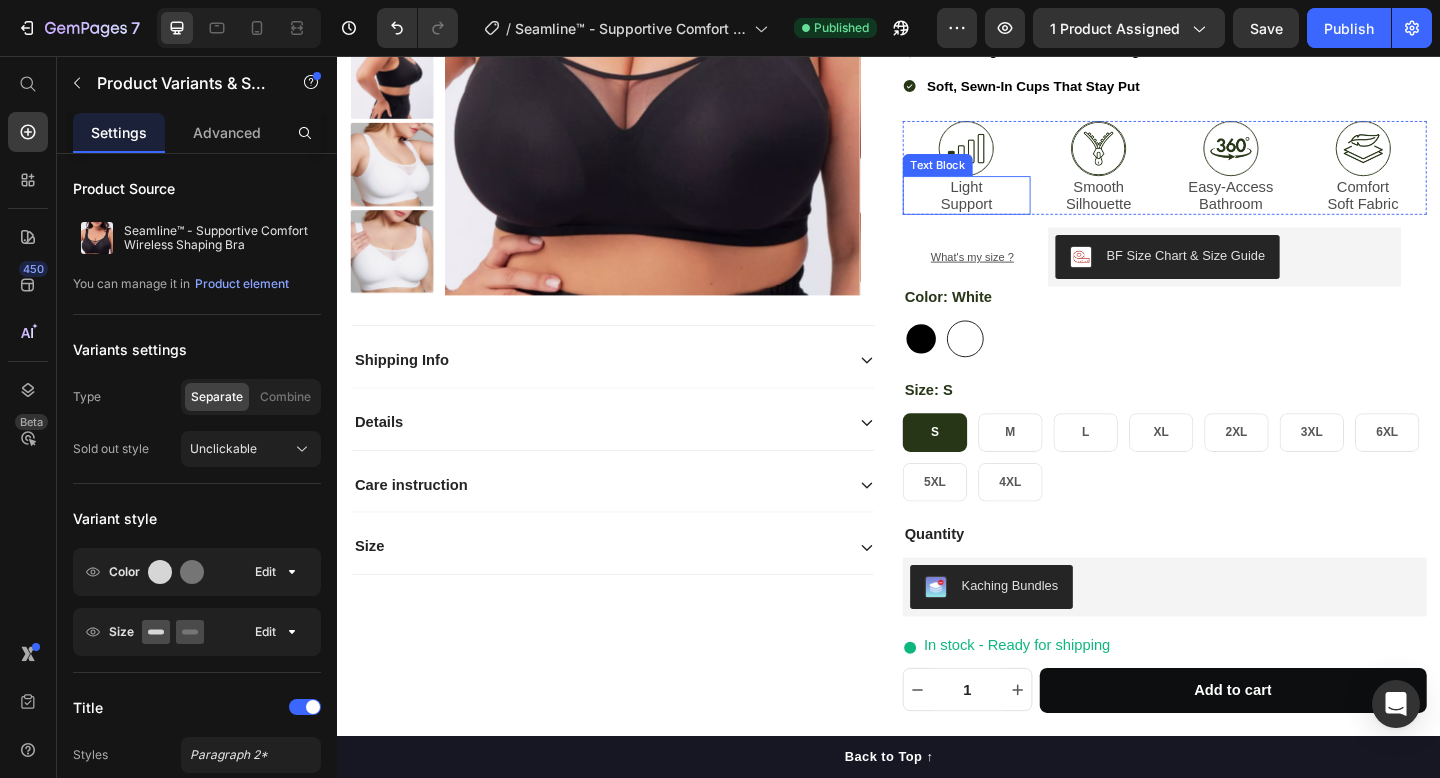 click on "Light  Support" at bounding box center [1021, 208] 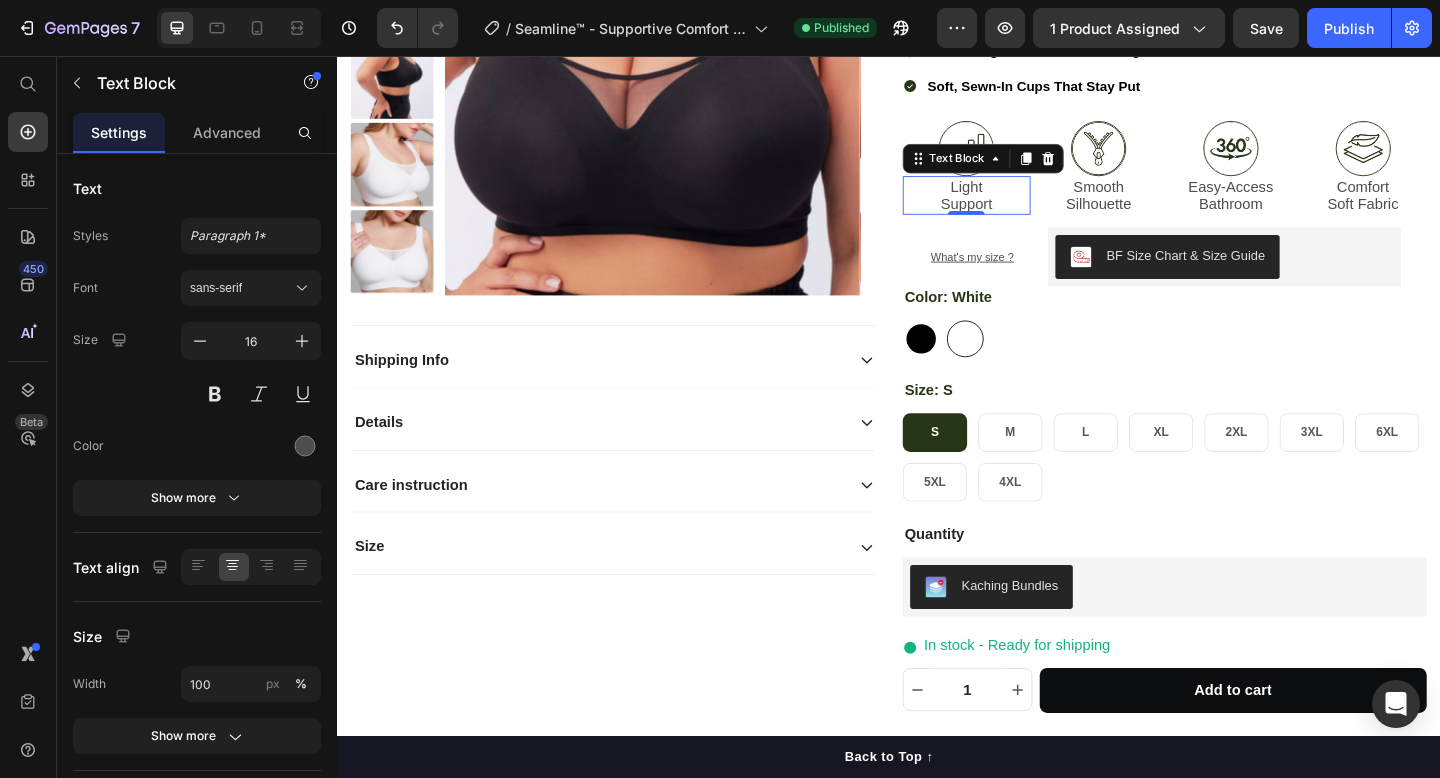 click on "Light  Support" at bounding box center [1021, 208] 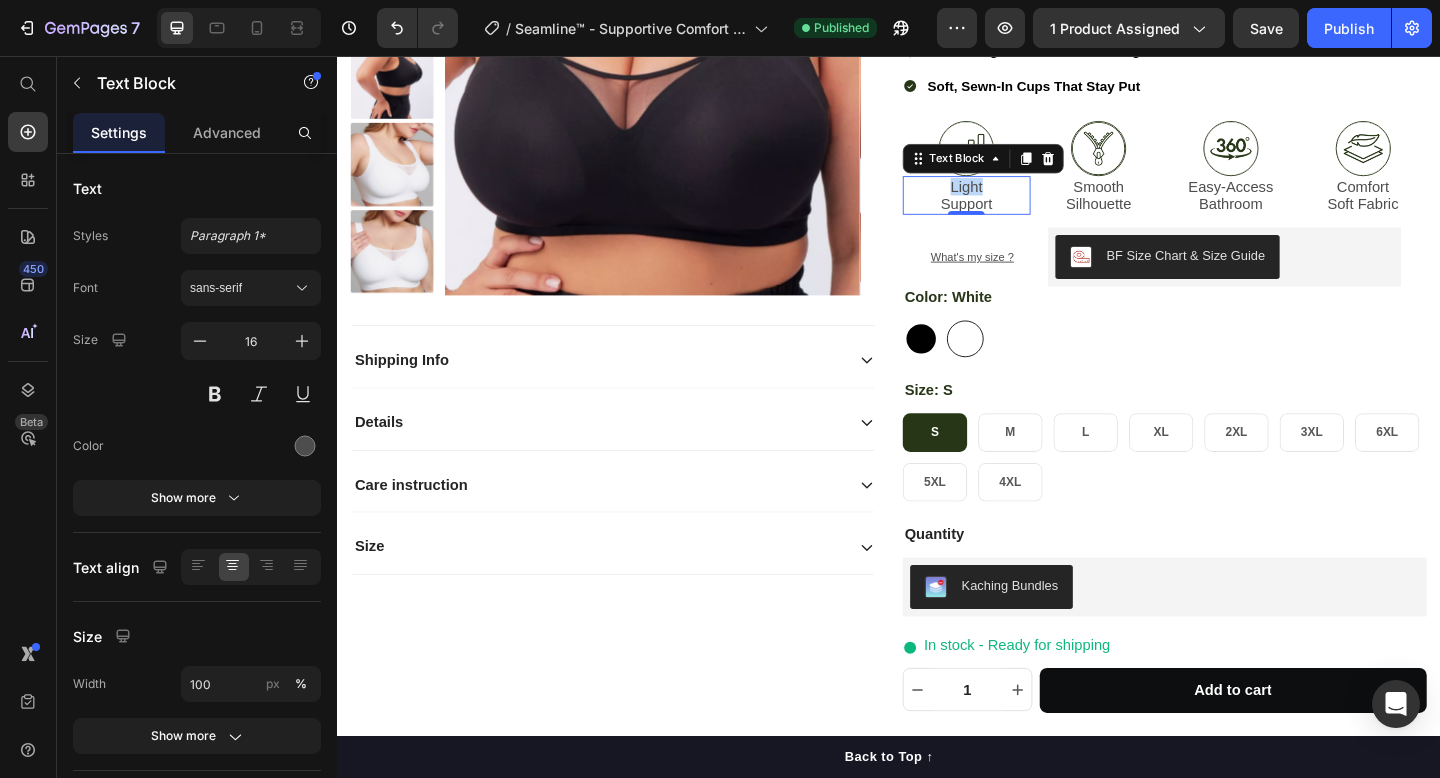 click on "Light  Support" at bounding box center (1021, 208) 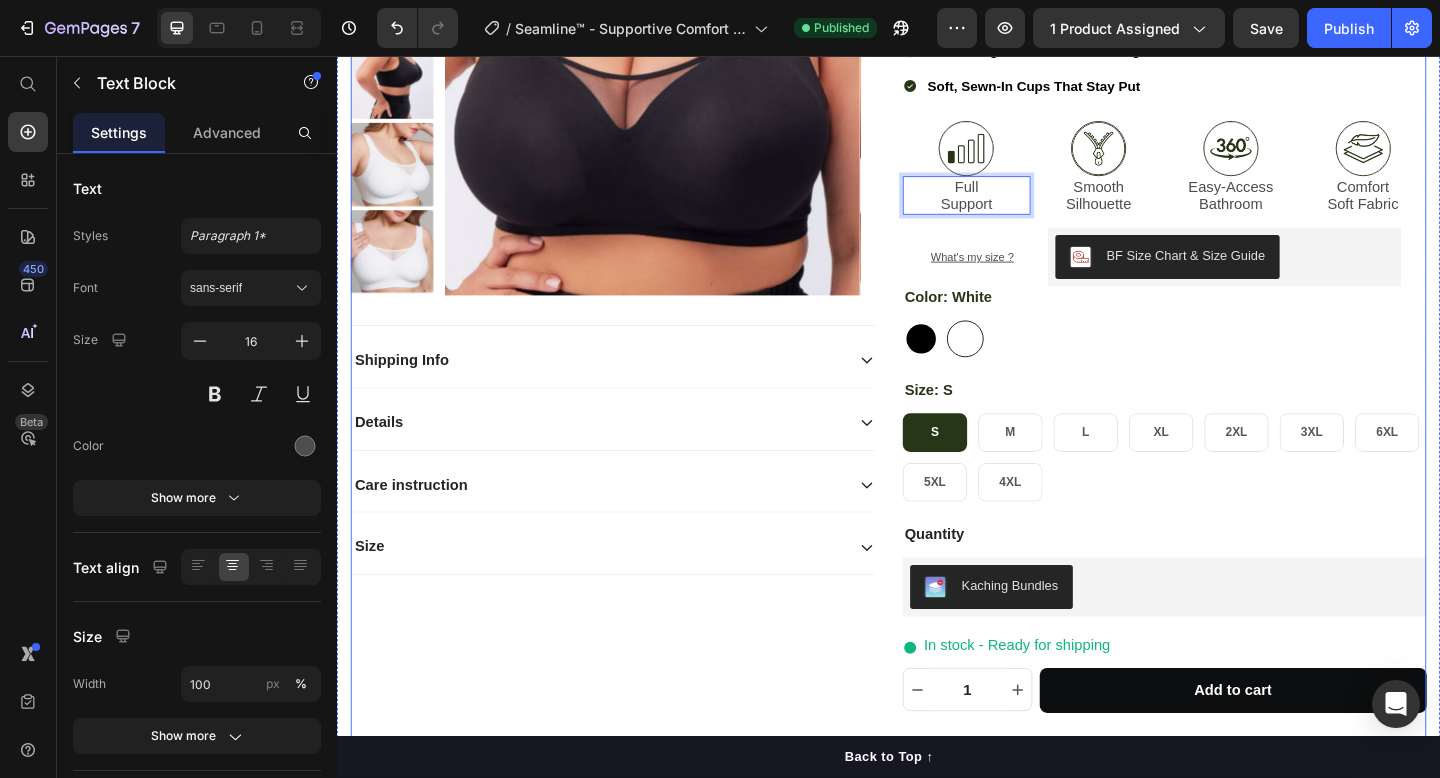 click on "SUMMER SALE Product Badge Product Images Seamline™ - Supportive Comfort Wireless Shaping Bra Product Title Icon Icon Icon Icon Icon List GOOD  4.3/5  |  61 Reviews   Text Block Row Image Light  Support Text Block Image Smooth Silhouette Text Block Image Easy-Access Bathroom Text Block Image Comfort Soft Fabric  Text Block Row Why You'll Love It :   - Targeted Compress Zone Area - Invisible under cloth - All-day comfort fabric - No rolling down Text Block
Shipping Info
Details
Care instruction
Size Accordion
Icon 22  added to cart in last  7 days Text Block Row Seamline™ - Supportive Comfort Wireless Shaping Bra Product Title Icon Icon Icon Icon
Icon Icon List 4.0/5  |  163 Reviews   Text Block Row $39.99 Product Price Row All-Day Comfort You Forget You're Wearing Supportive Without the Squeeze or Uniboob Smoothing Fit with No Back Bulge Soft, Sewn-In Cups That Stay Put Item List Image Full  Support" at bounding box center [937, 326] 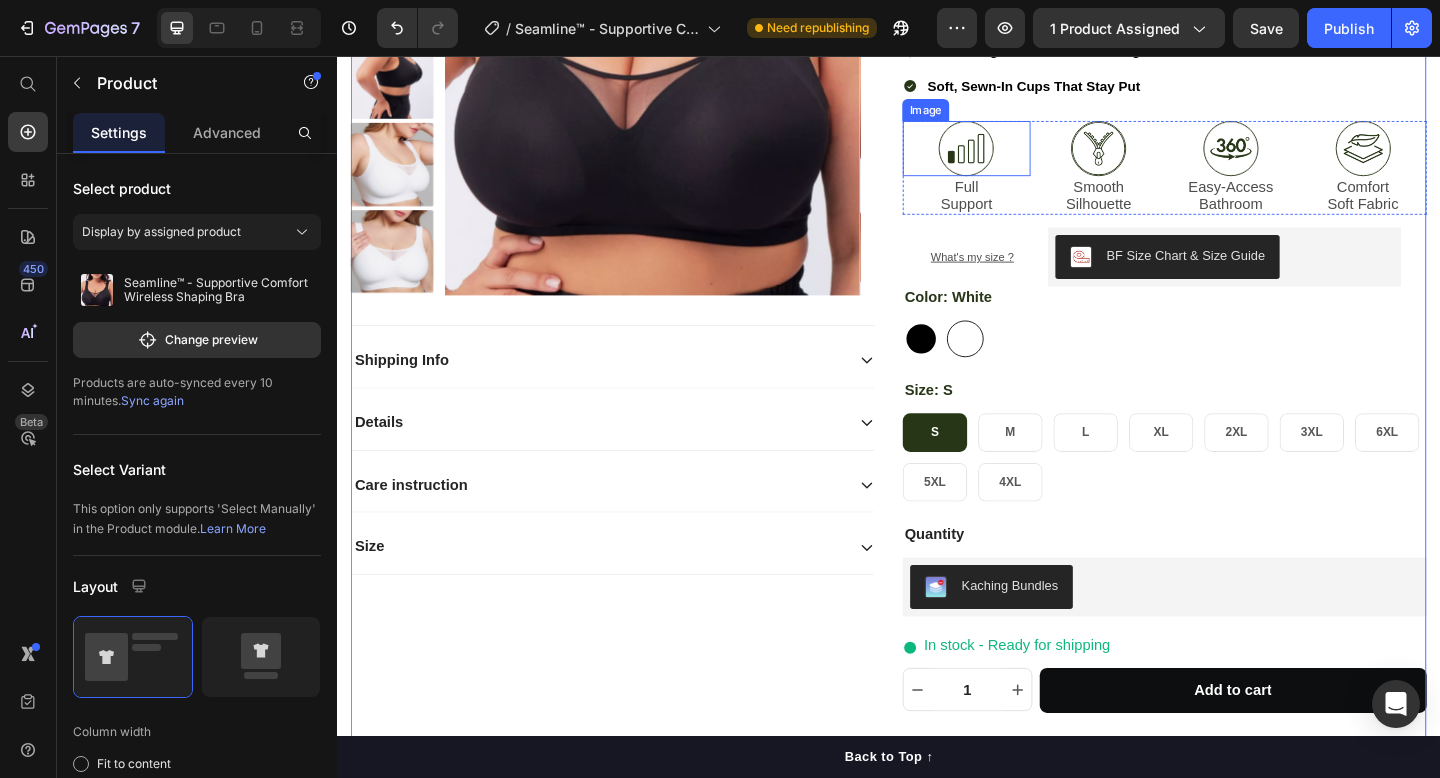 click at bounding box center (1021, 157) 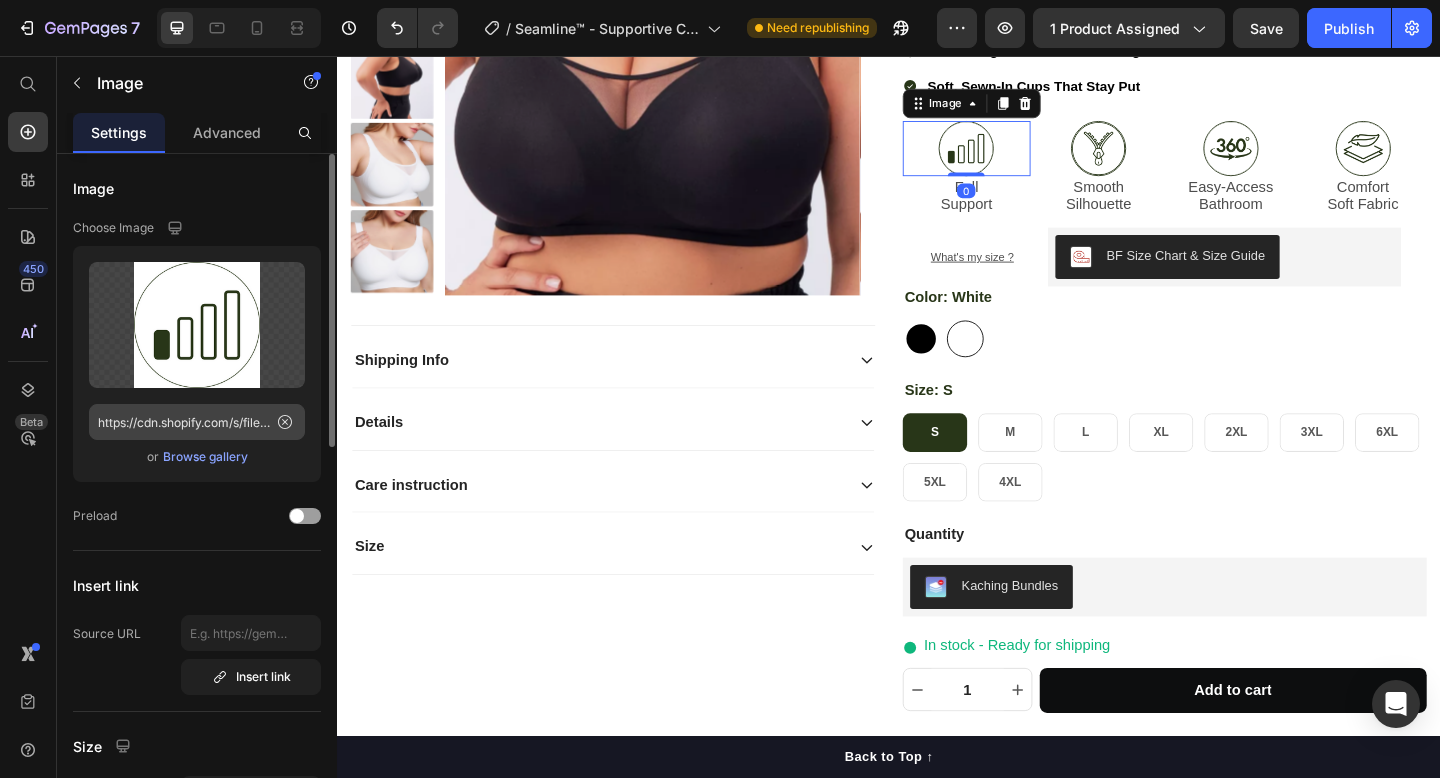 click 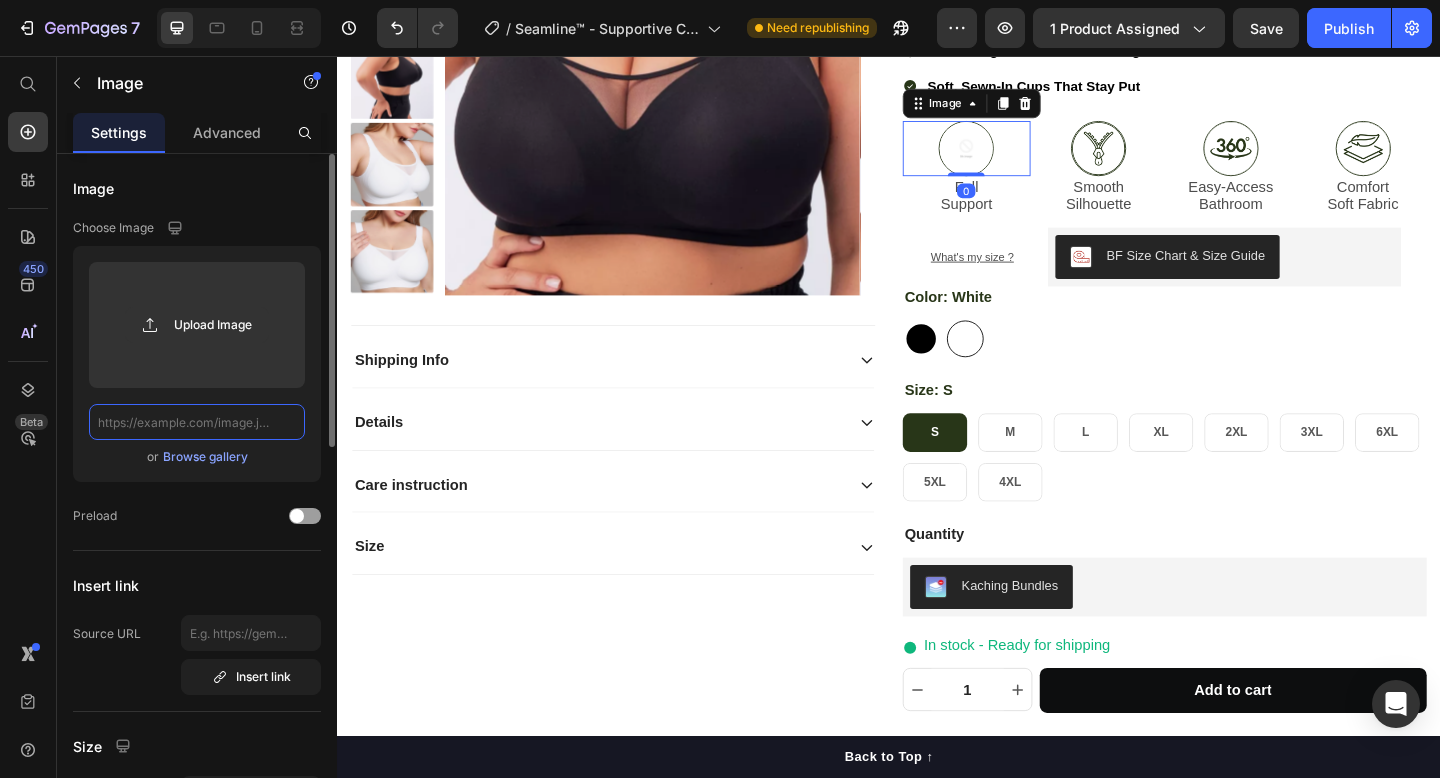 scroll, scrollTop: 0, scrollLeft: 0, axis: both 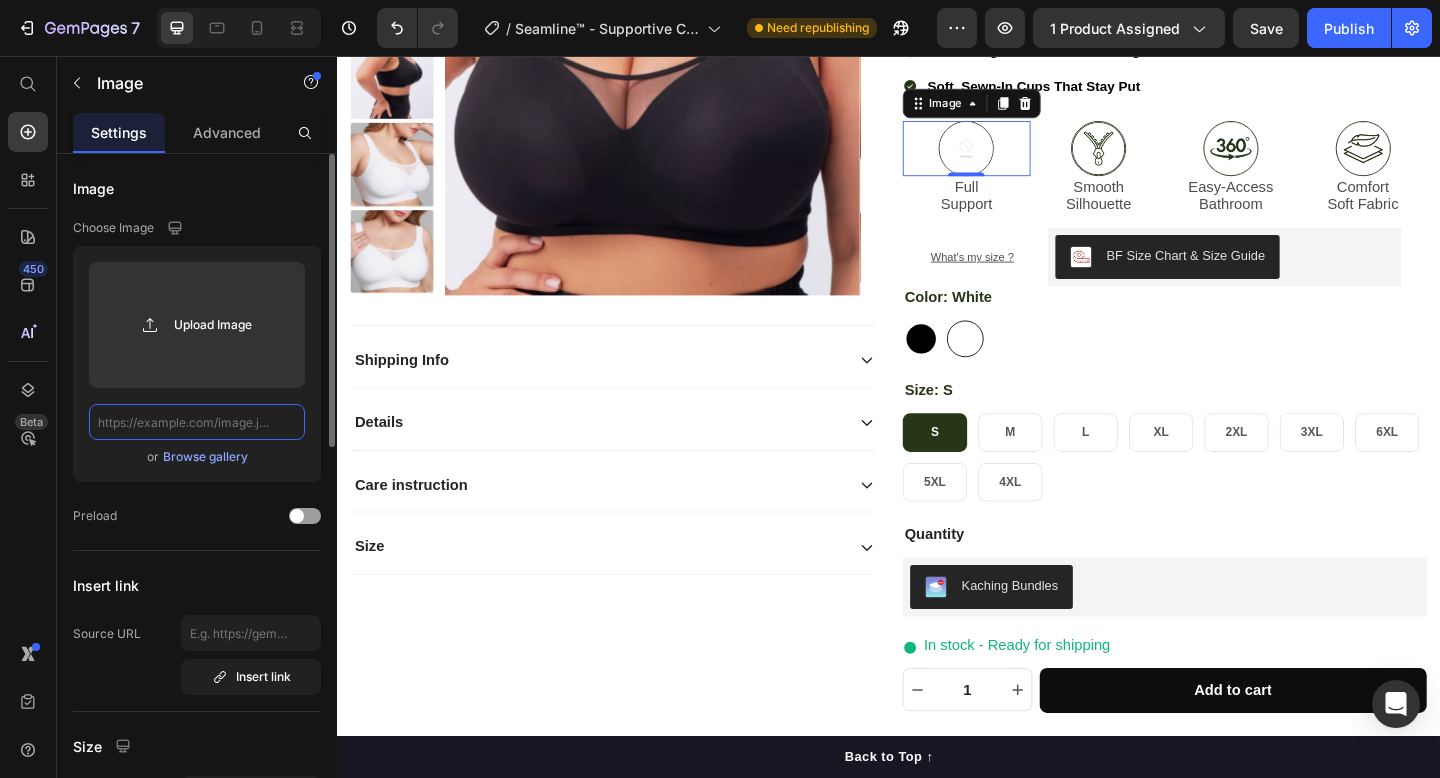 click 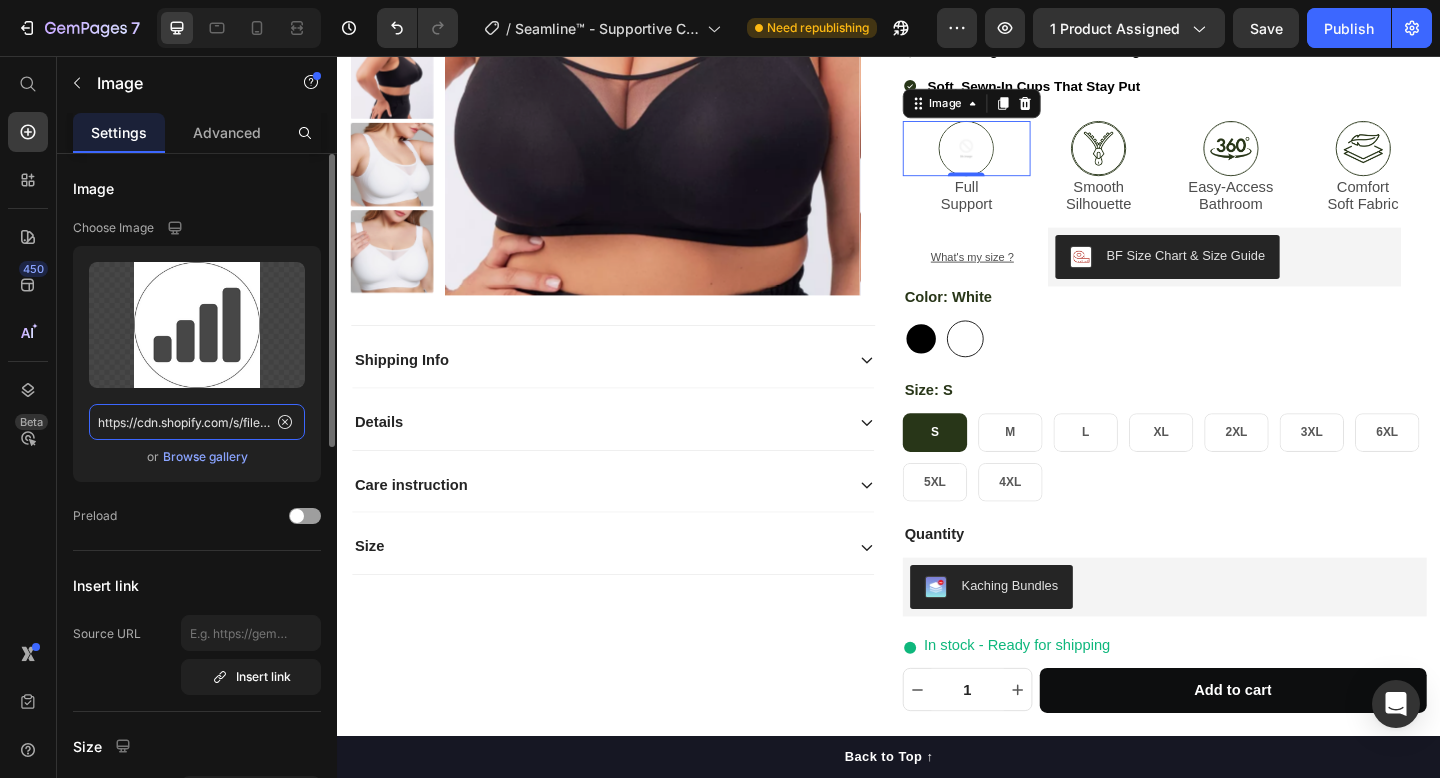 scroll, scrollTop: 0, scrollLeft: 265, axis: horizontal 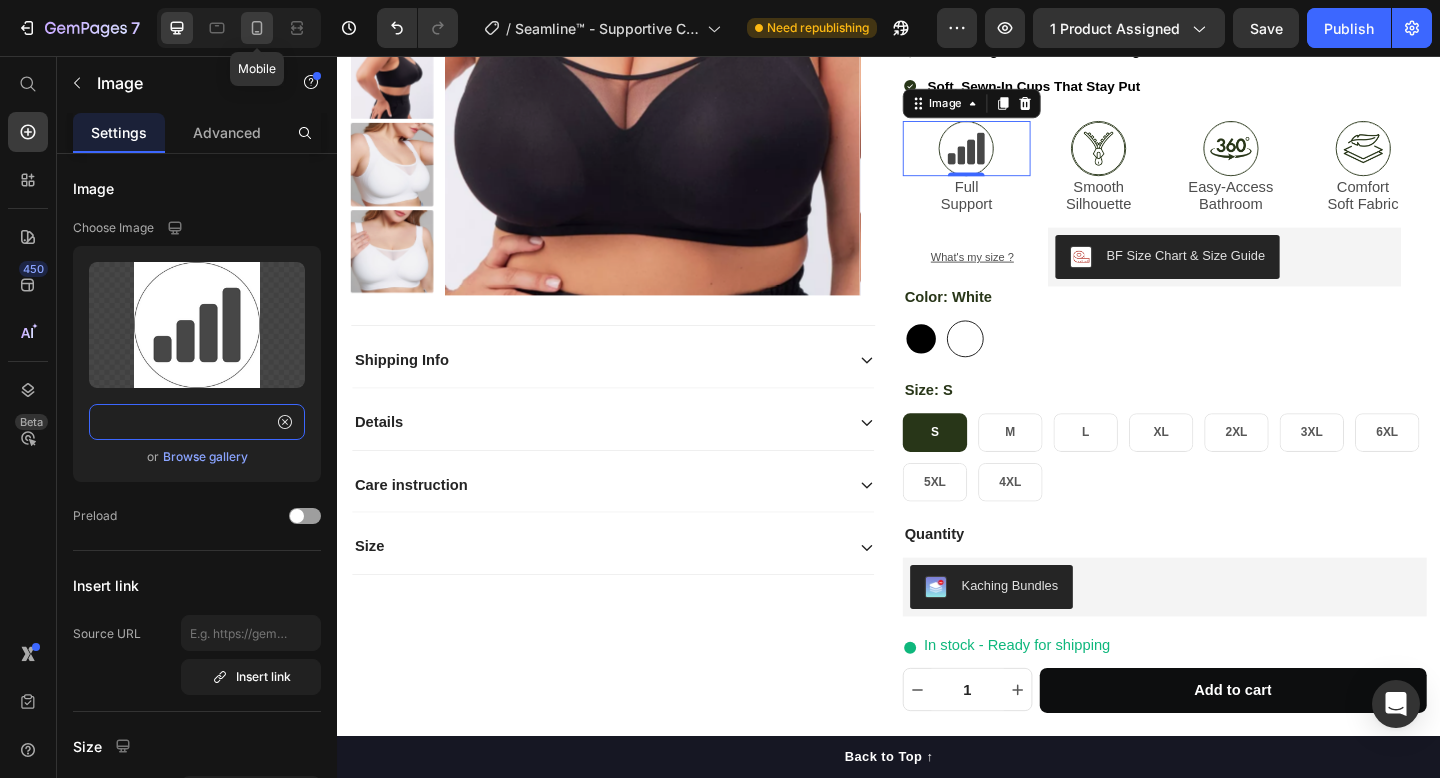 type on "https://cdn.shopify.com/s/files/1/0684/8423/5316/files/4.png?v=1744636694" 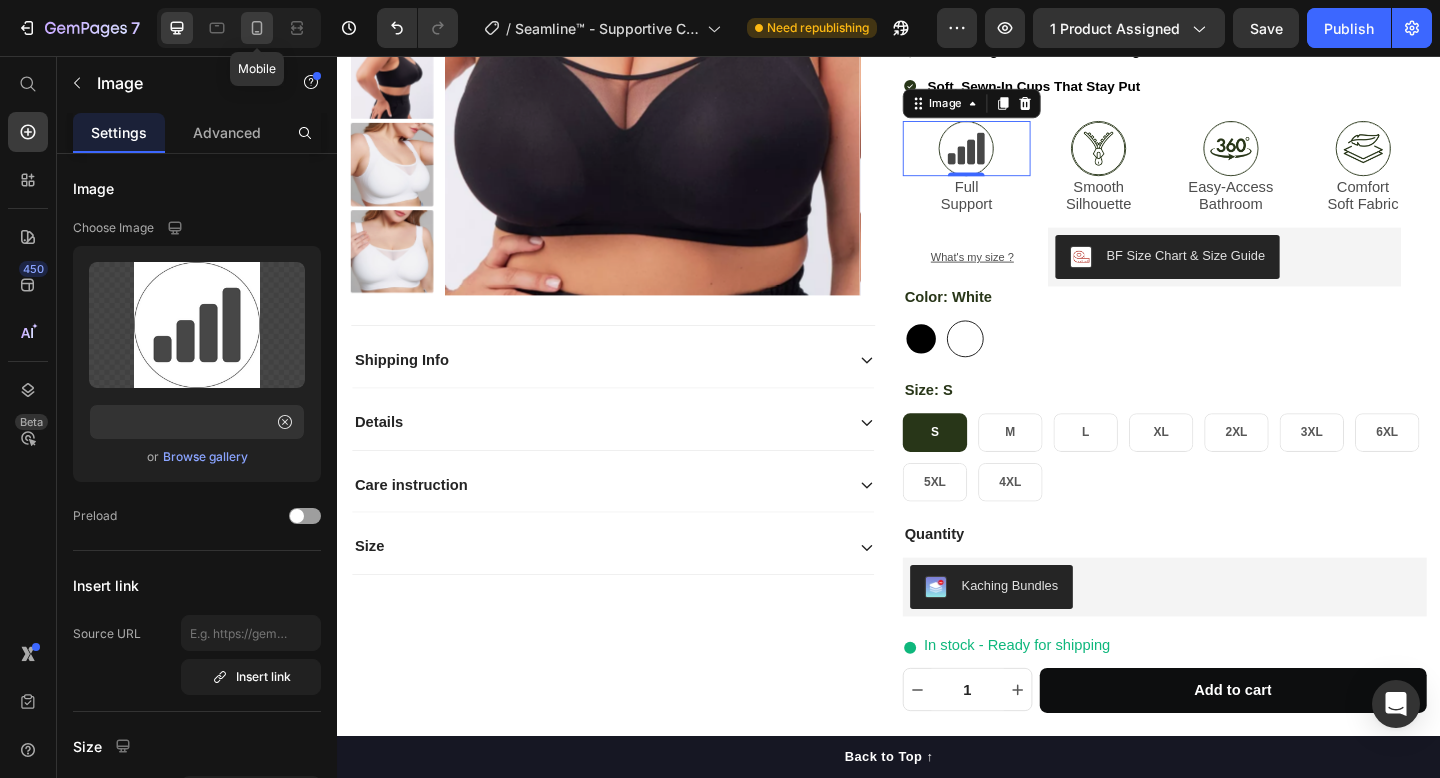 click 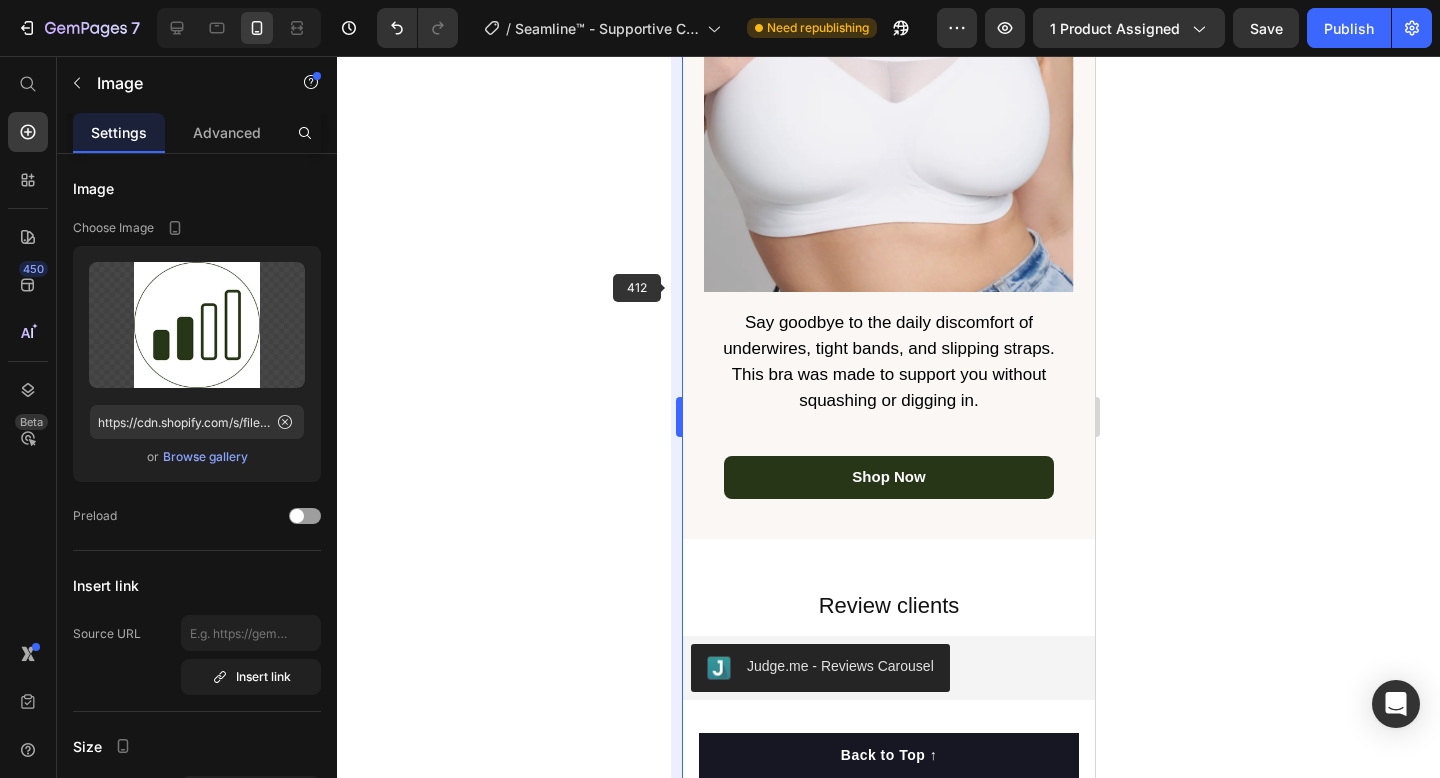 radio on "true" 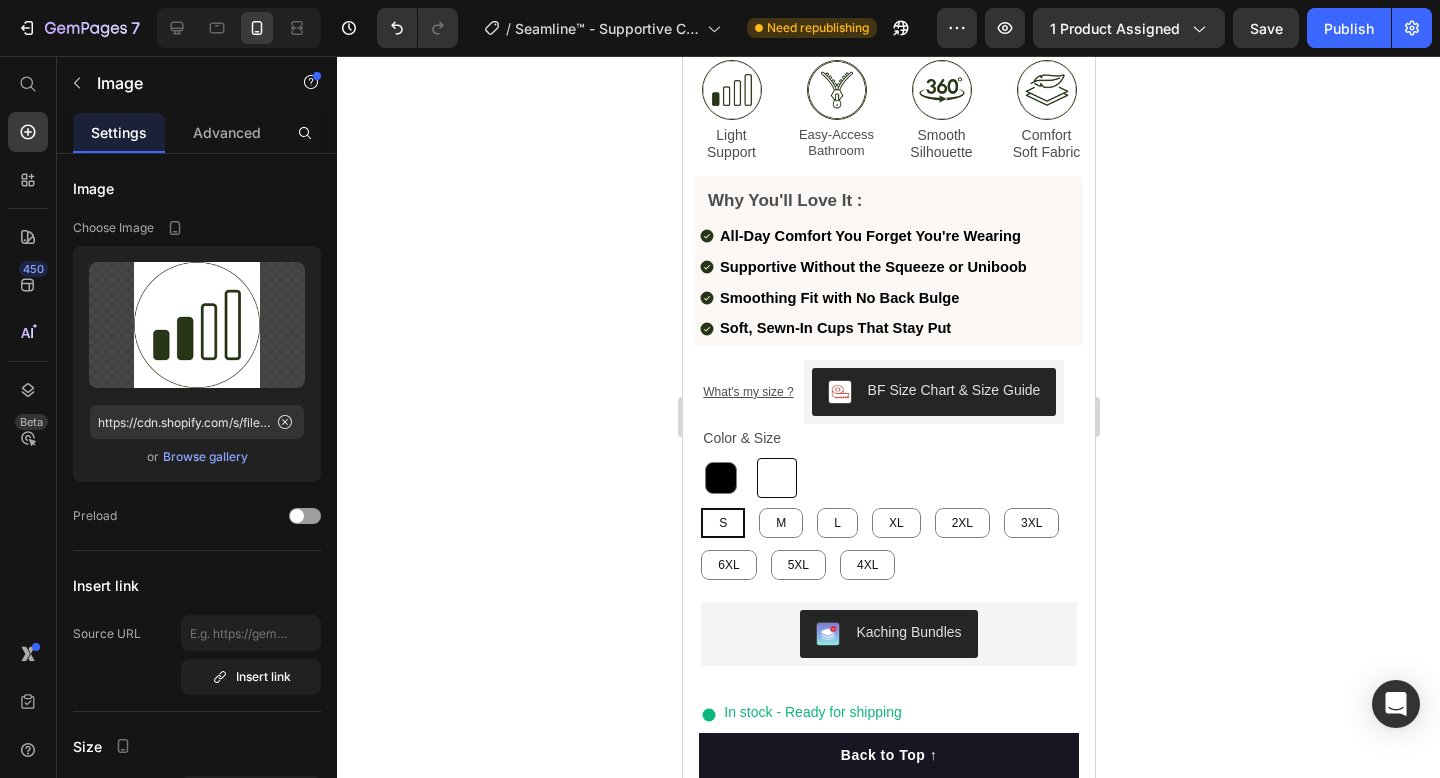 scroll, scrollTop: 730, scrollLeft: 0, axis: vertical 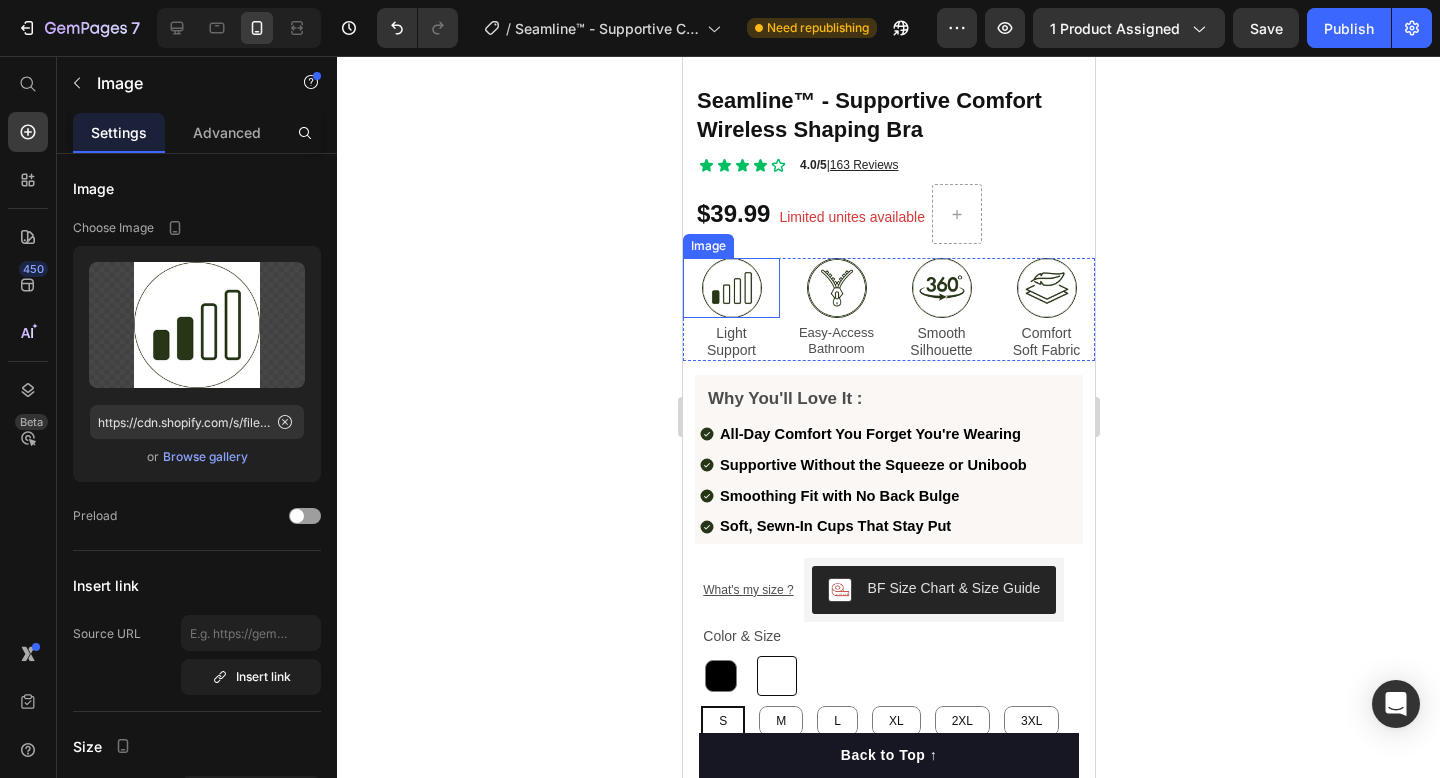 click at bounding box center (730, 288) 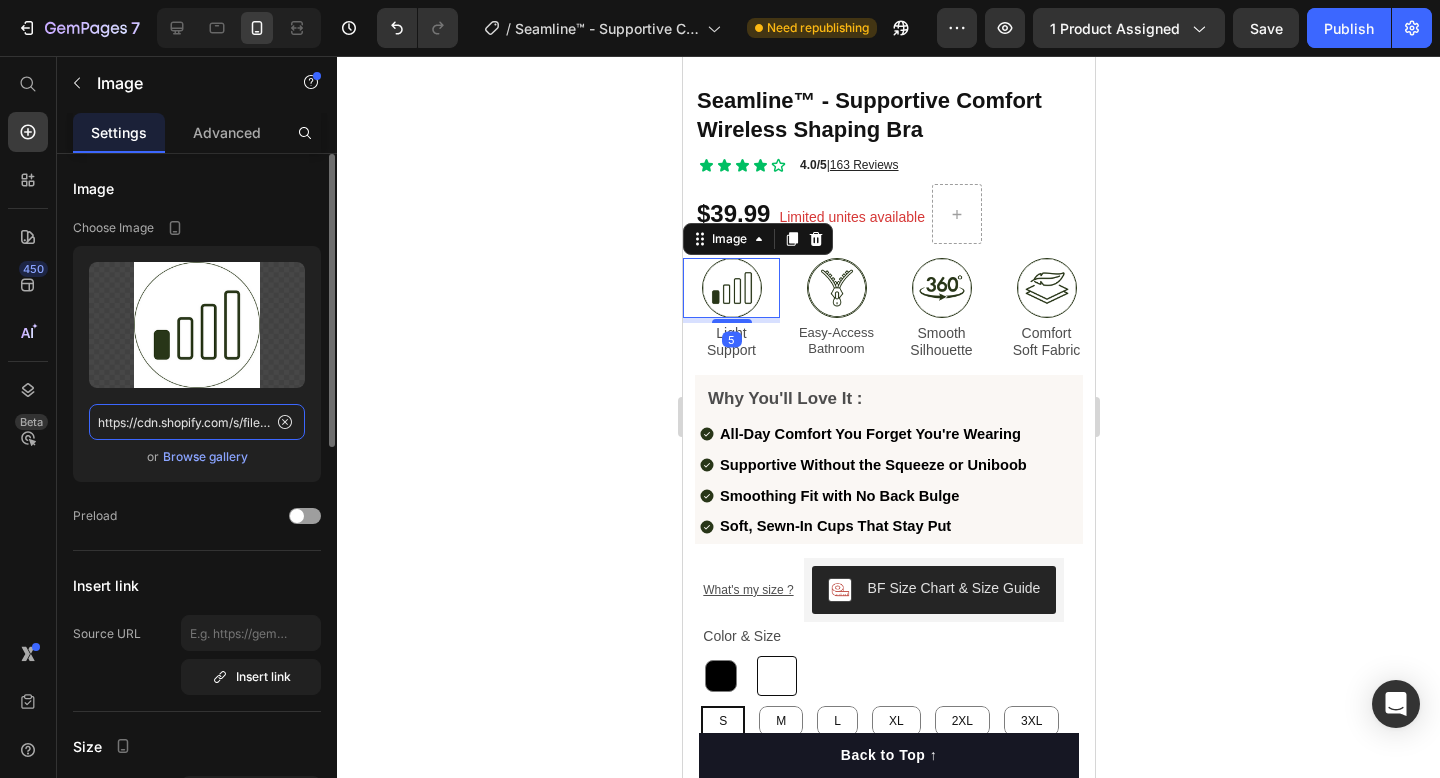 click on "https://cdn.shopify.com/s/files/1/0684/8423/5316/files/1.green.png?v=1744666702" 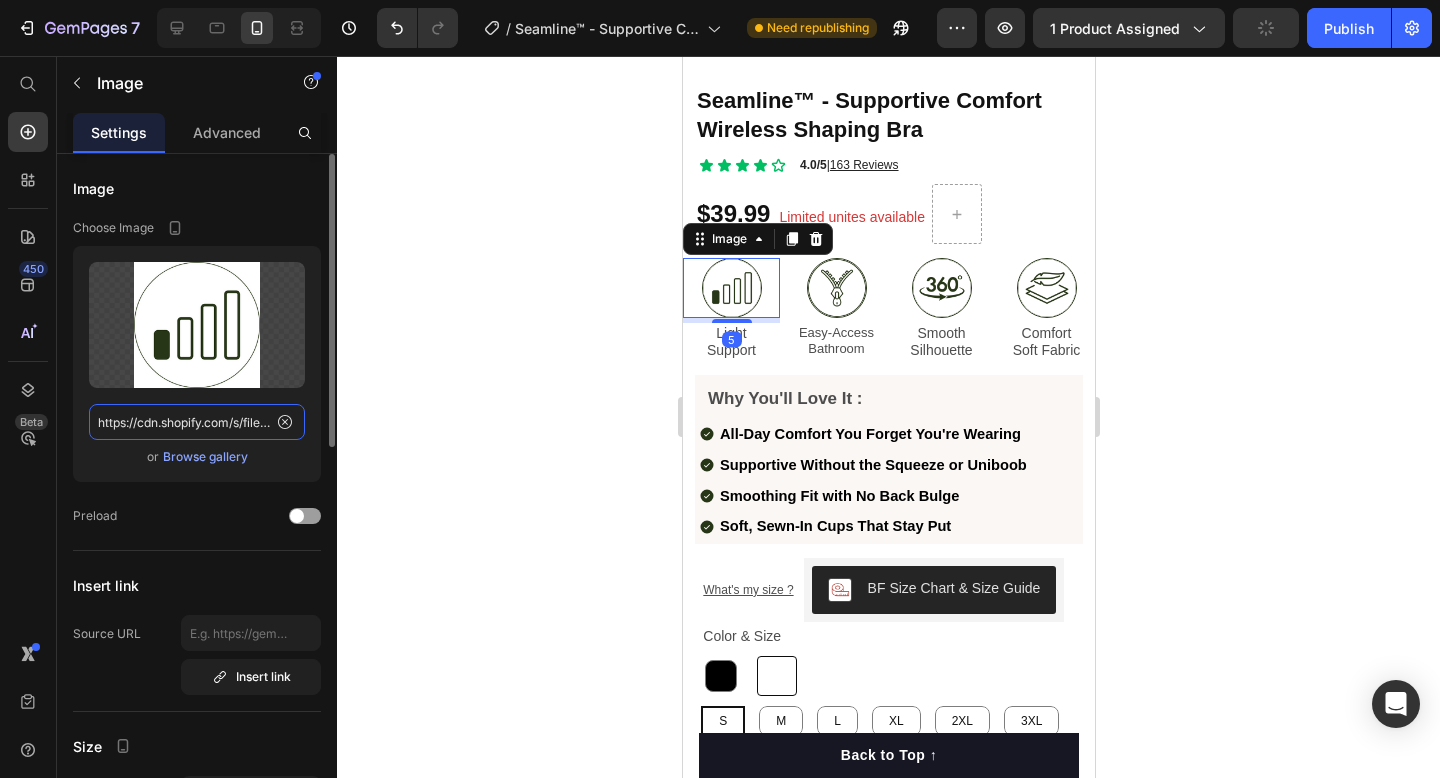 paste on "4.png?v=1744636694" 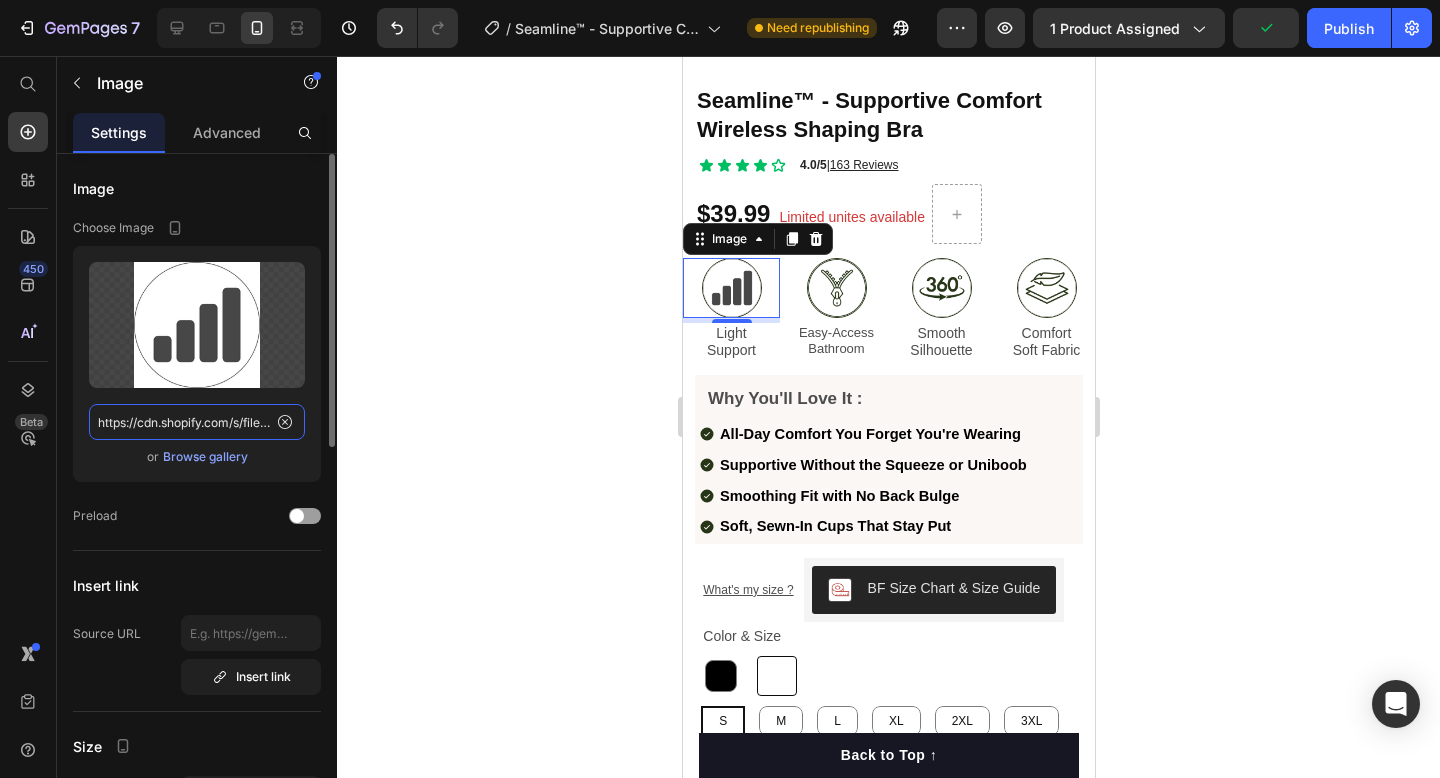 scroll, scrollTop: 0, scrollLeft: 265, axis: horizontal 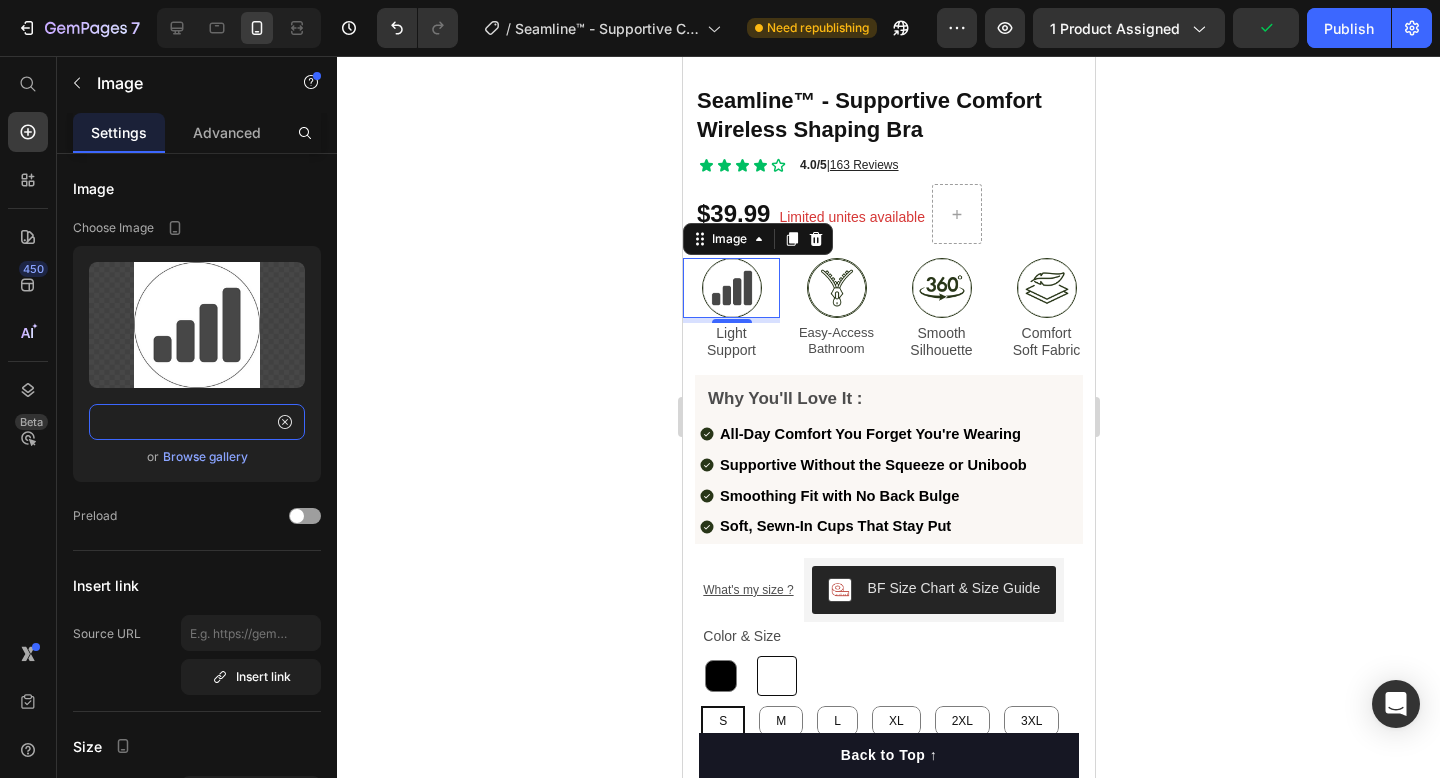 type on "https://cdn.shopify.com/s/files/1/0684/8423/5316/files/4.png?v=1744636694" 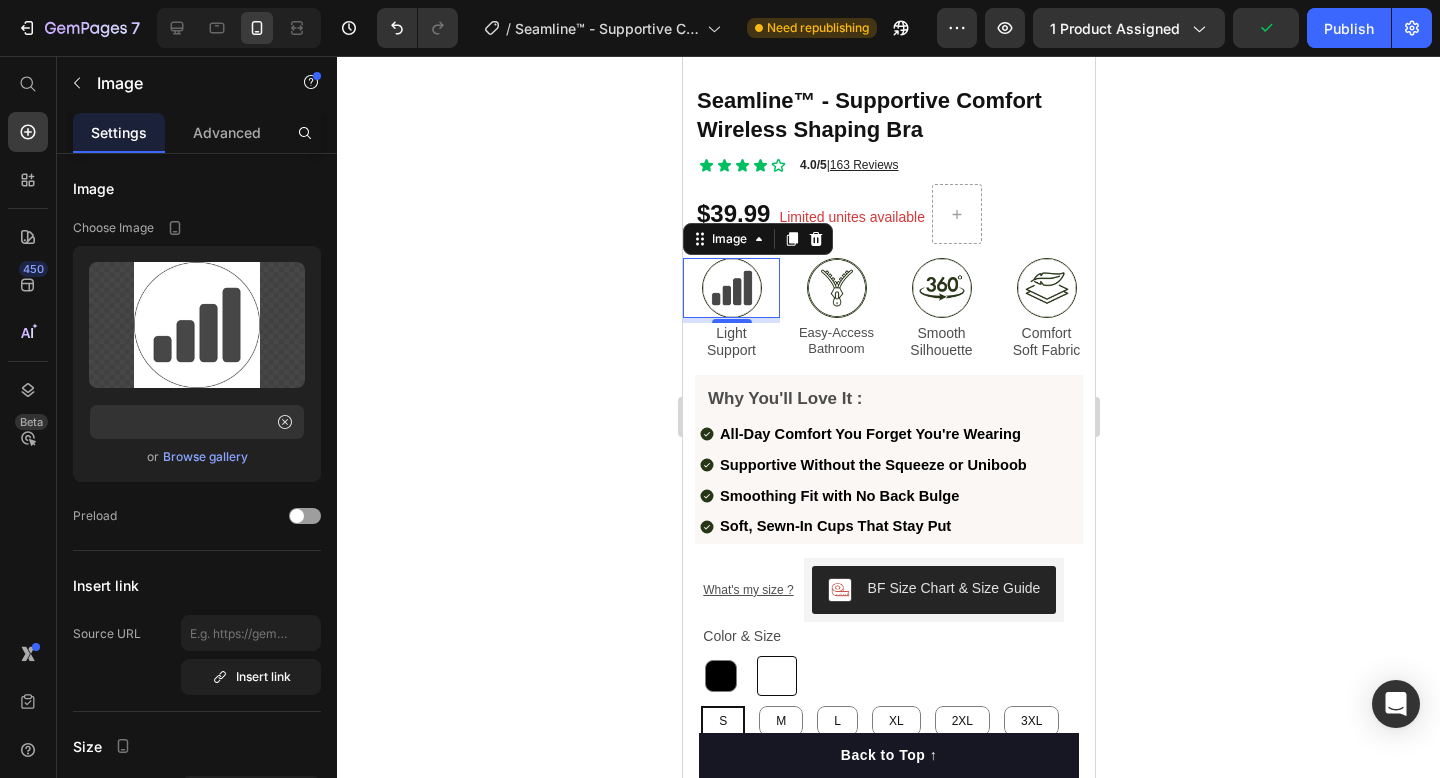 scroll, scrollTop: 0, scrollLeft: 0, axis: both 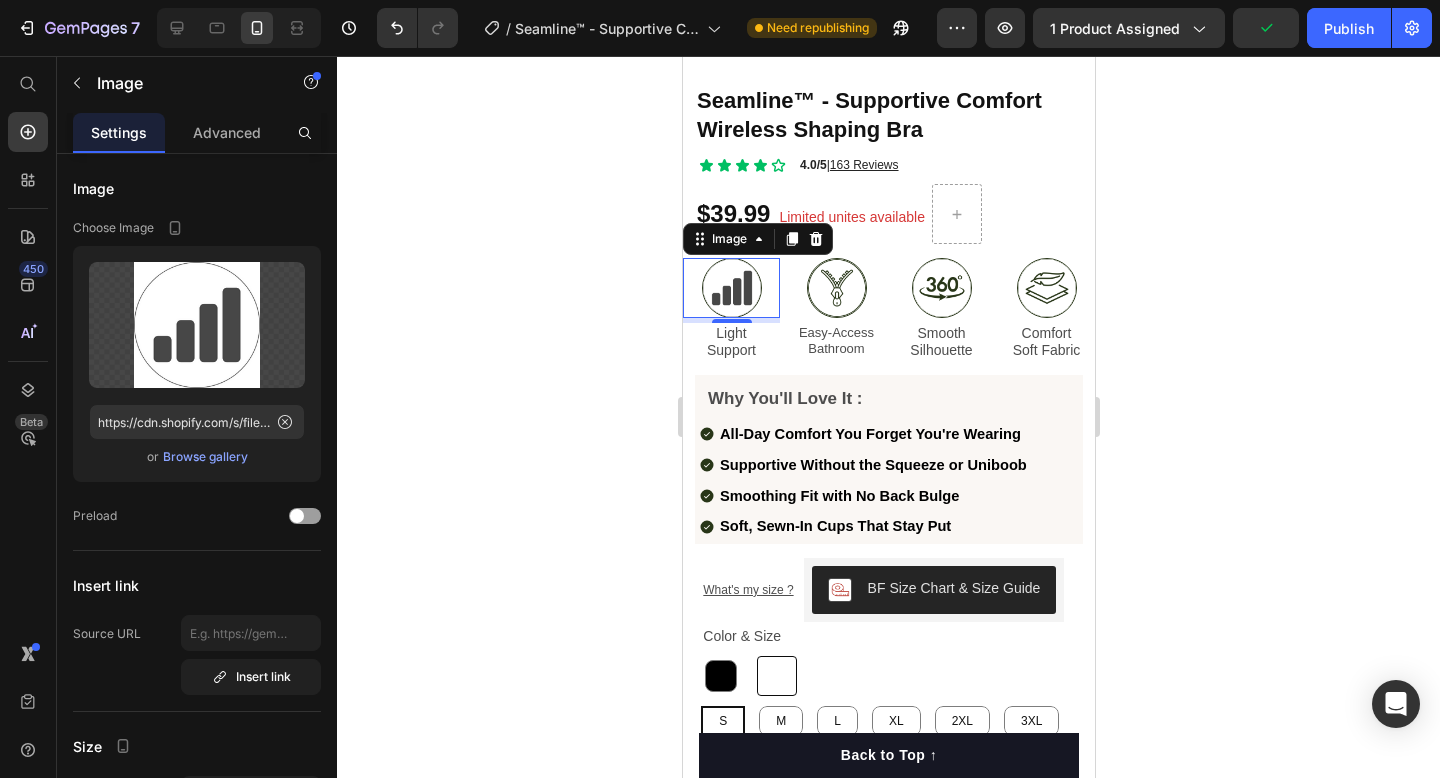 click on "5" at bounding box center [731, 339] 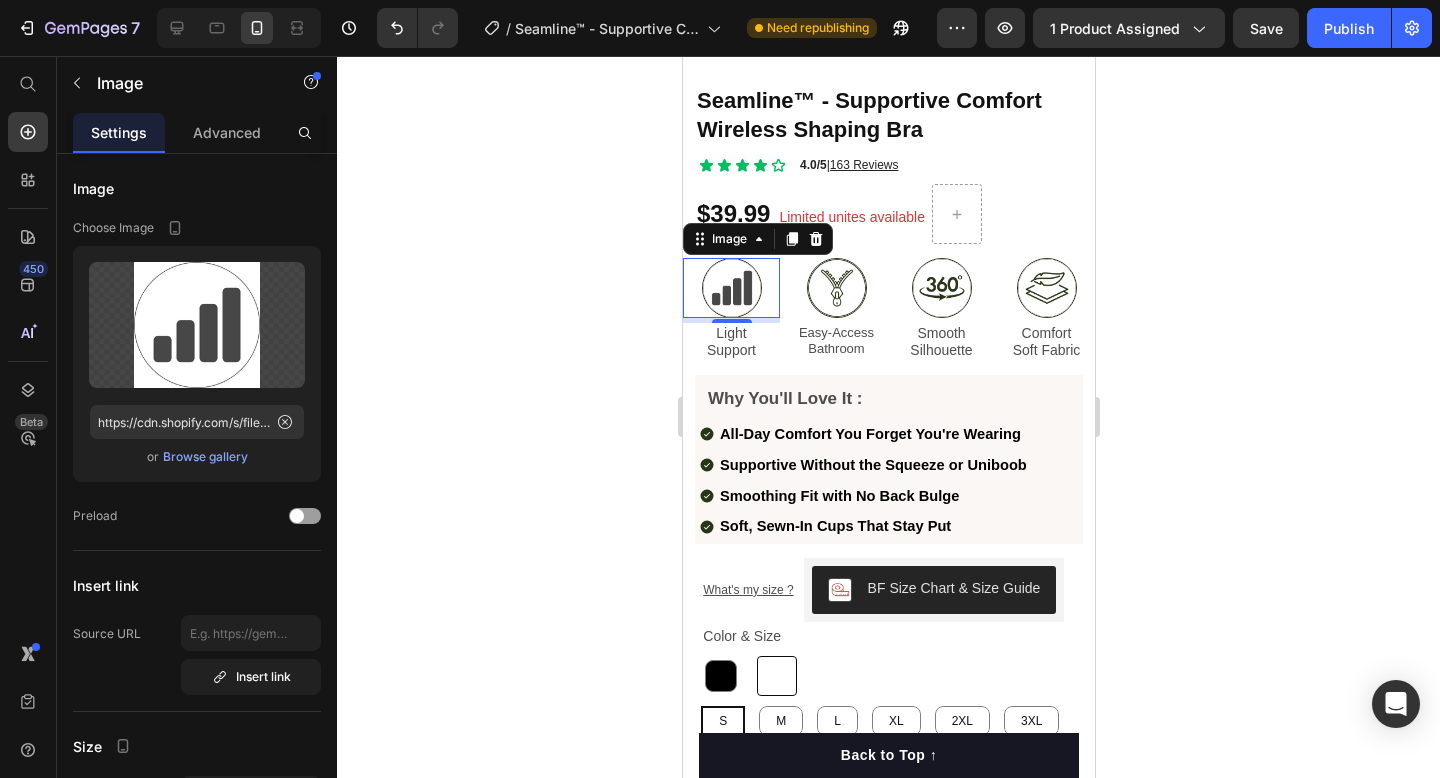 click on "5" at bounding box center (731, 339) 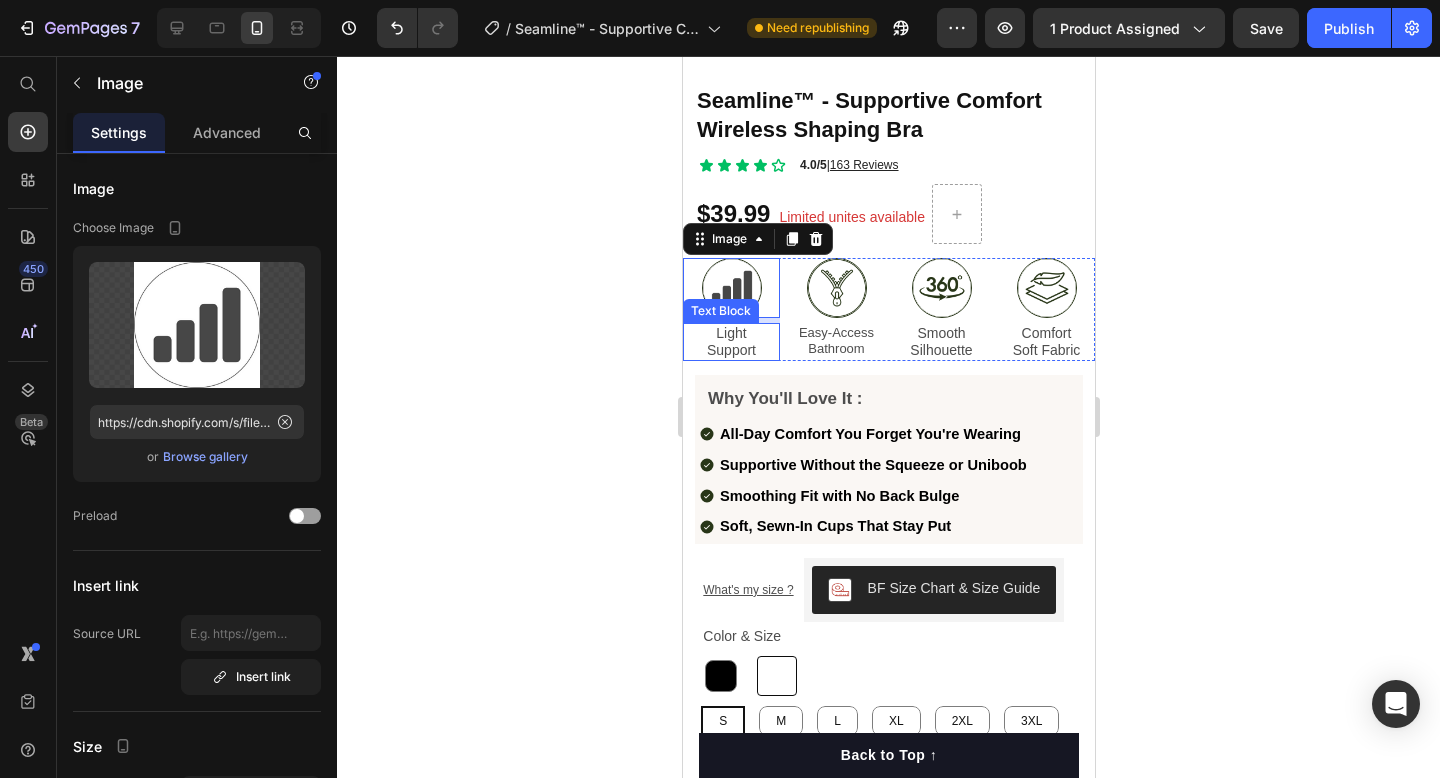 click on "Light  Support" at bounding box center [730, 342] 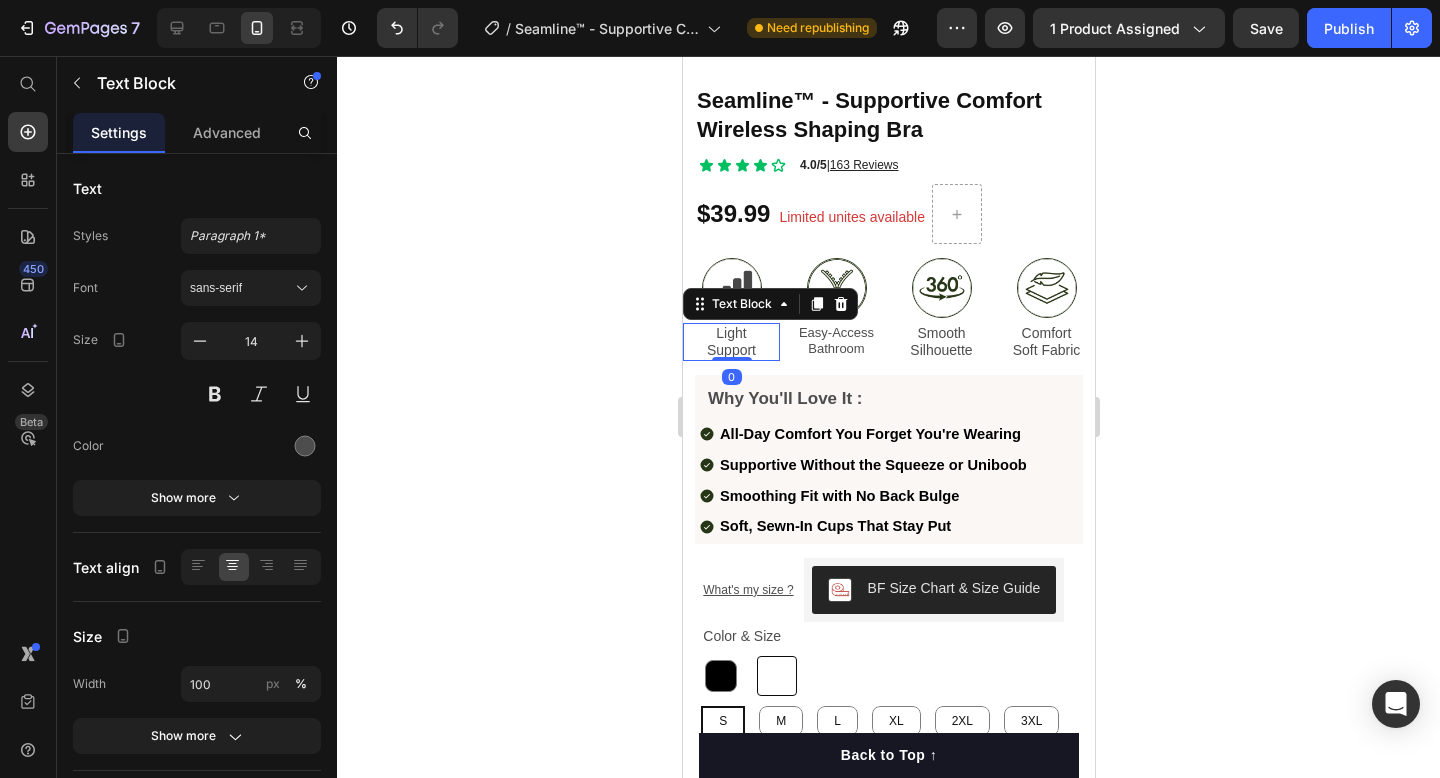 click on "Light  Support" at bounding box center (730, 342) 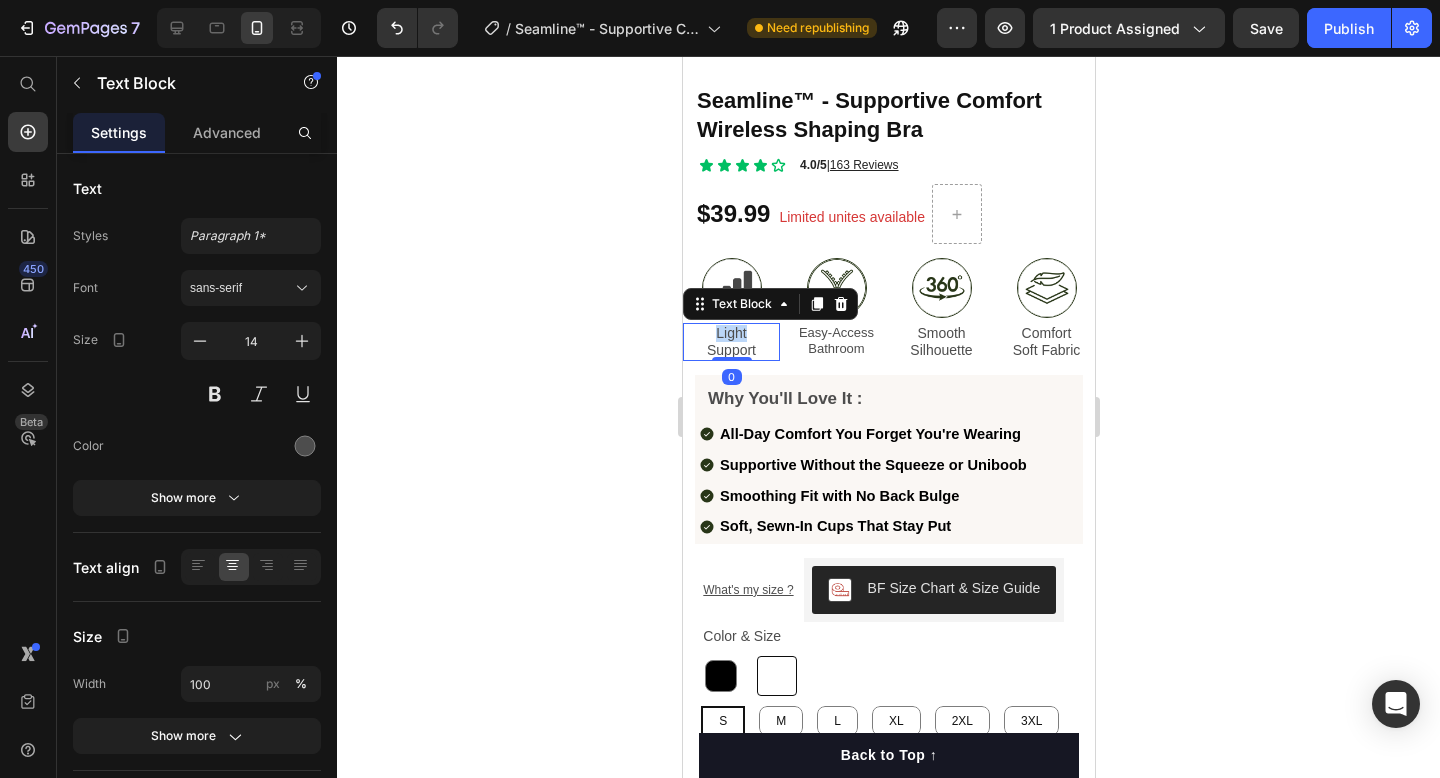 click on "Light  Support" at bounding box center (730, 342) 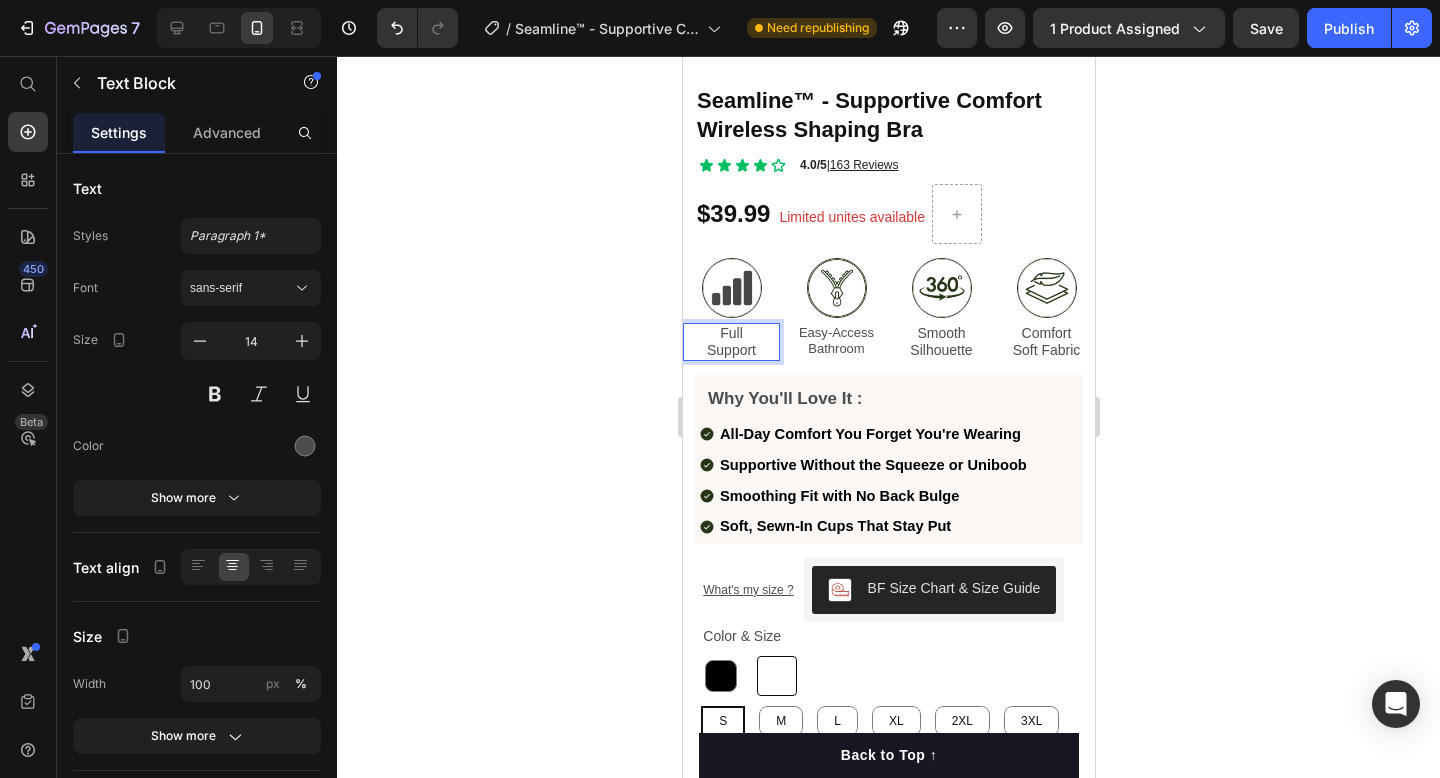 click 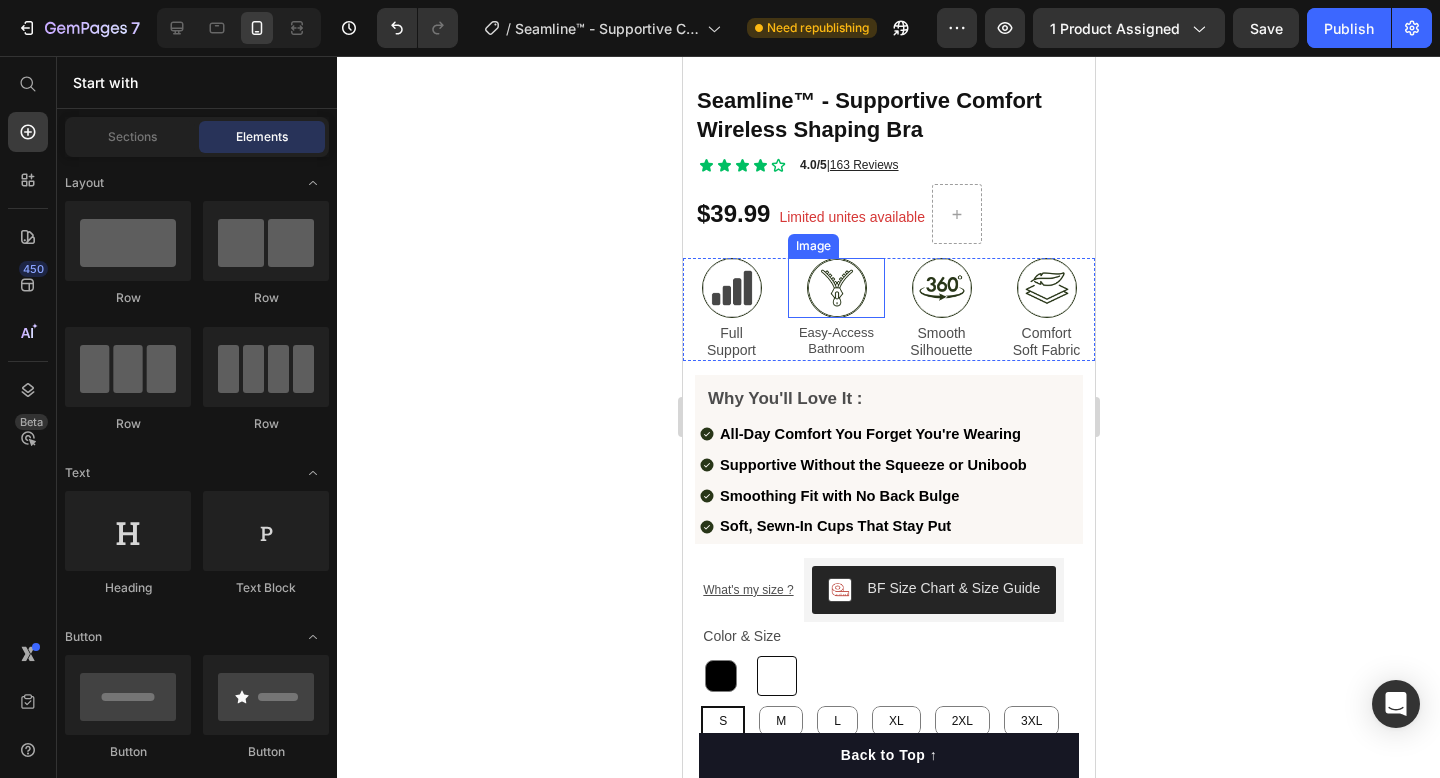 click at bounding box center (835, 288) 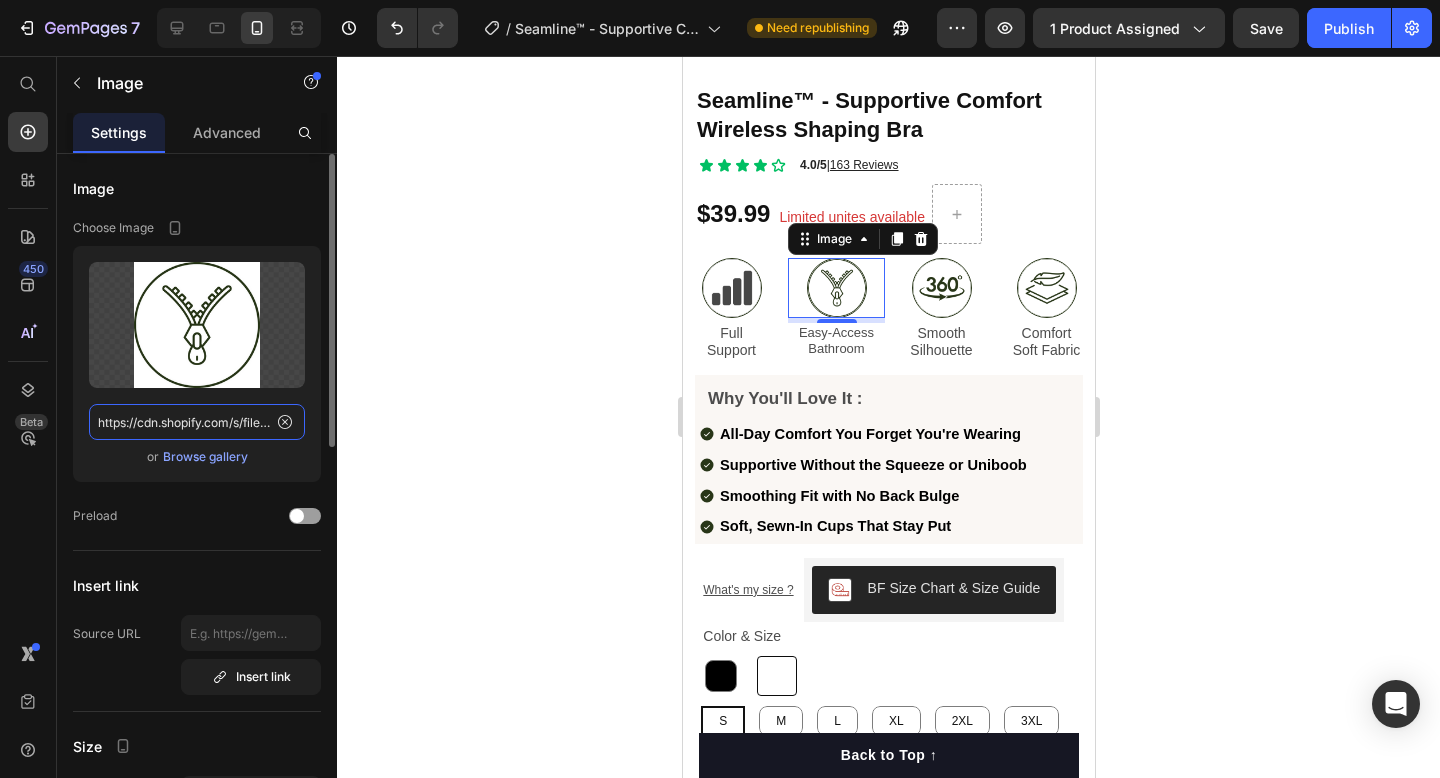 click on "https://cdn.shopify.com/s/files/1/0684/8423/5316/files/8.green.png?v=1744666702" 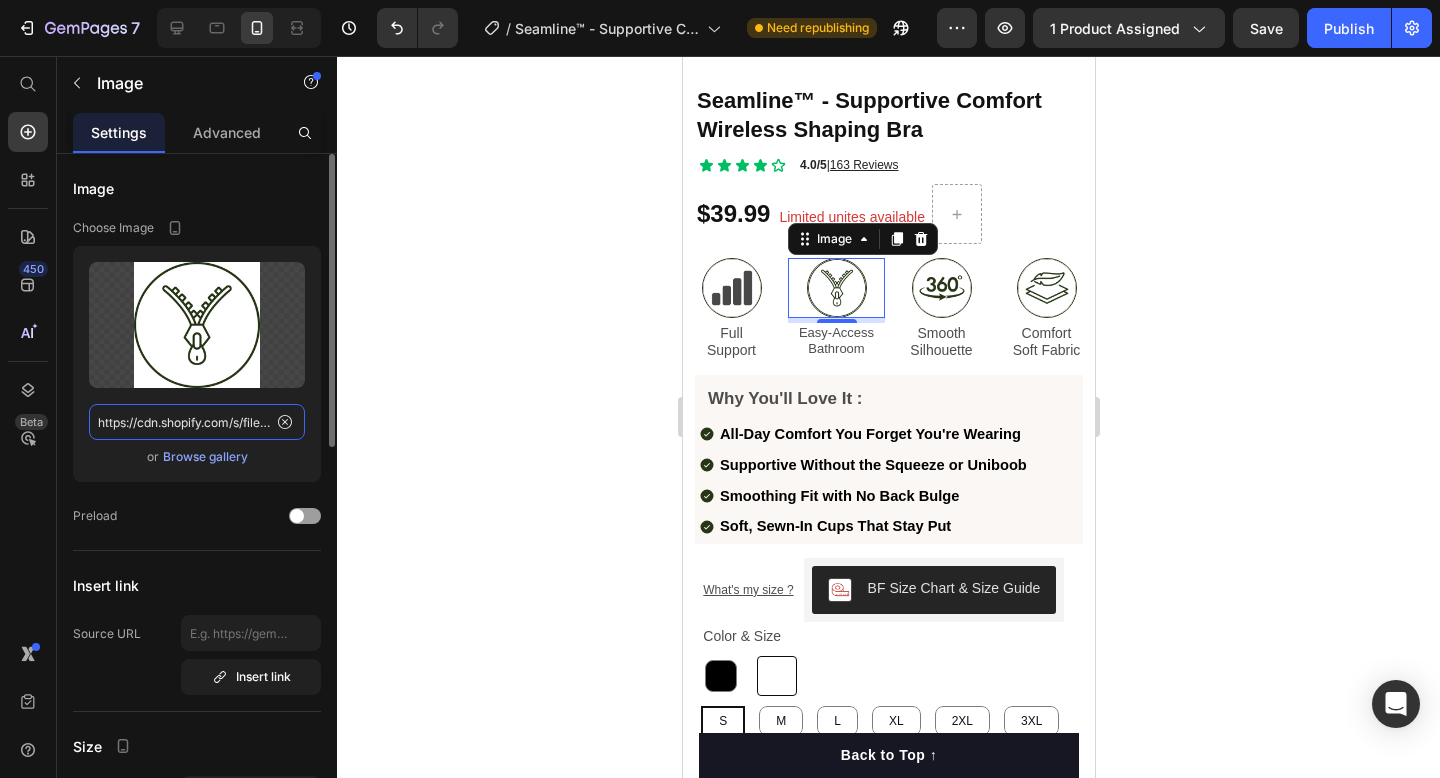 paste on "6.png?v=1744636694" 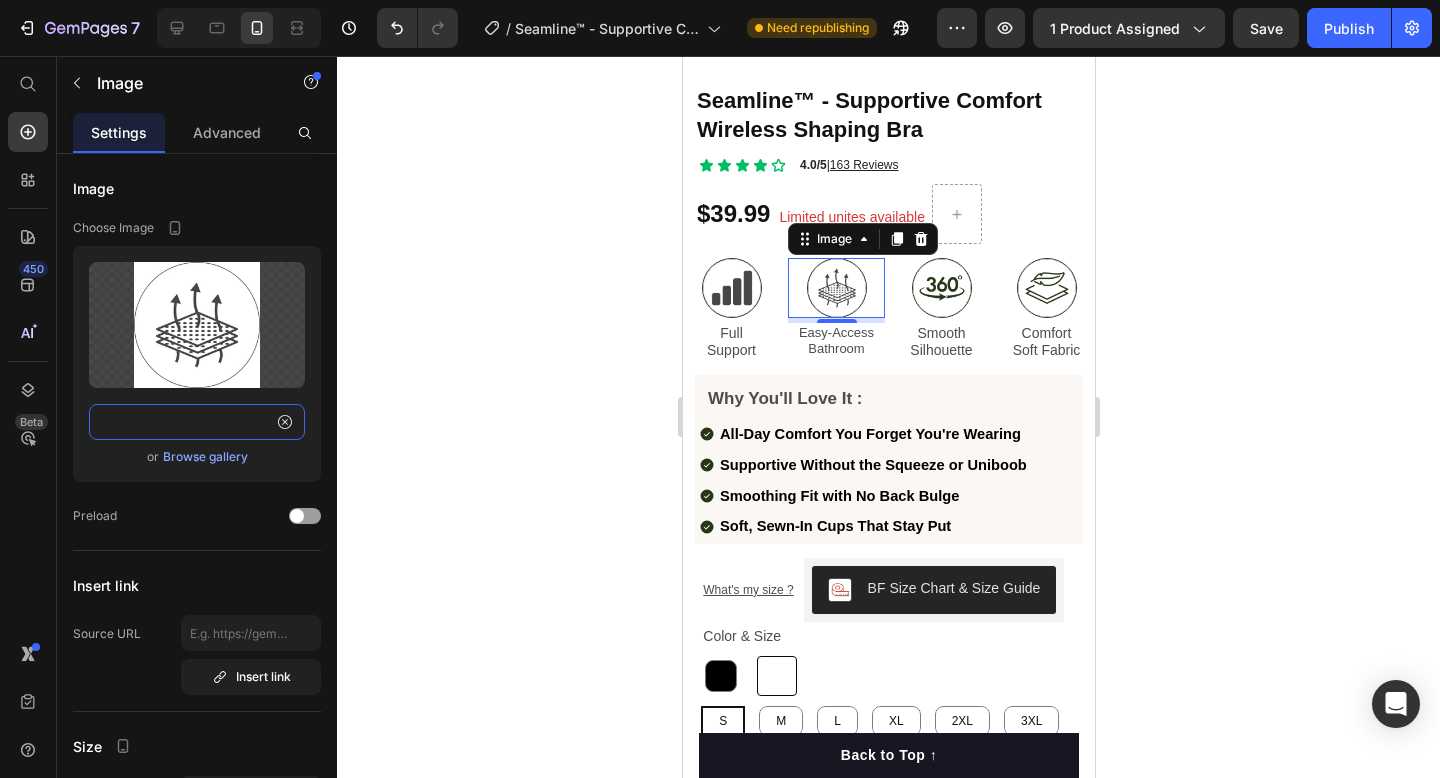 type on "https://cdn.shopify.com/s/files/1/0684/8423/5316/files/6.png?v=1744636694" 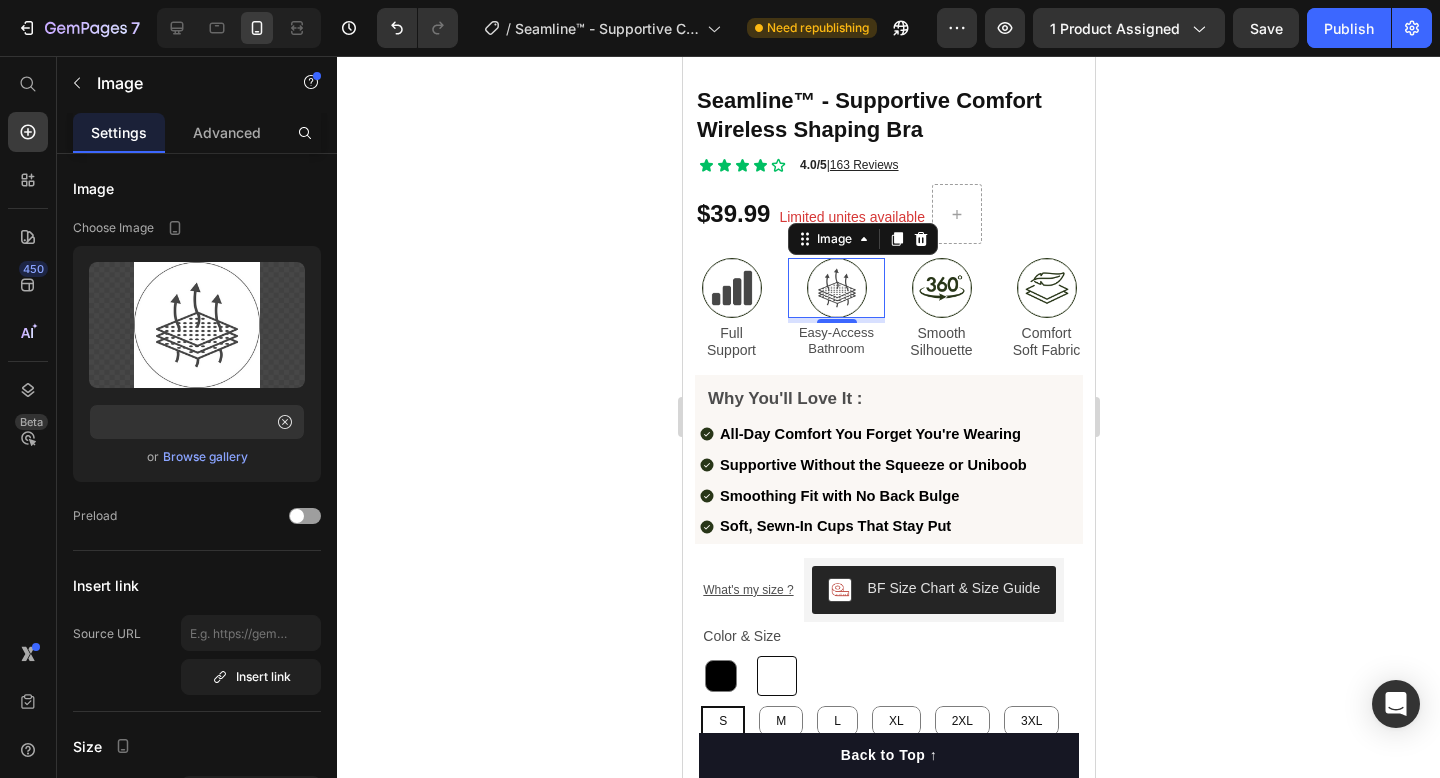 scroll, scrollTop: 0, scrollLeft: 0, axis: both 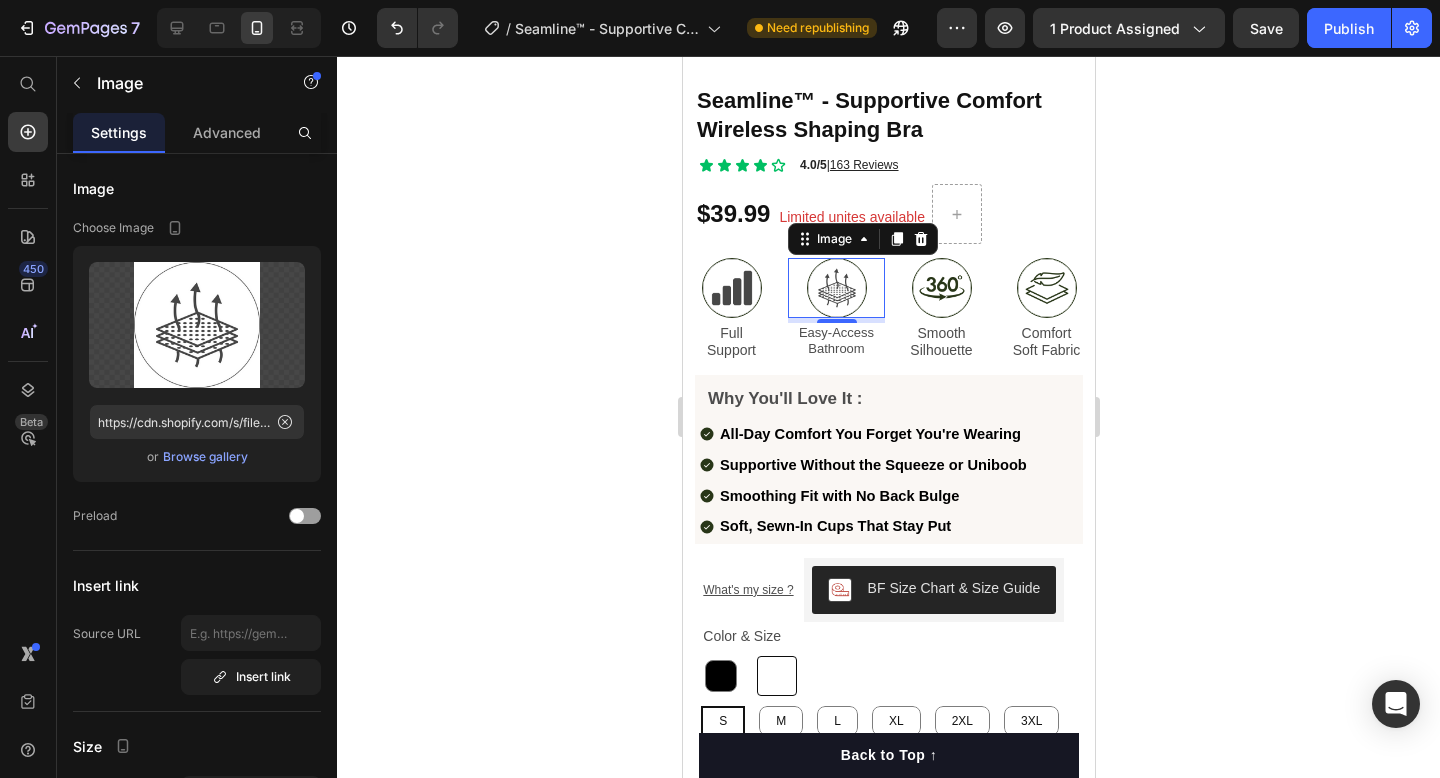 click on "5" at bounding box center [836, 339] 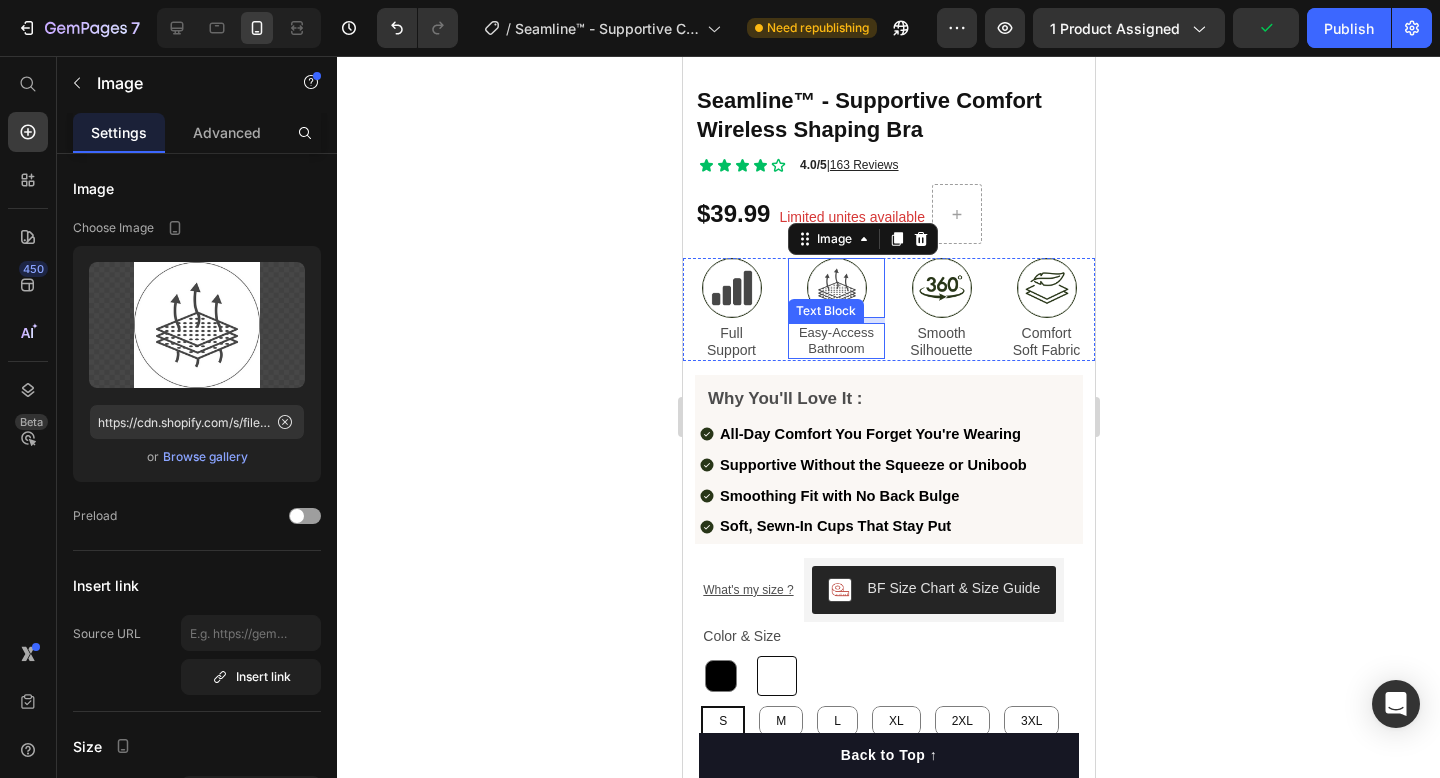 click on "Easy-Access Bathroom" at bounding box center [835, 340] 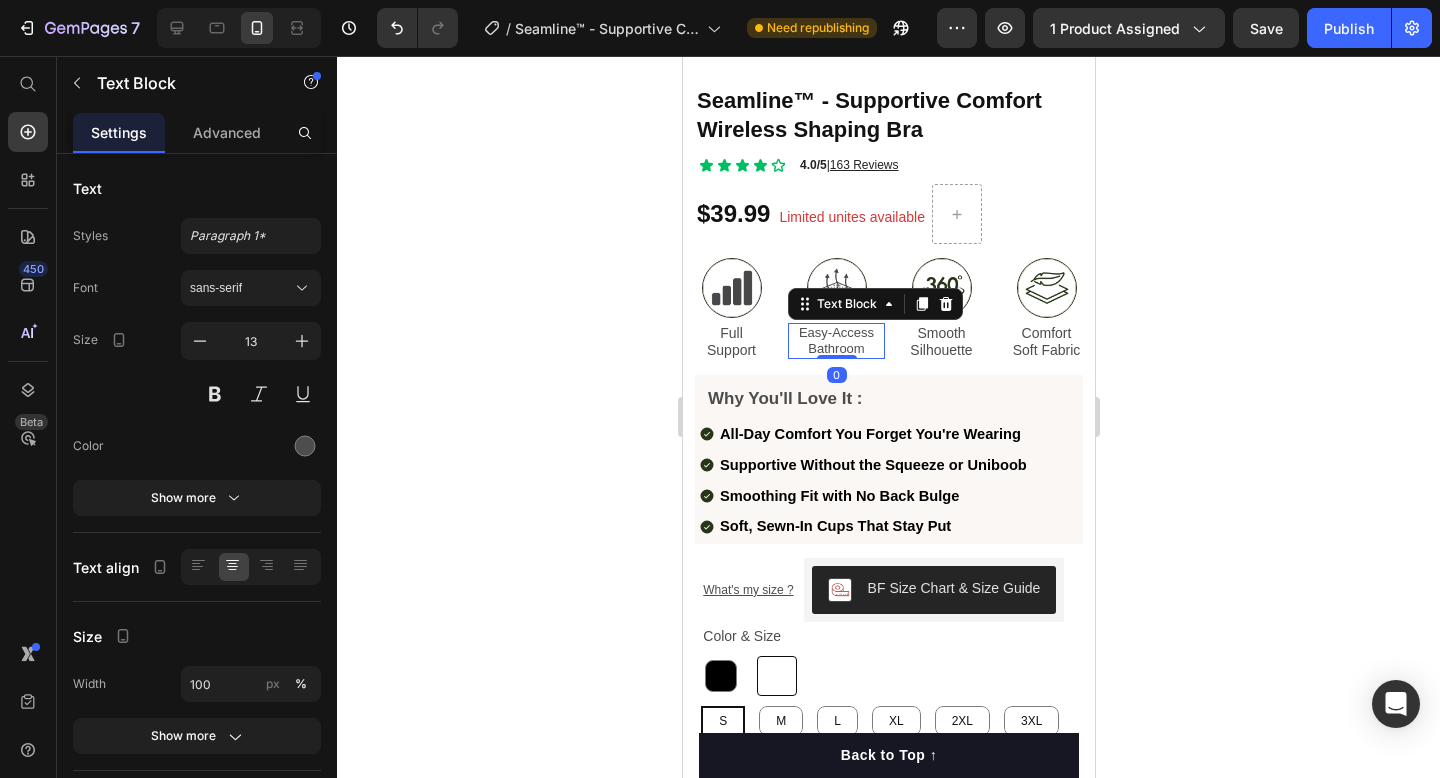 click on "Easy-Access Bathroom" at bounding box center [835, 340] 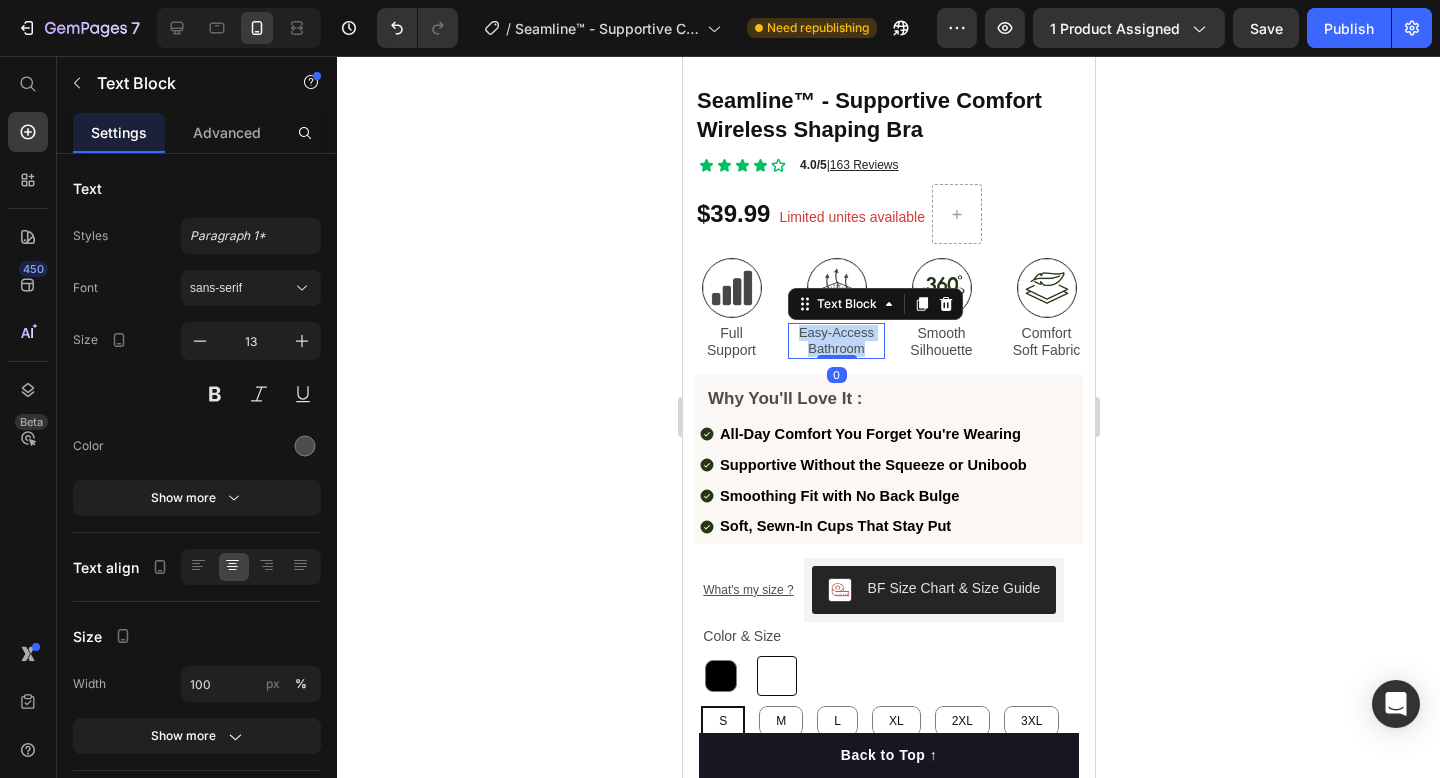 click on "Easy-Access Bathroom" at bounding box center [835, 340] 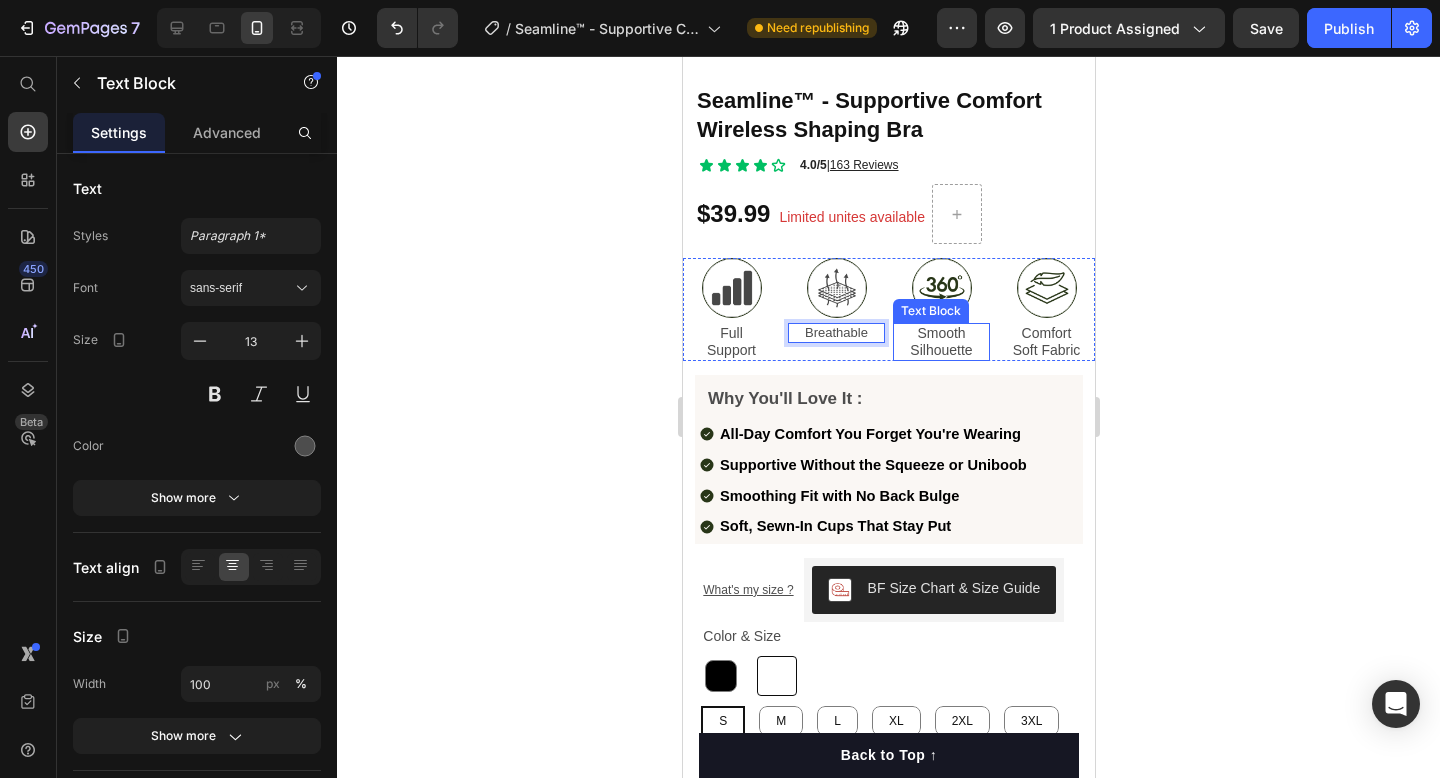 click on "Smooth Silhouette" at bounding box center (940, 342) 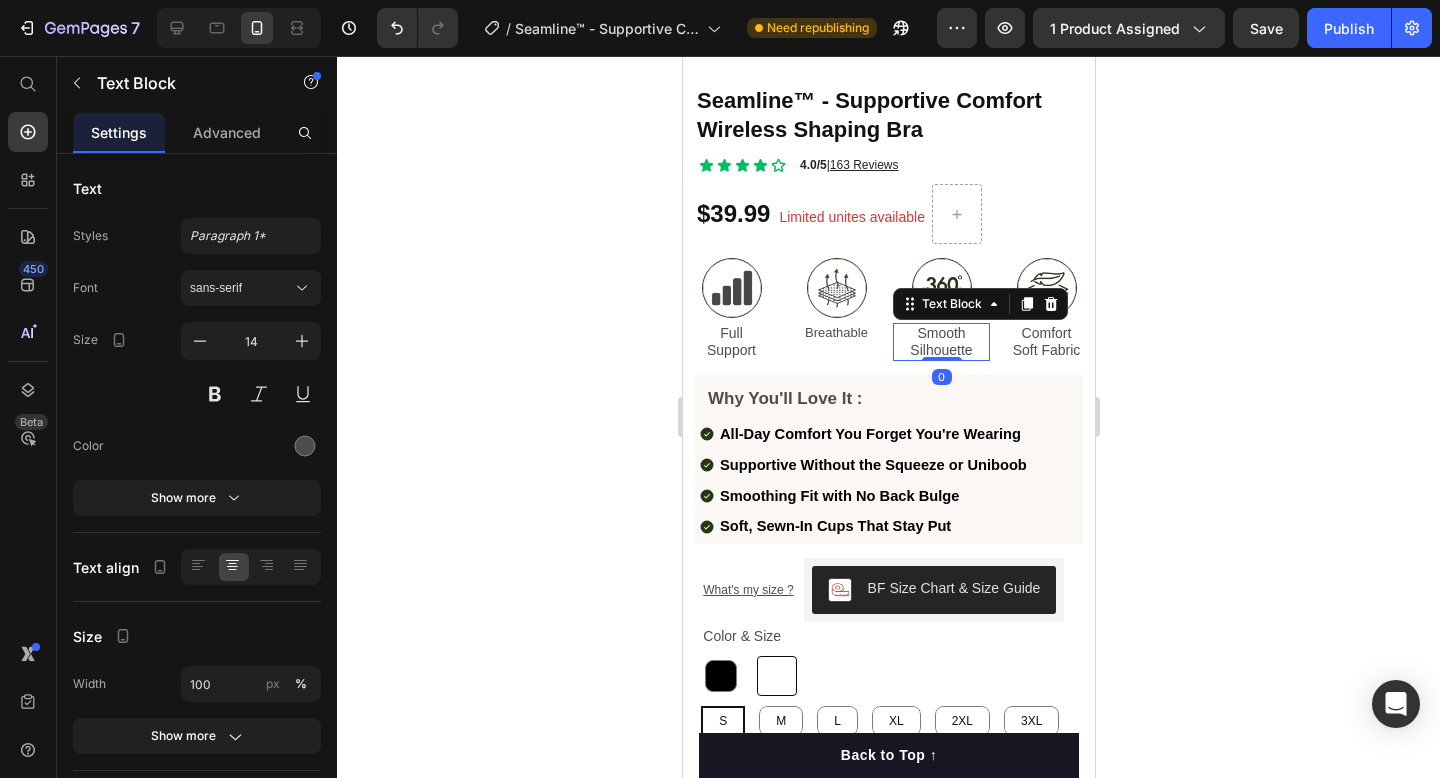 click on "Smooth Silhouette" at bounding box center [940, 342] 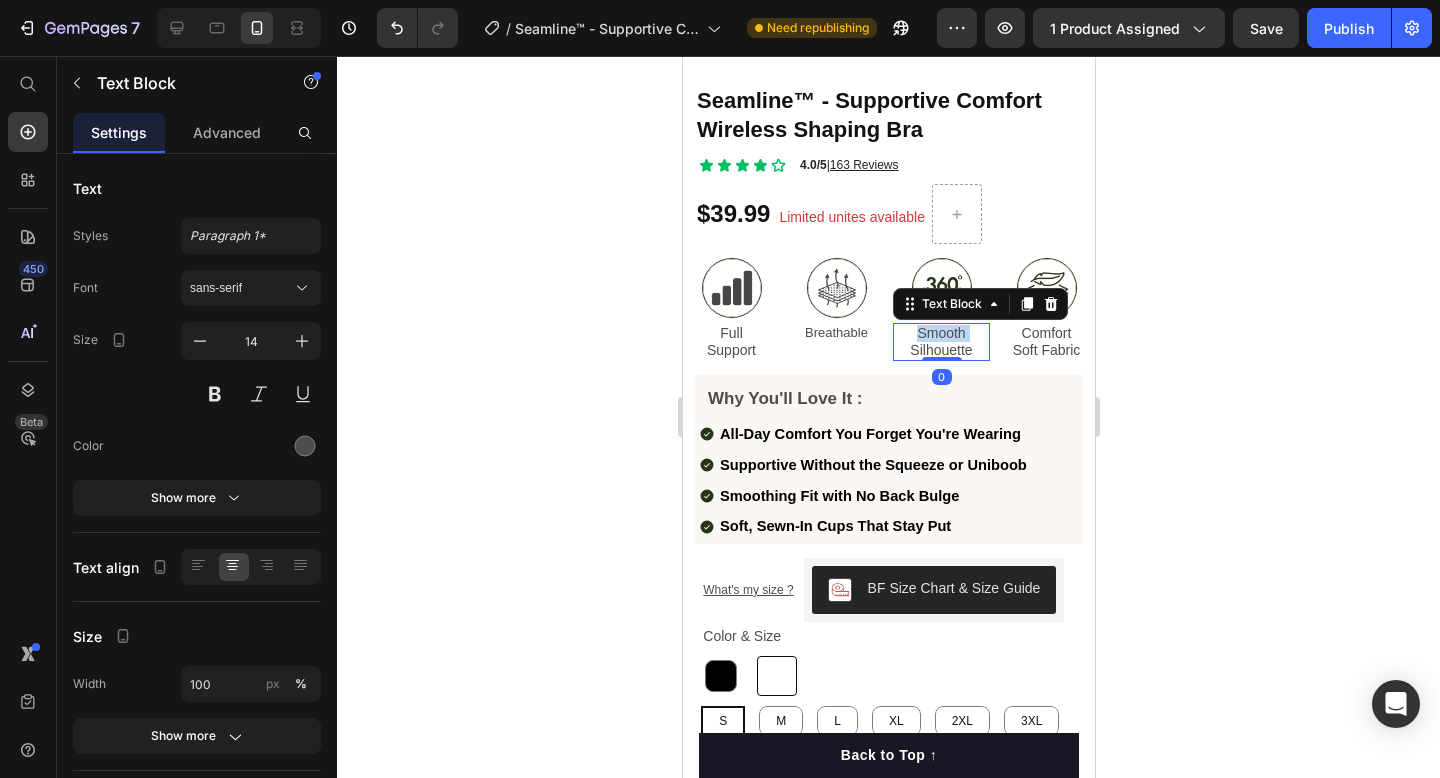 click on "Smooth Silhouette" at bounding box center [940, 342] 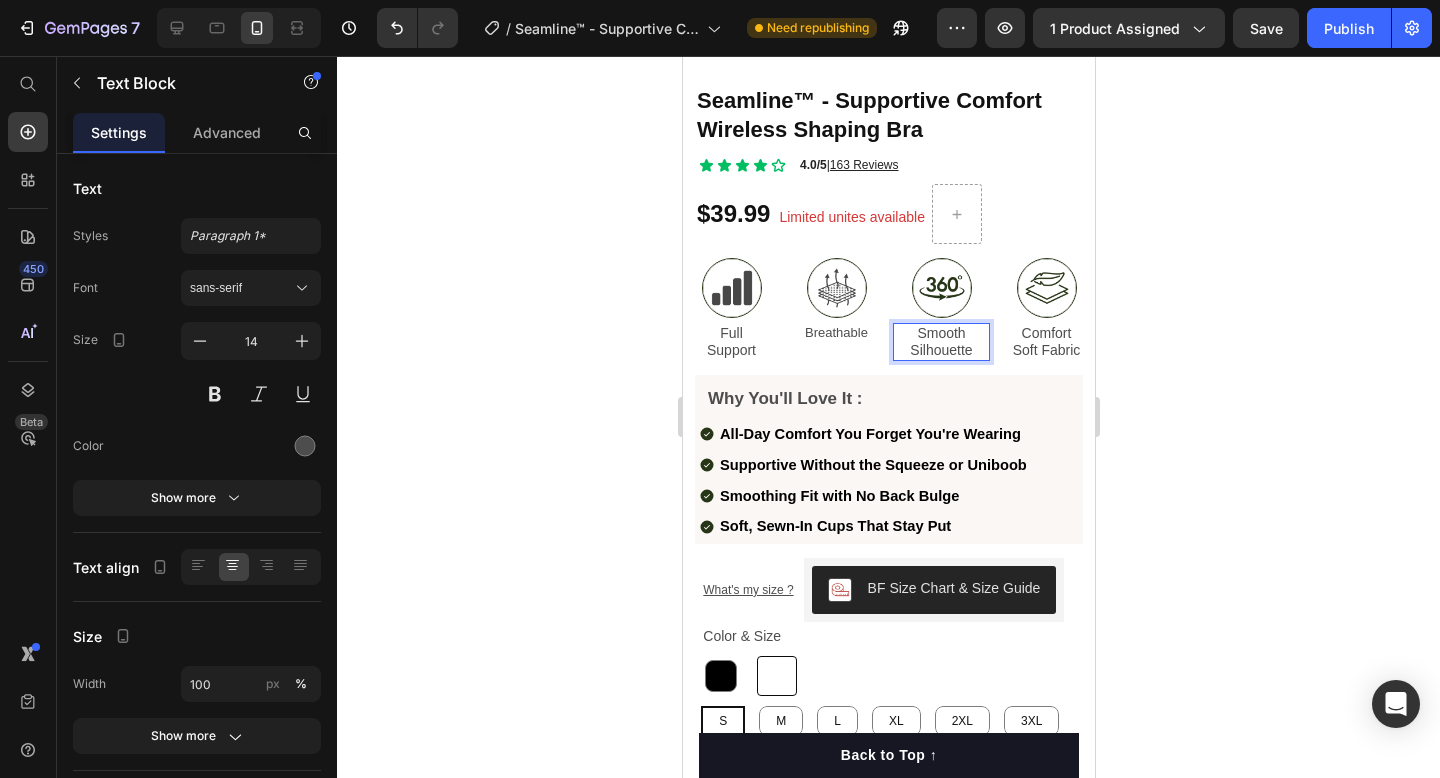 click on "Smooth Silhouette" at bounding box center (940, 342) 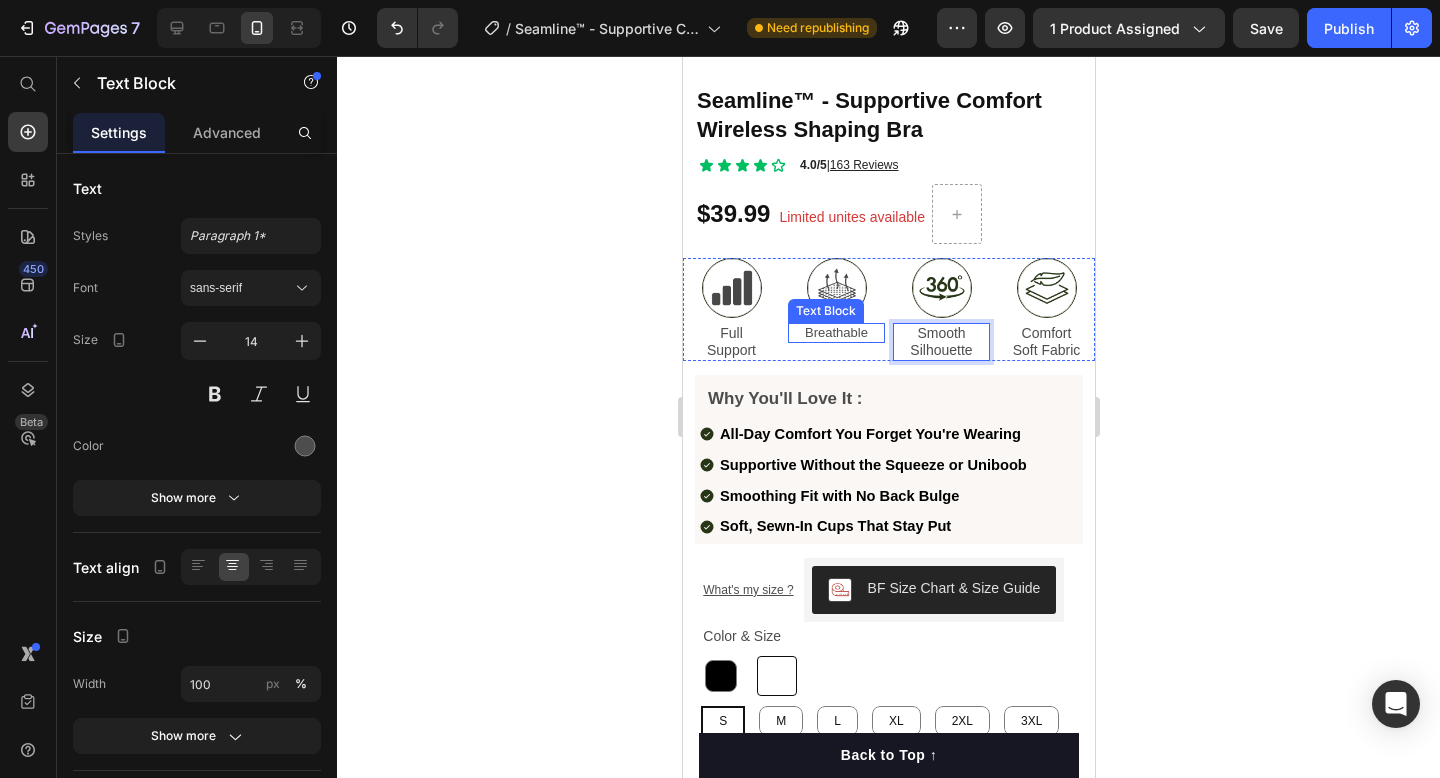 click on "Breathable" at bounding box center [835, 333] 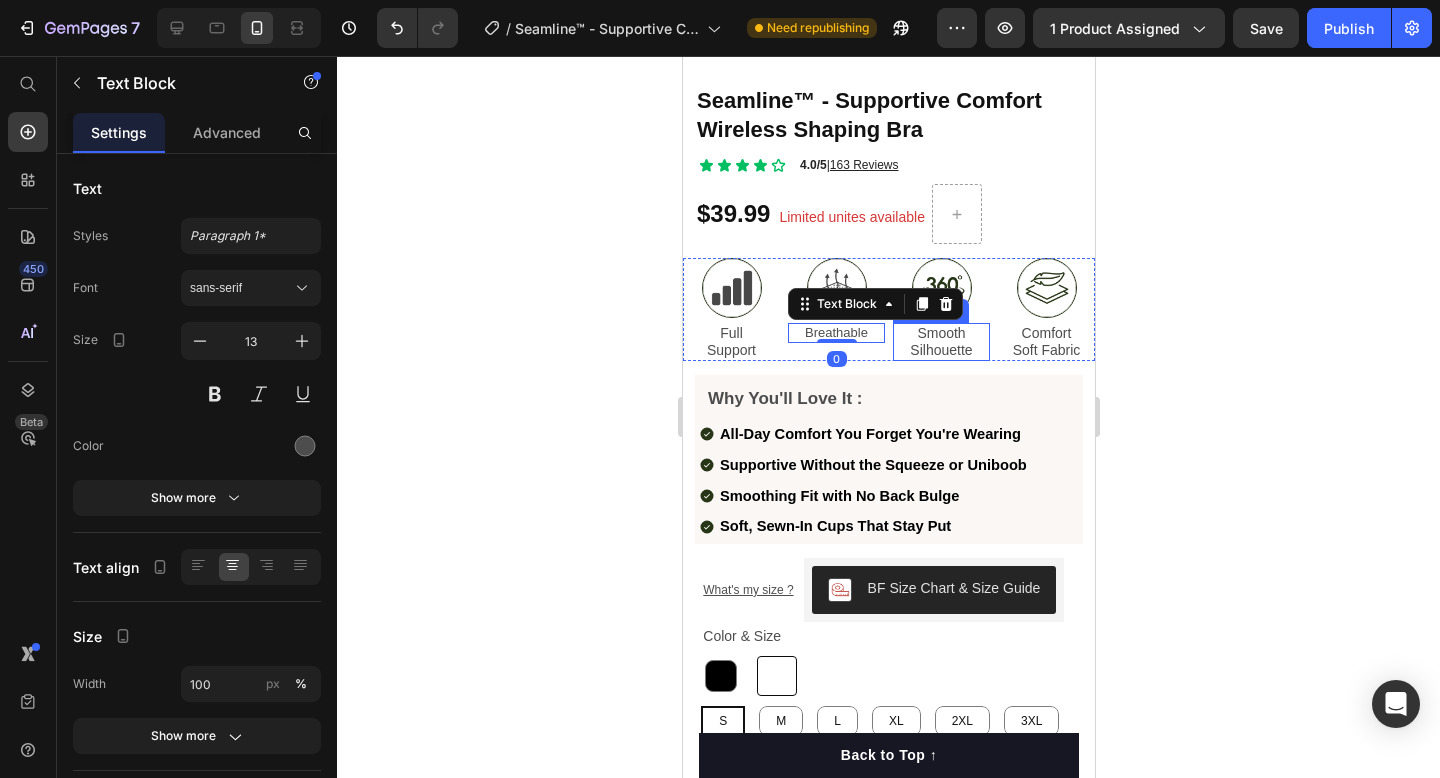 click on "Smooth Silhouette" at bounding box center (940, 342) 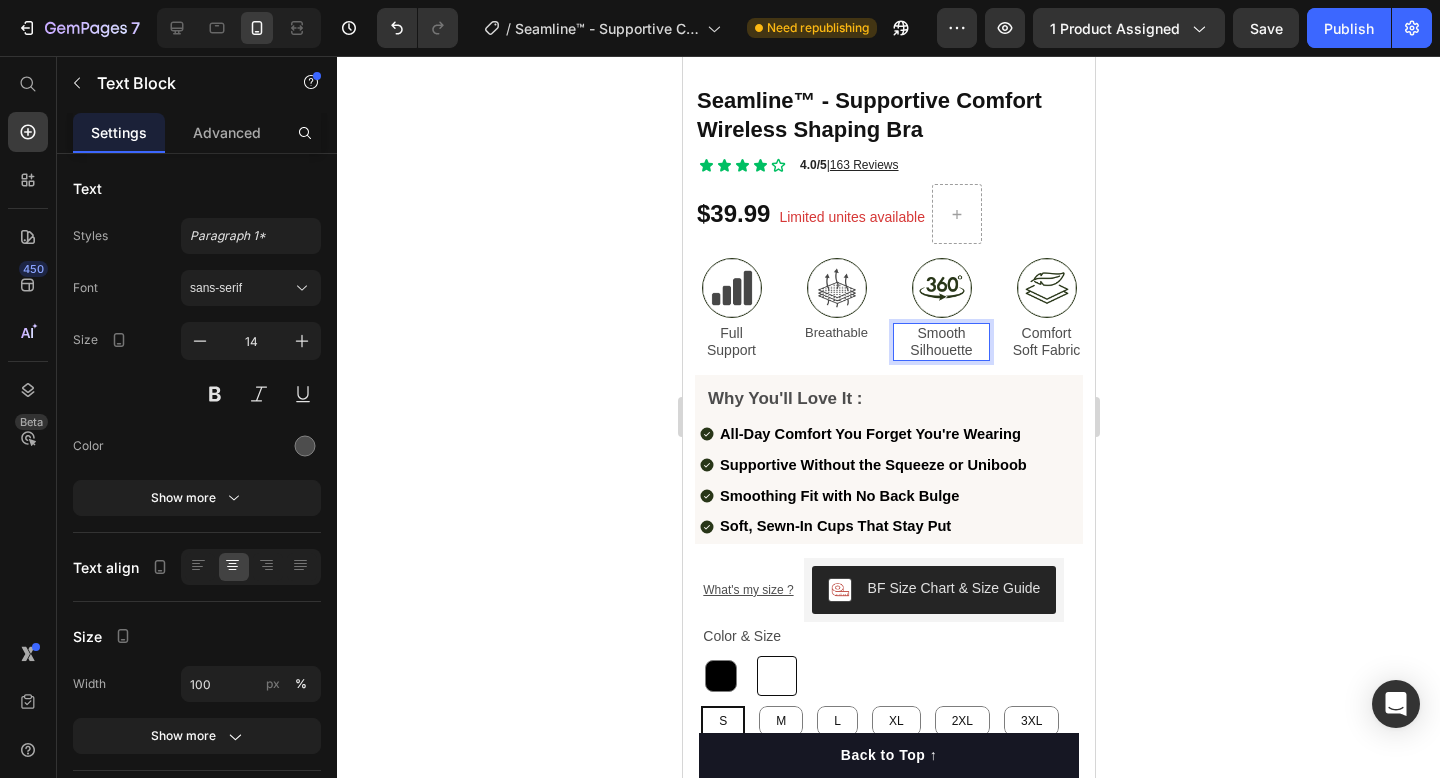 click on "Smooth Silhouette" at bounding box center [940, 342] 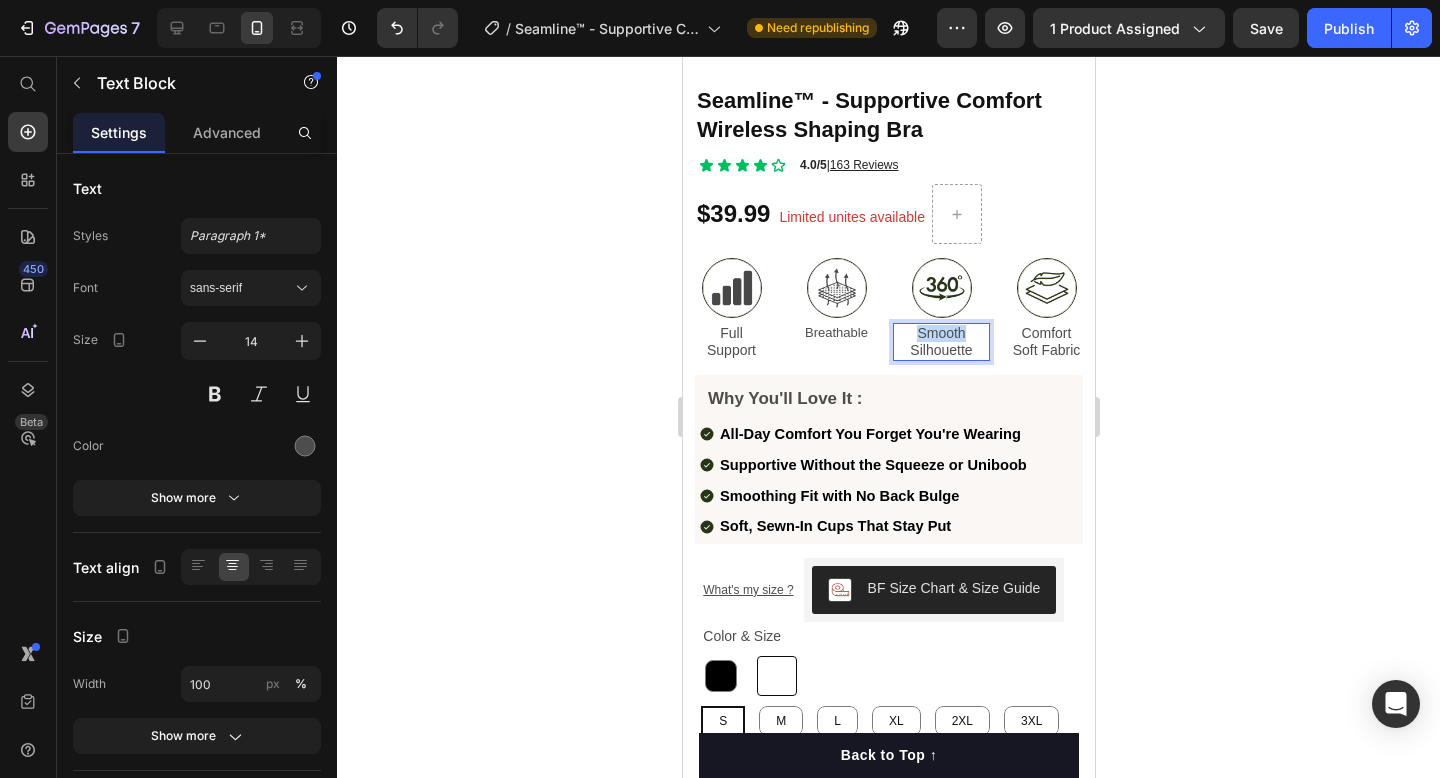 click on "Smooth Silhouette" at bounding box center (940, 342) 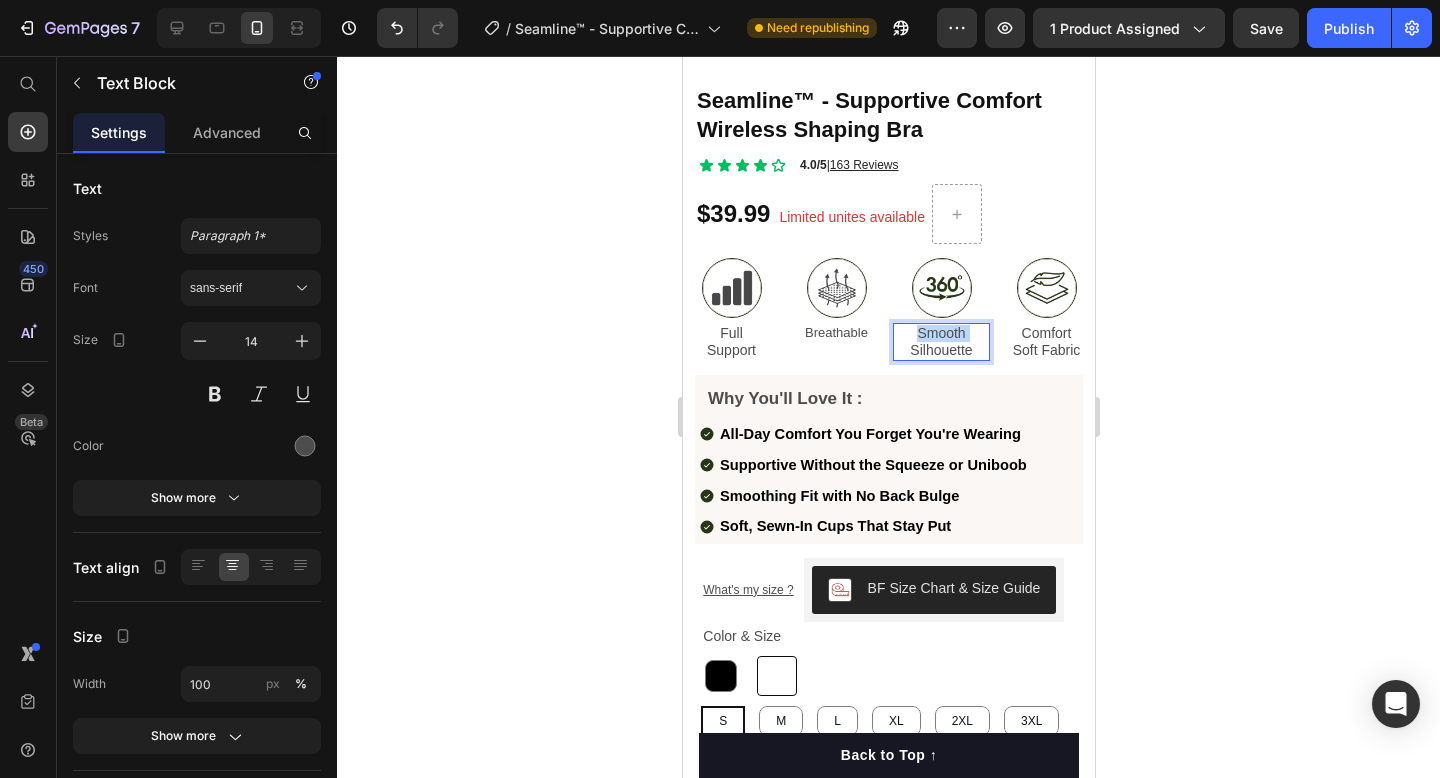 click on "Smooth Silhouette" at bounding box center [940, 342] 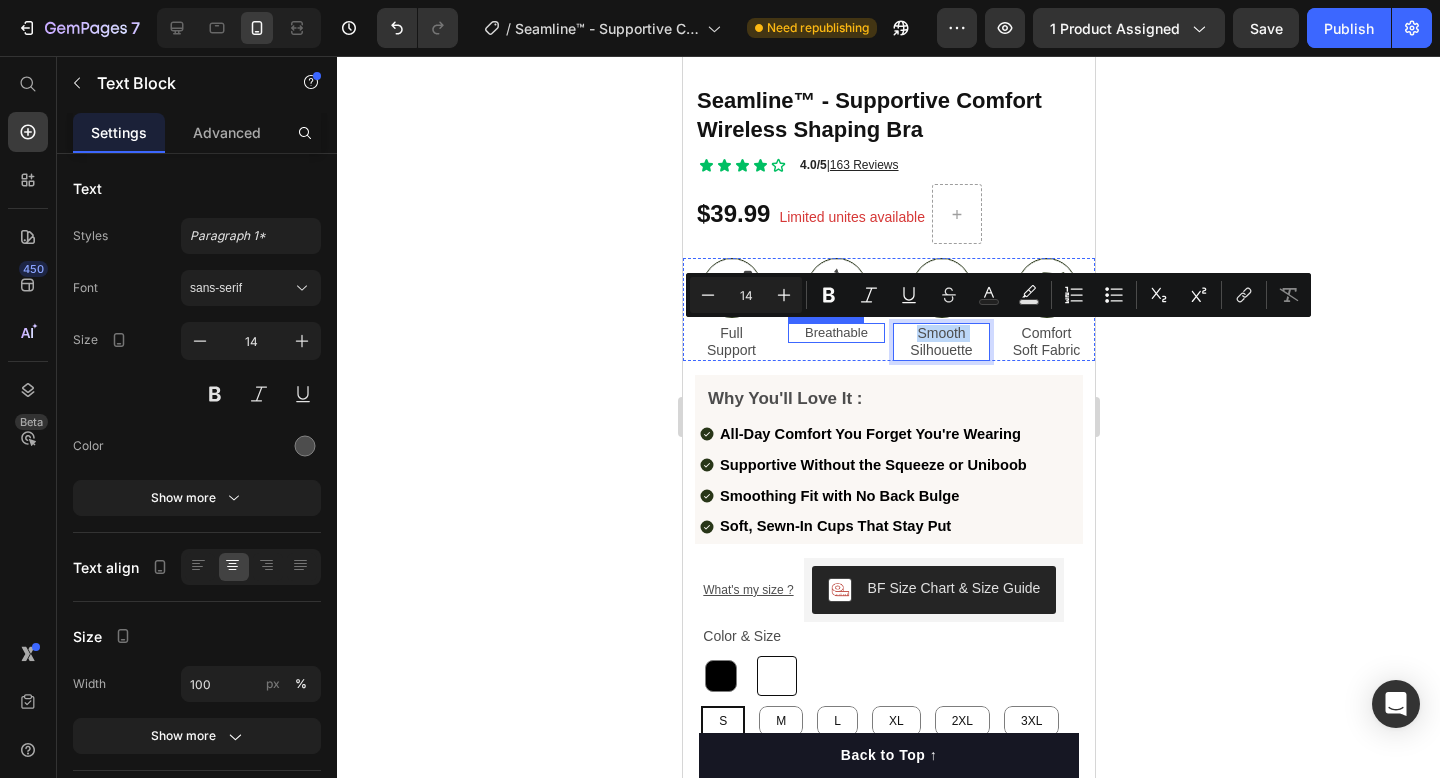 click on "Breathable" at bounding box center [835, 333] 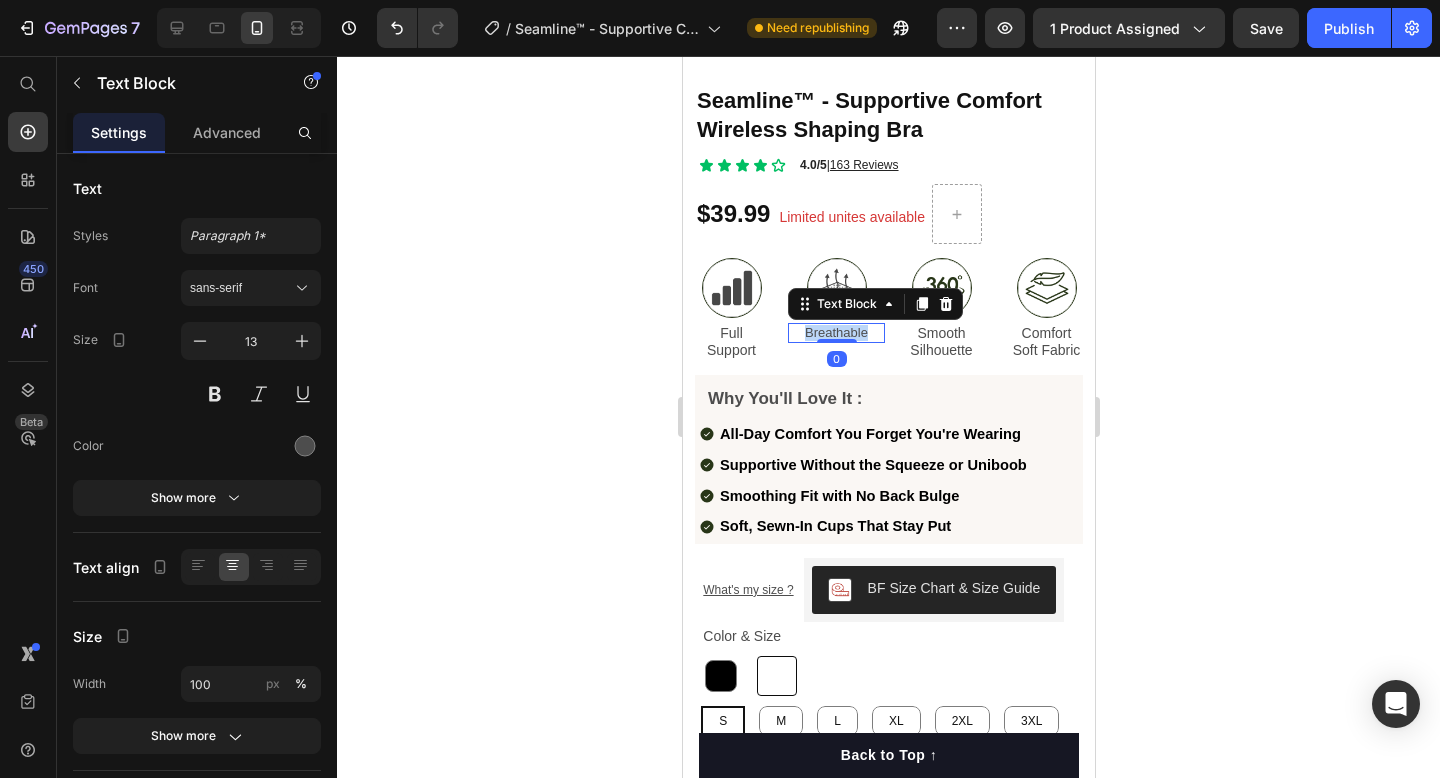 click on "Breathable" at bounding box center (835, 333) 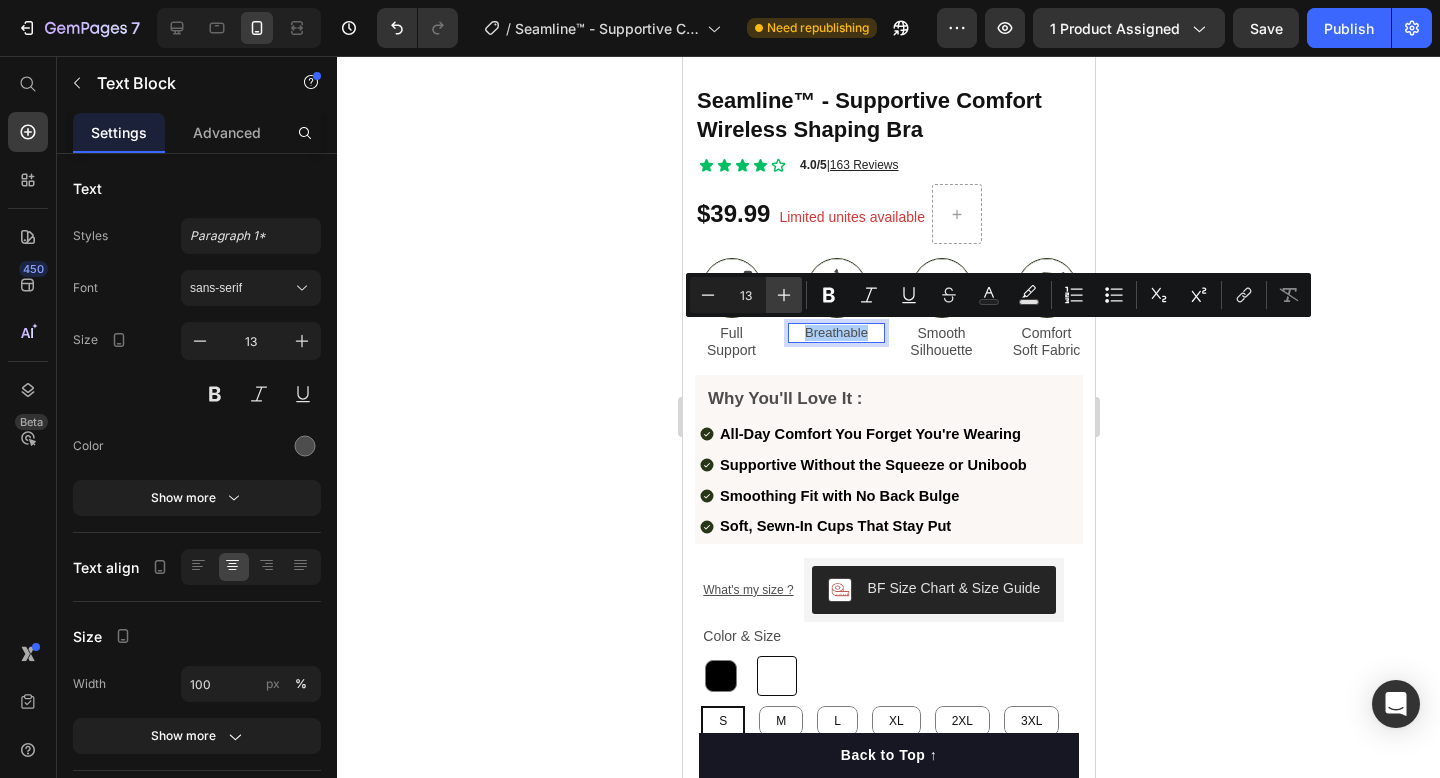 click 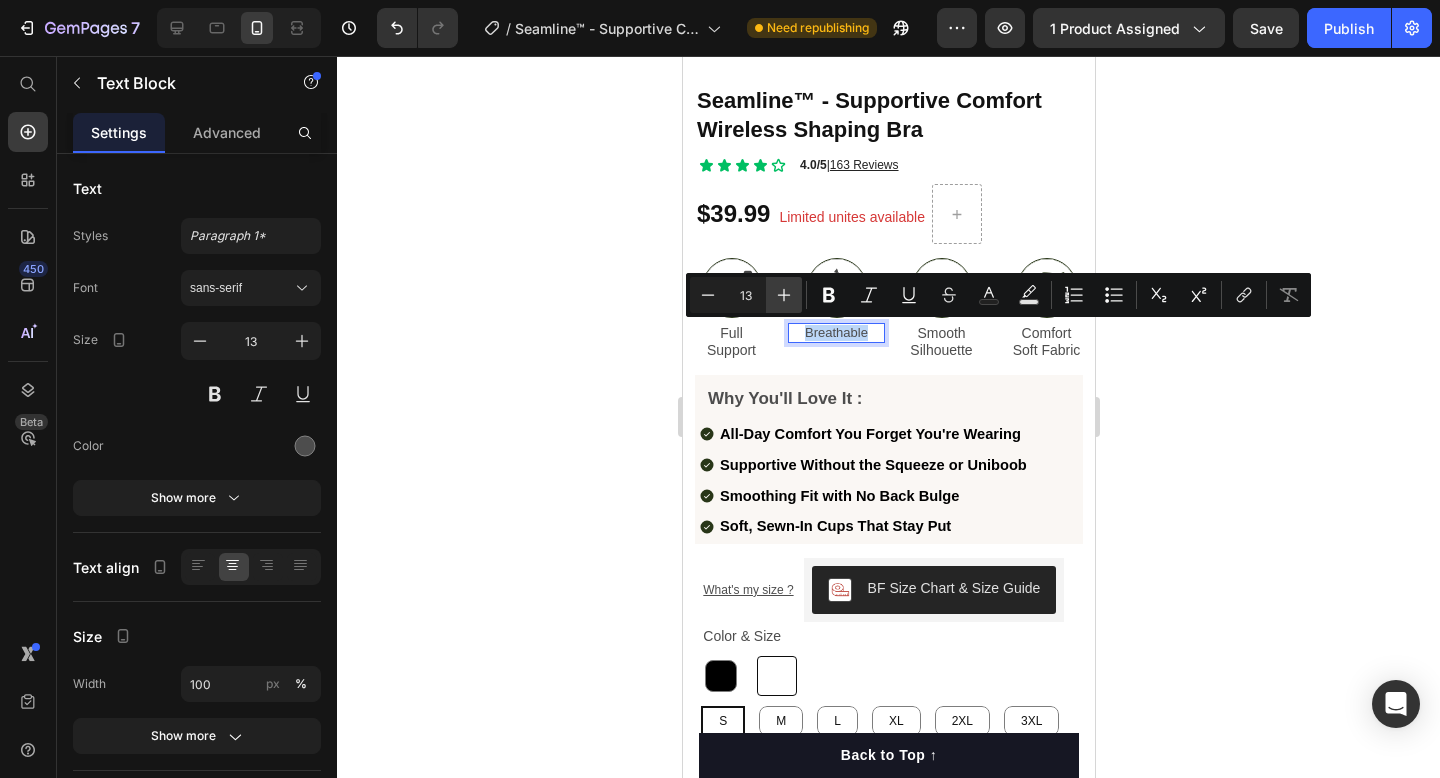 type on "14" 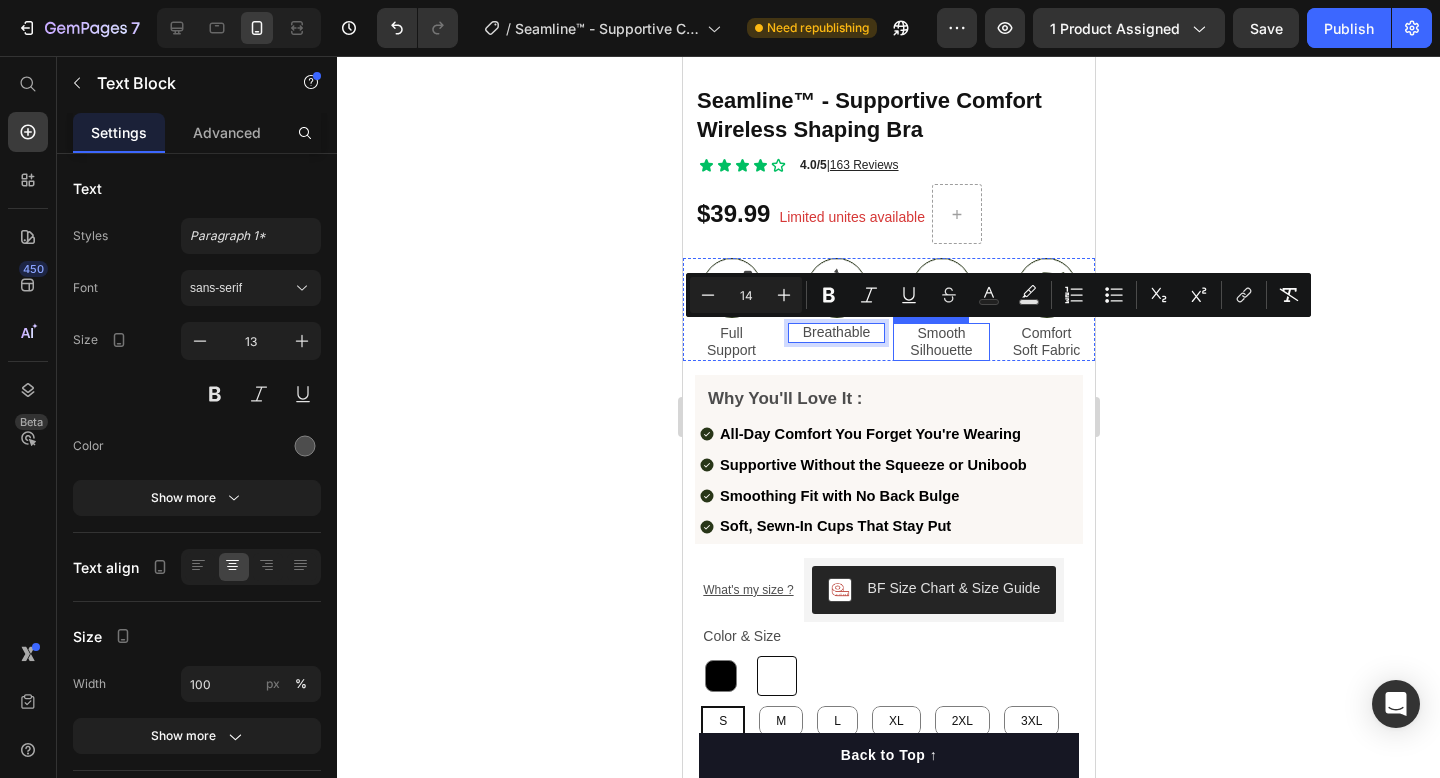 click on "Smooth Silhouette" at bounding box center [940, 342] 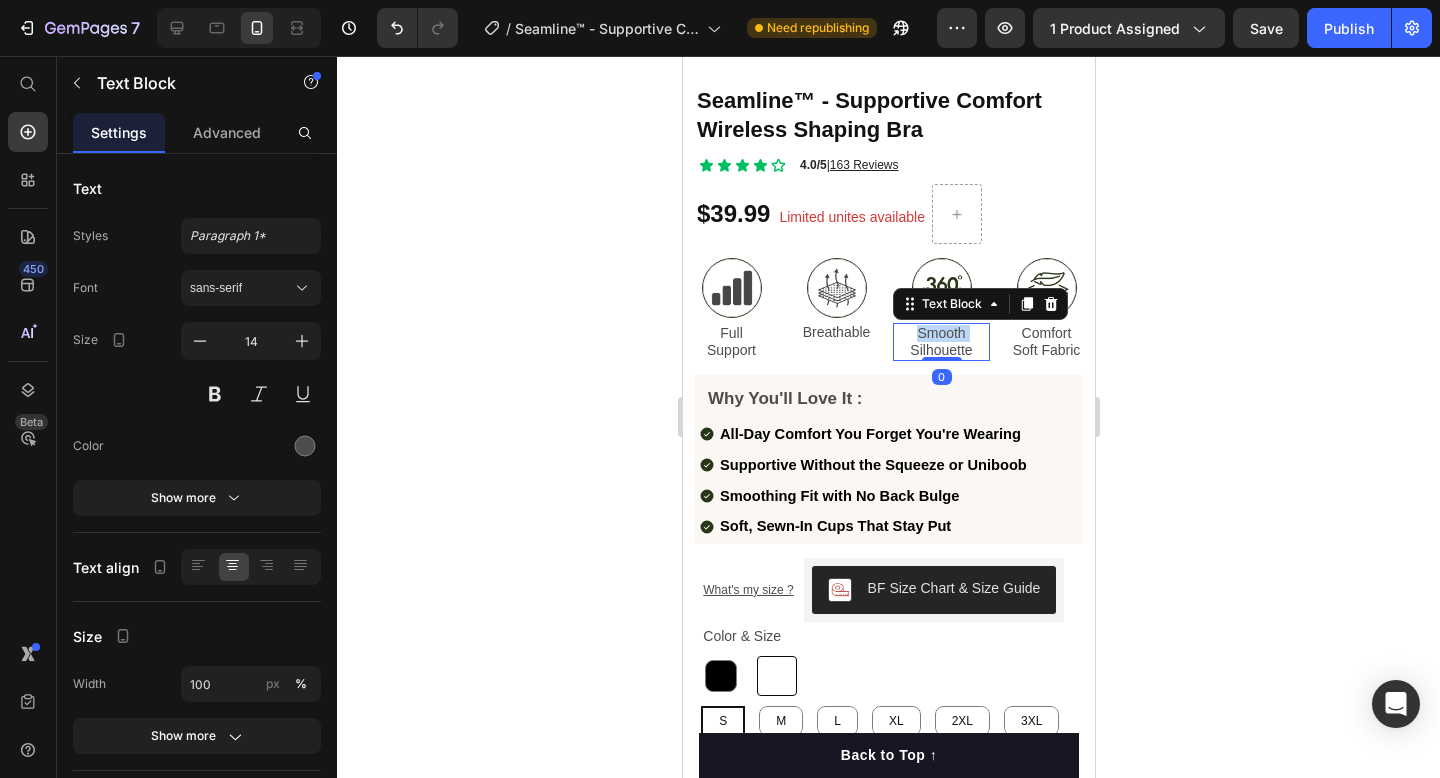 click on "Smooth Silhouette" at bounding box center (940, 342) 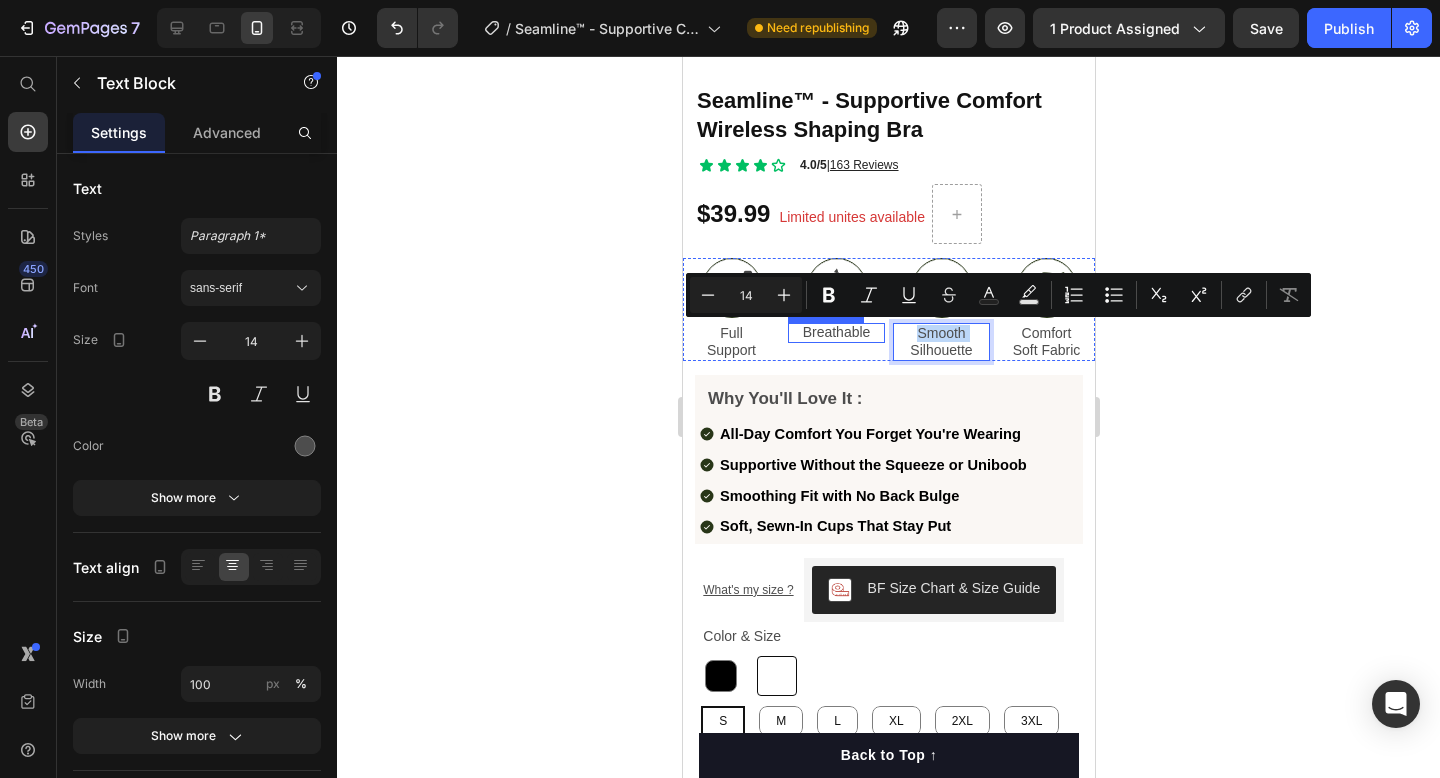 click on "Breathable" at bounding box center [836, 332] 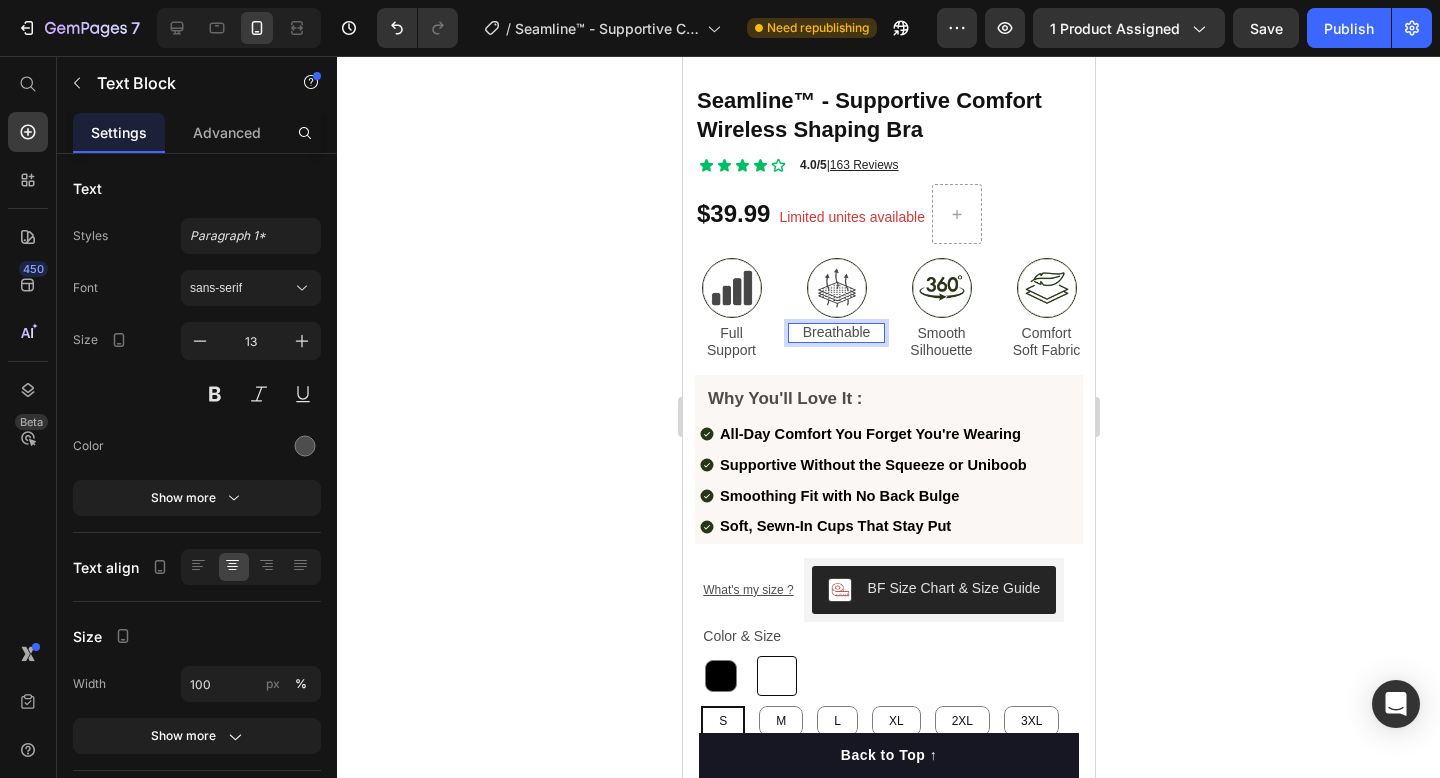 click on "Breathable" at bounding box center [836, 332] 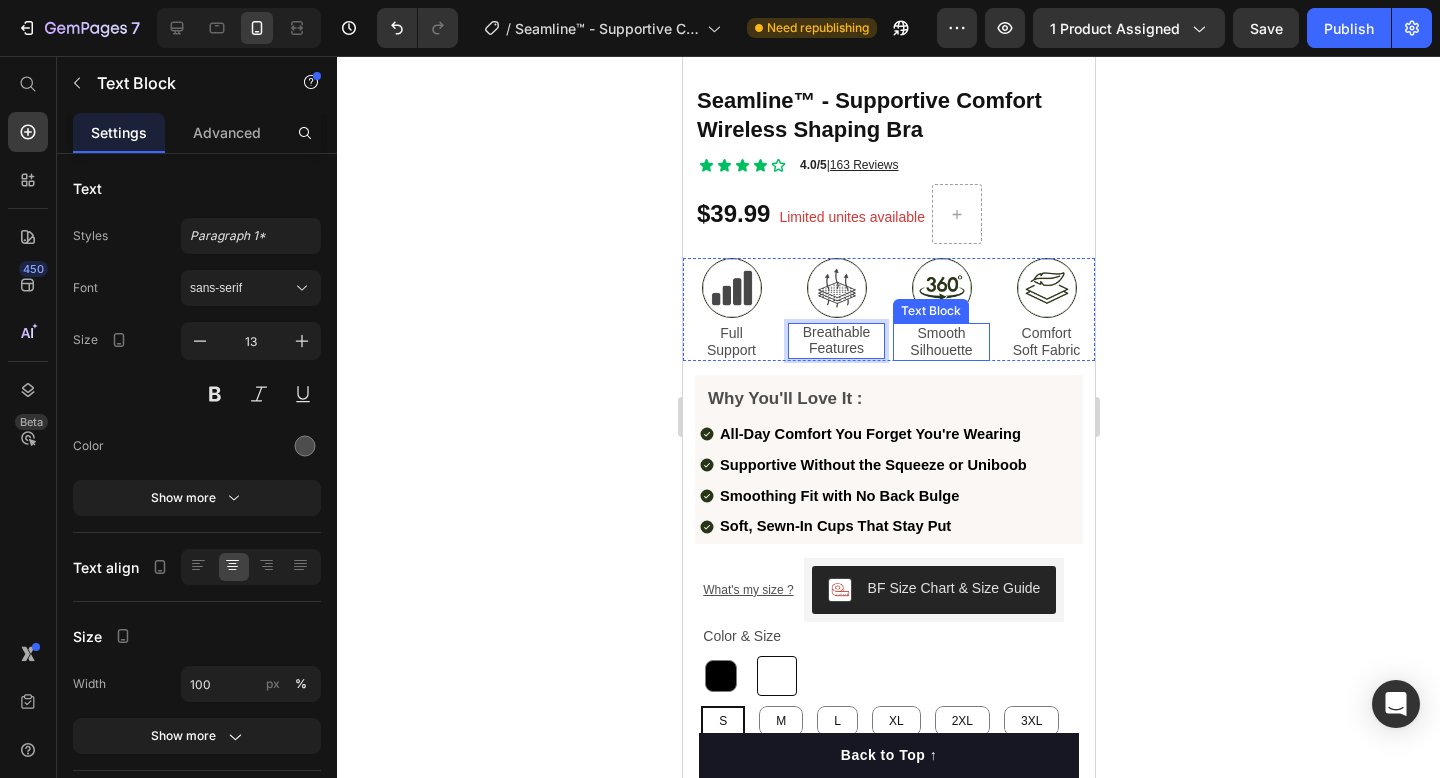 click on "Smooth Silhouette" at bounding box center (940, 342) 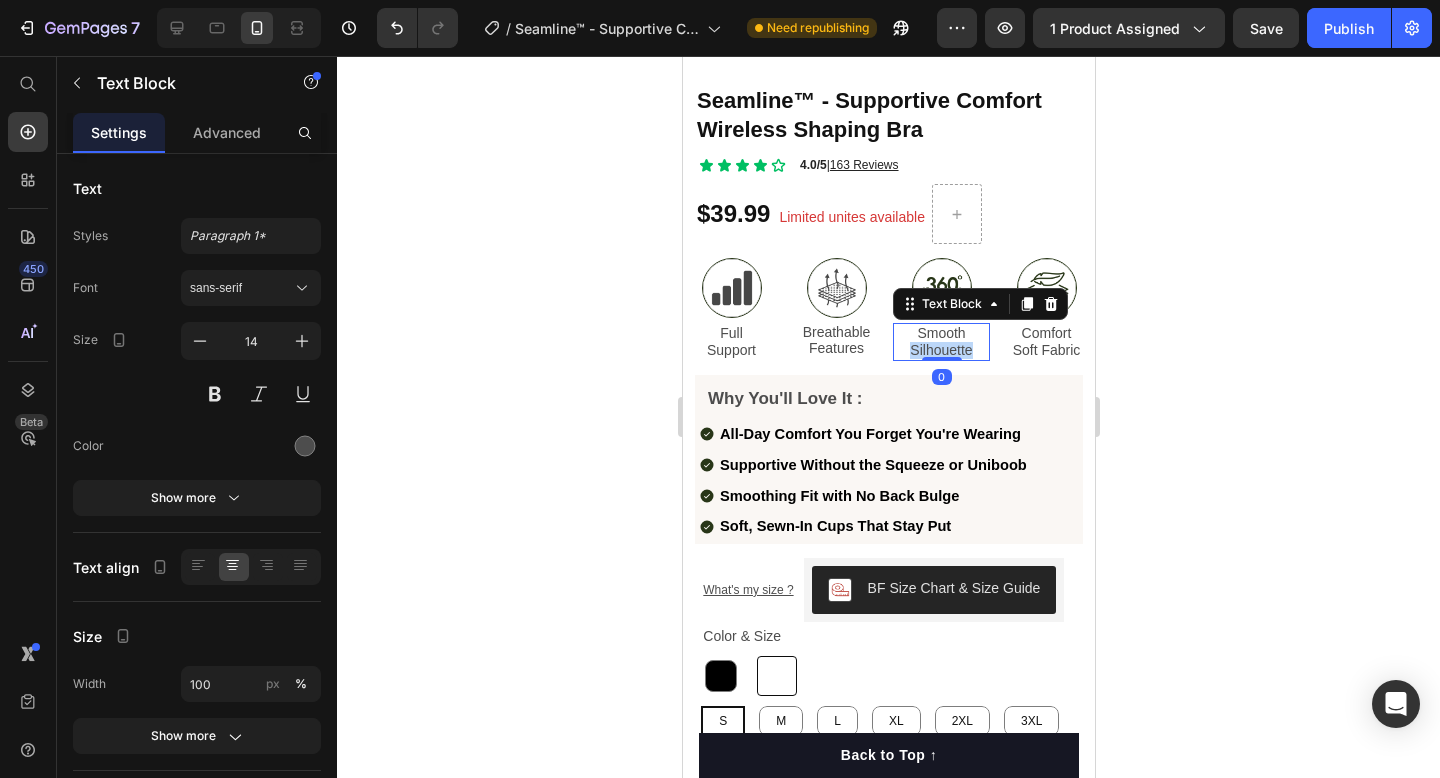 click on "Smooth Silhouette" at bounding box center (940, 342) 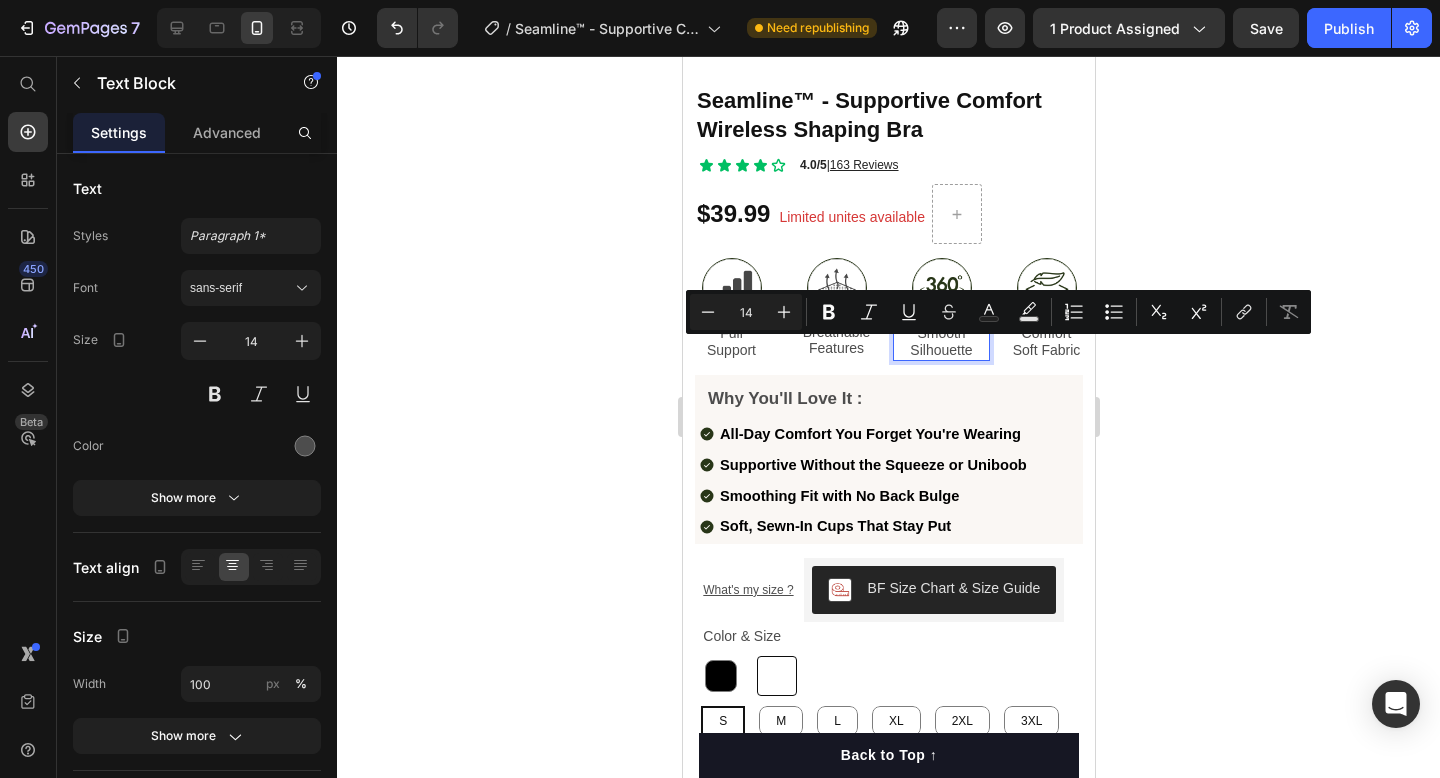 click on "Smooth Silhouette" at bounding box center [940, 342] 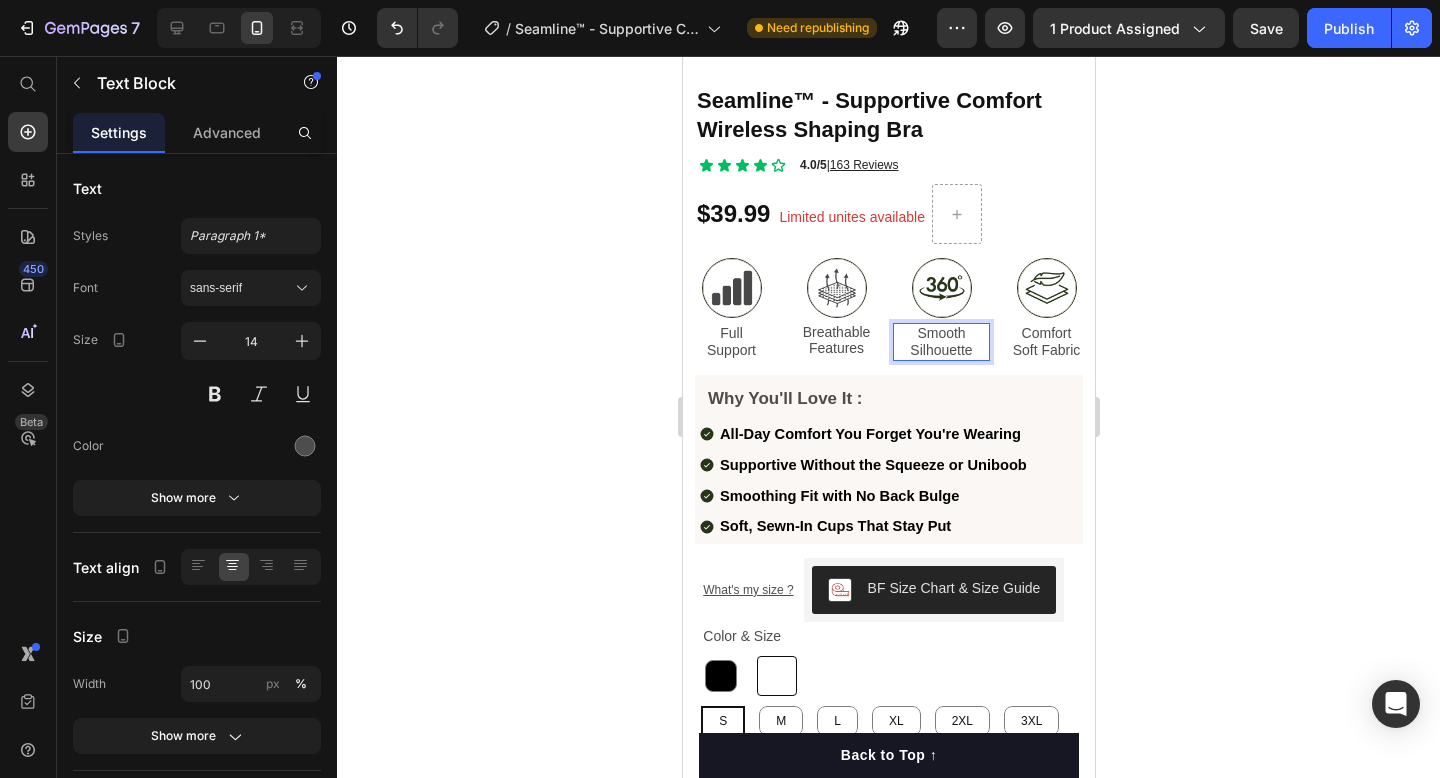 click on "Smooth Silhouette" at bounding box center (940, 342) 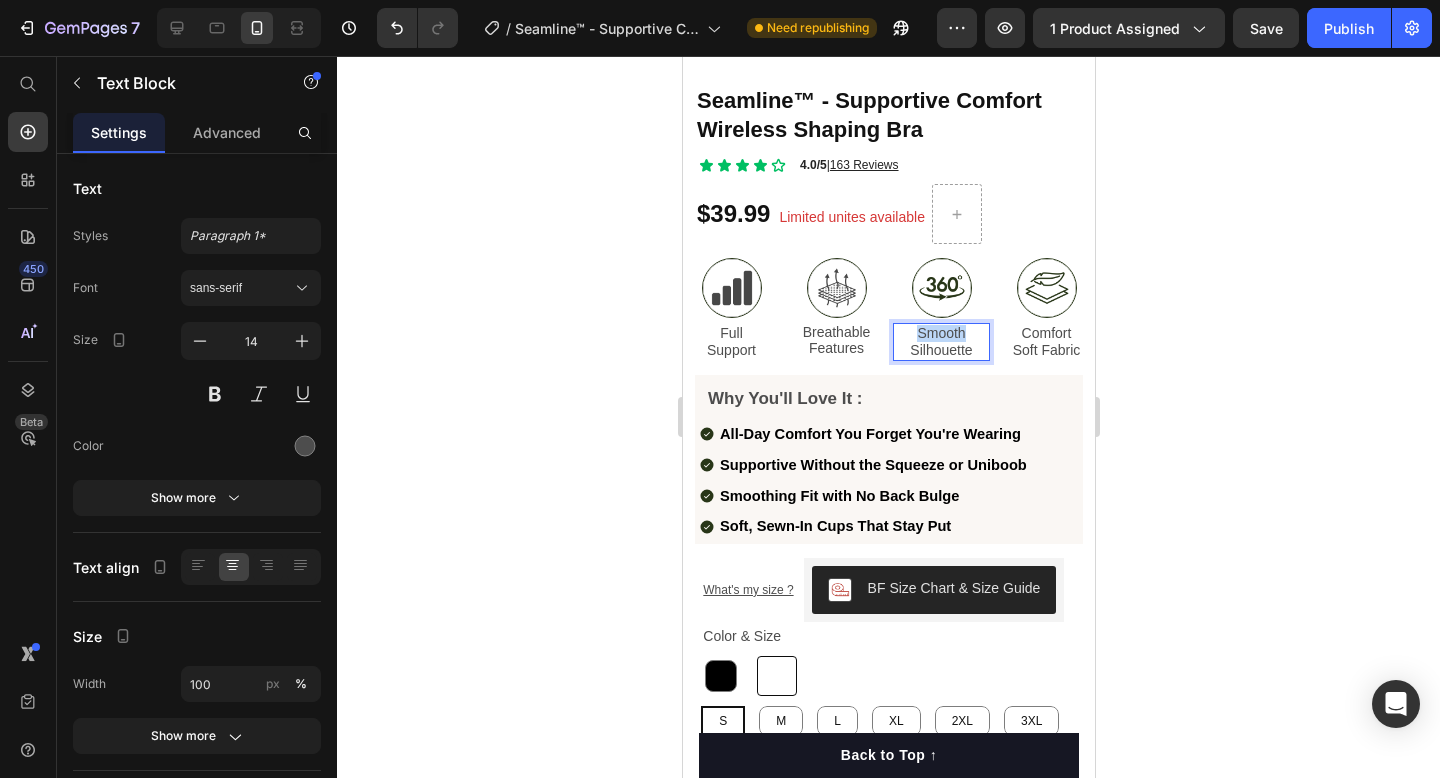 click on "Smooth Silhouette" at bounding box center (940, 342) 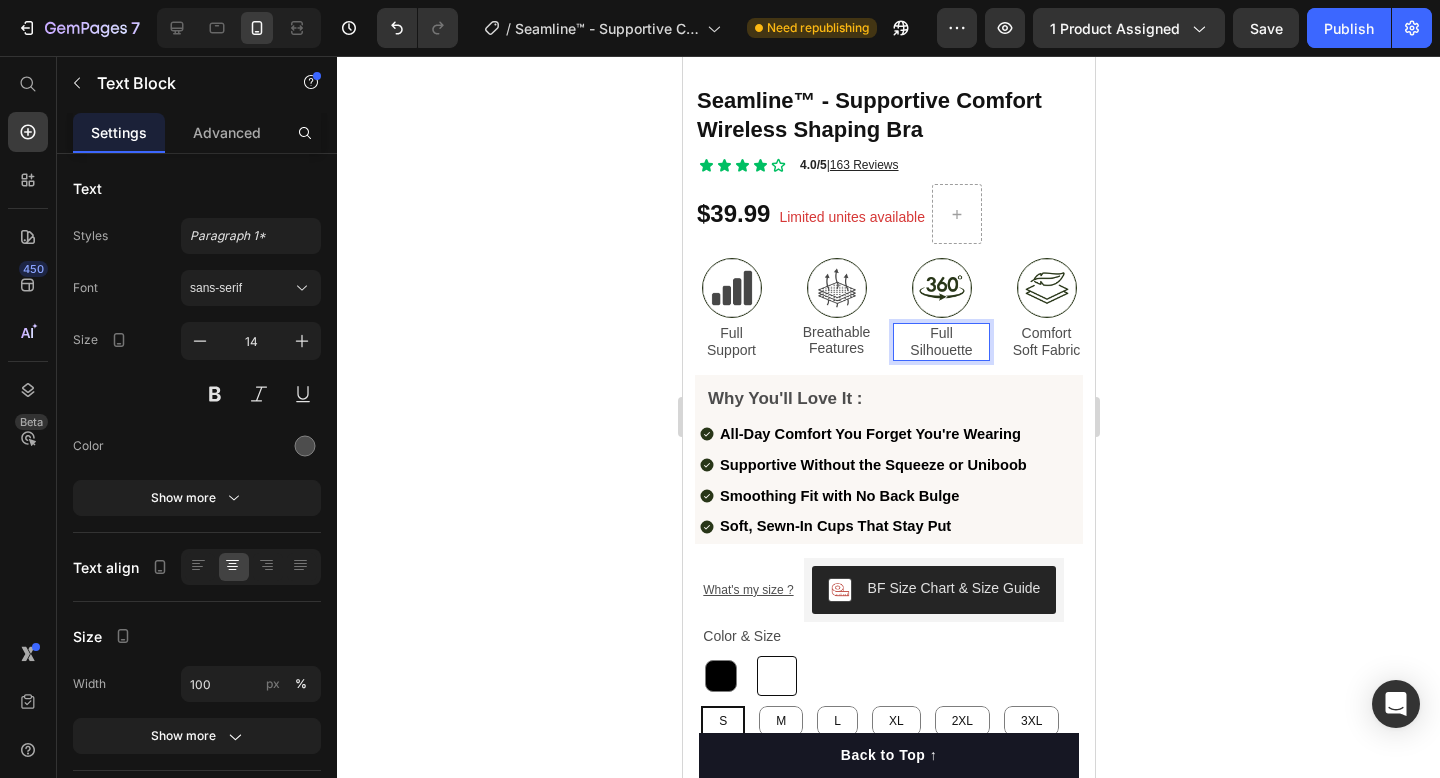 click on "Full Silhouette" at bounding box center [940, 342] 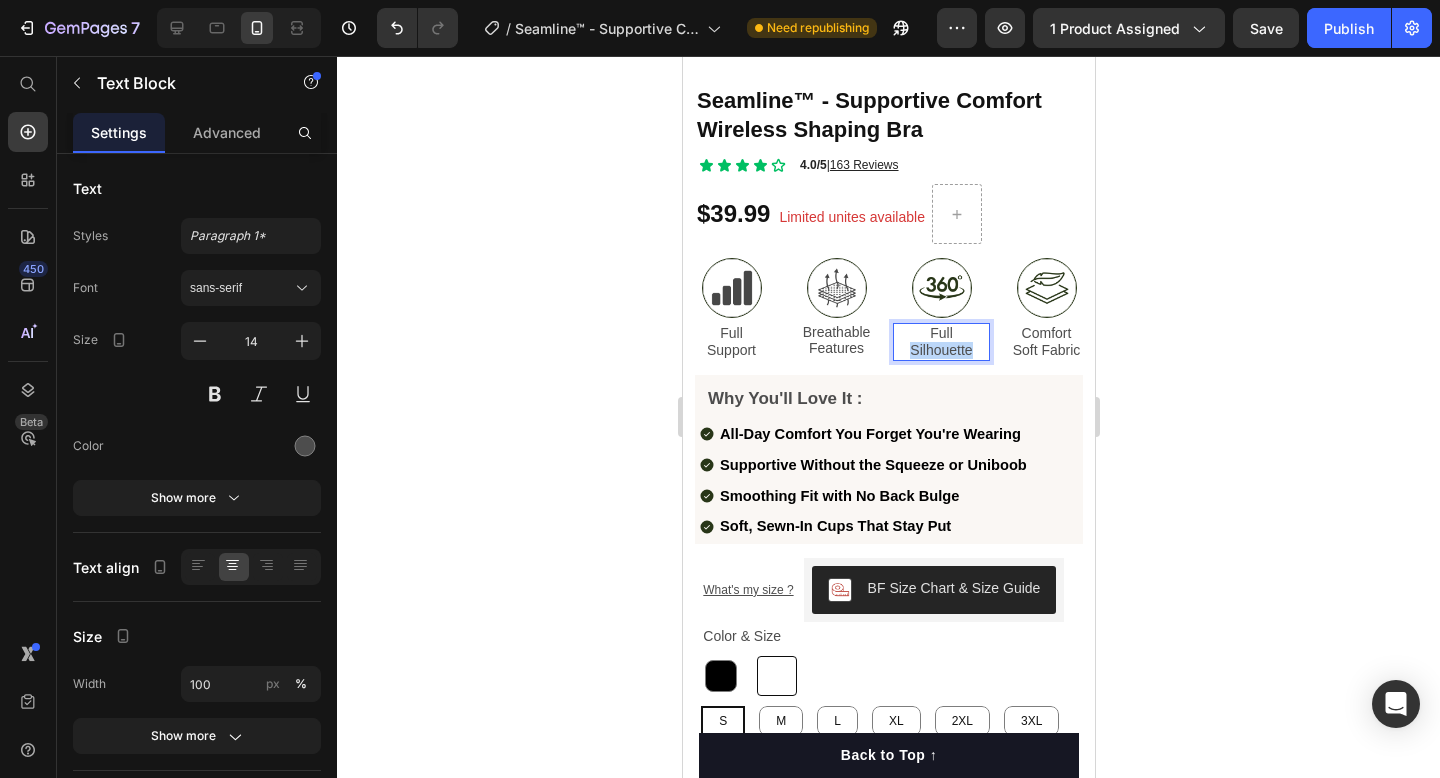 click on "Full Silhouette" at bounding box center (940, 342) 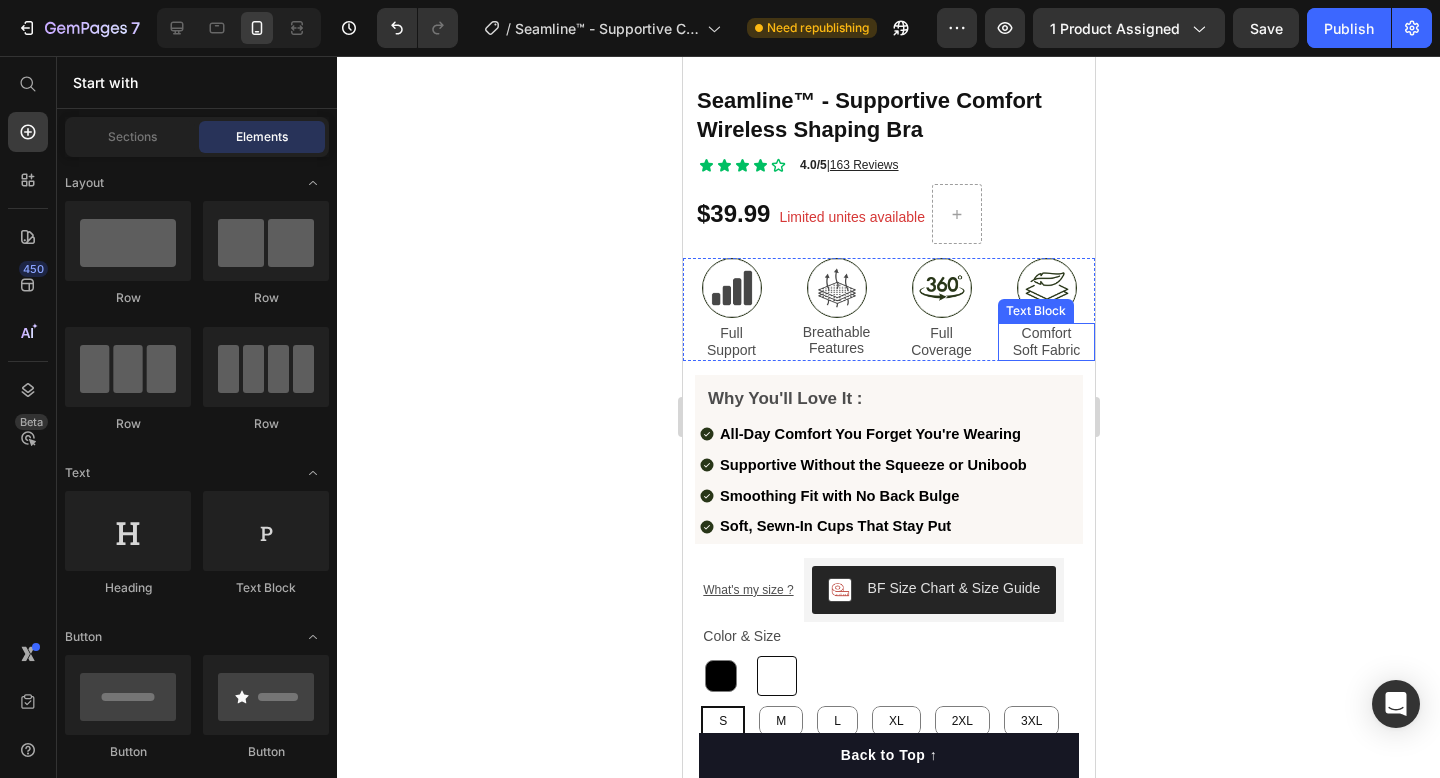 click 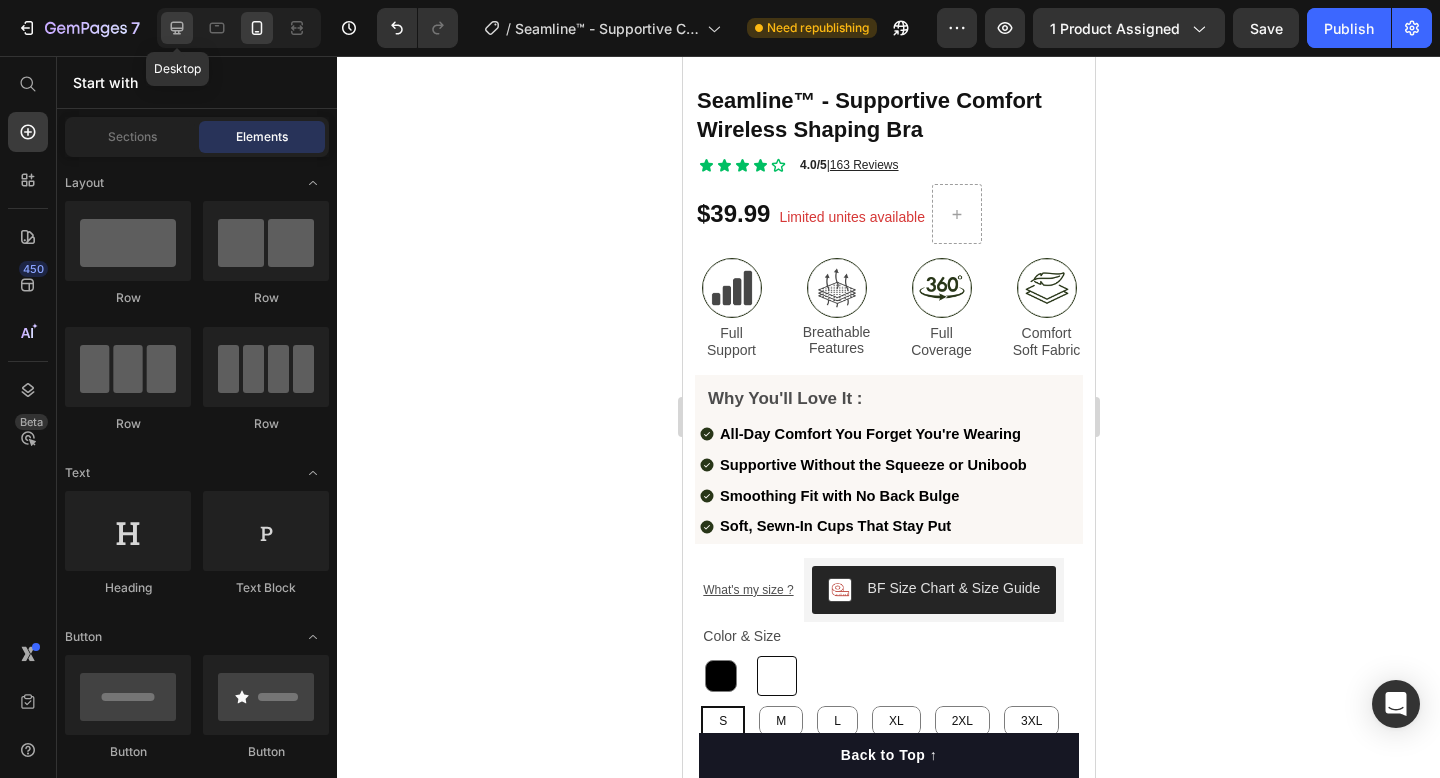 click 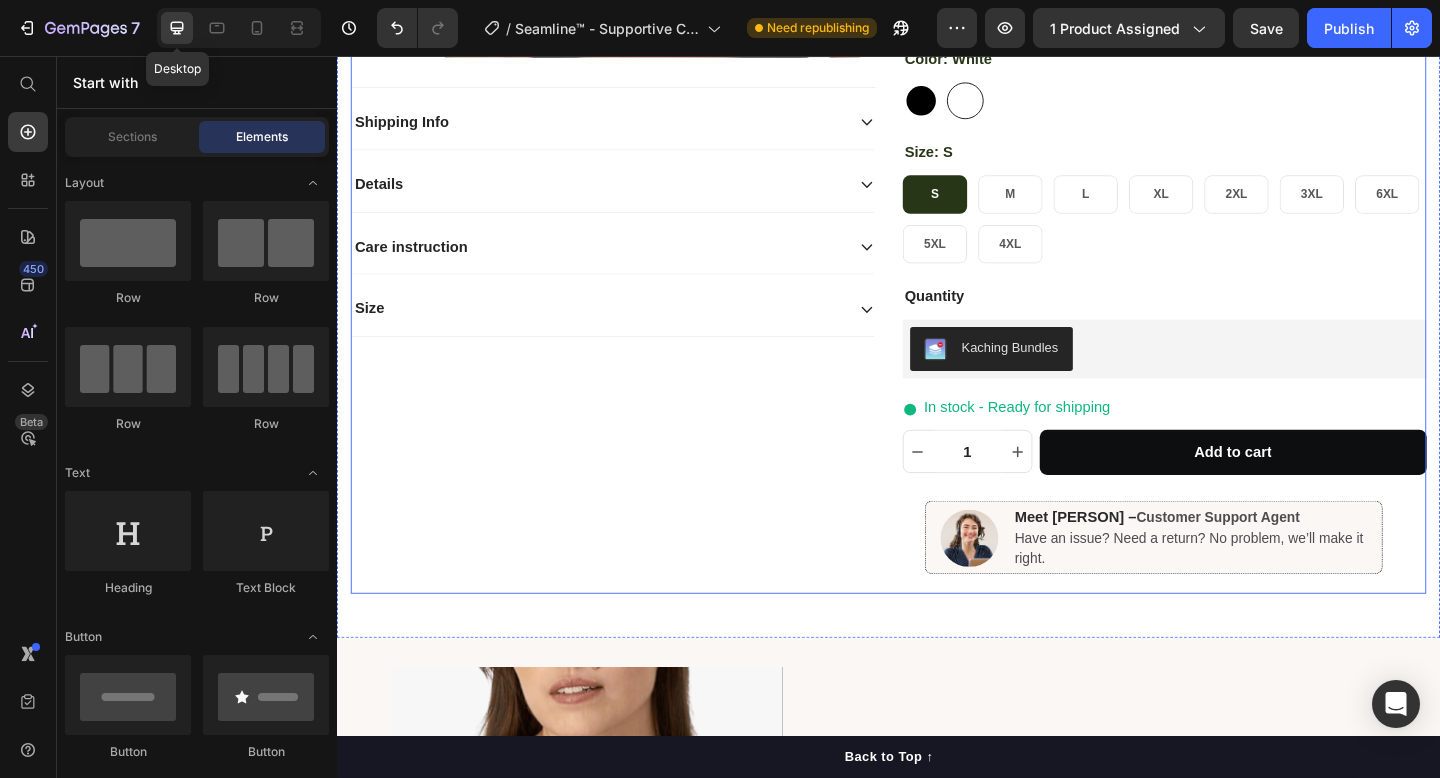 scroll, scrollTop: 957, scrollLeft: 0, axis: vertical 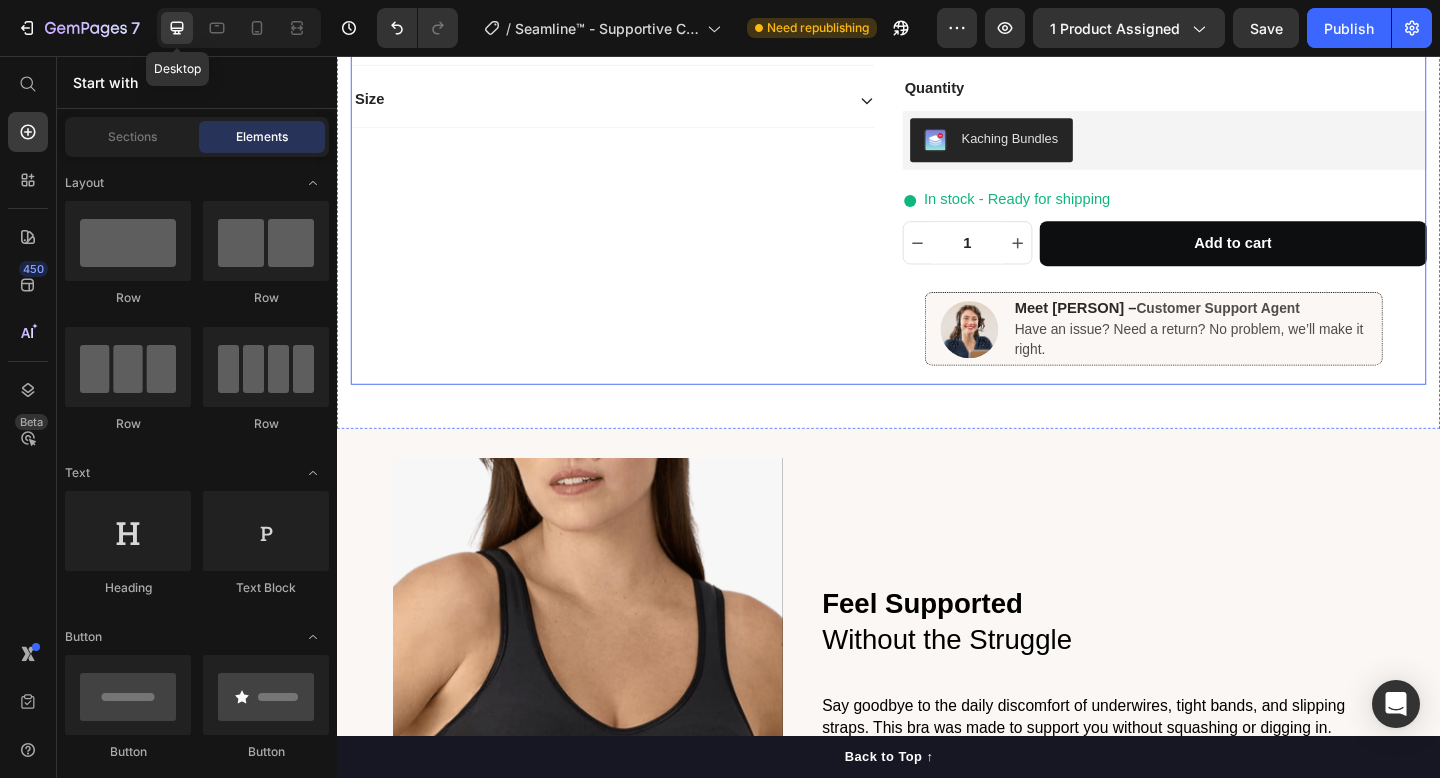 radio on "false" 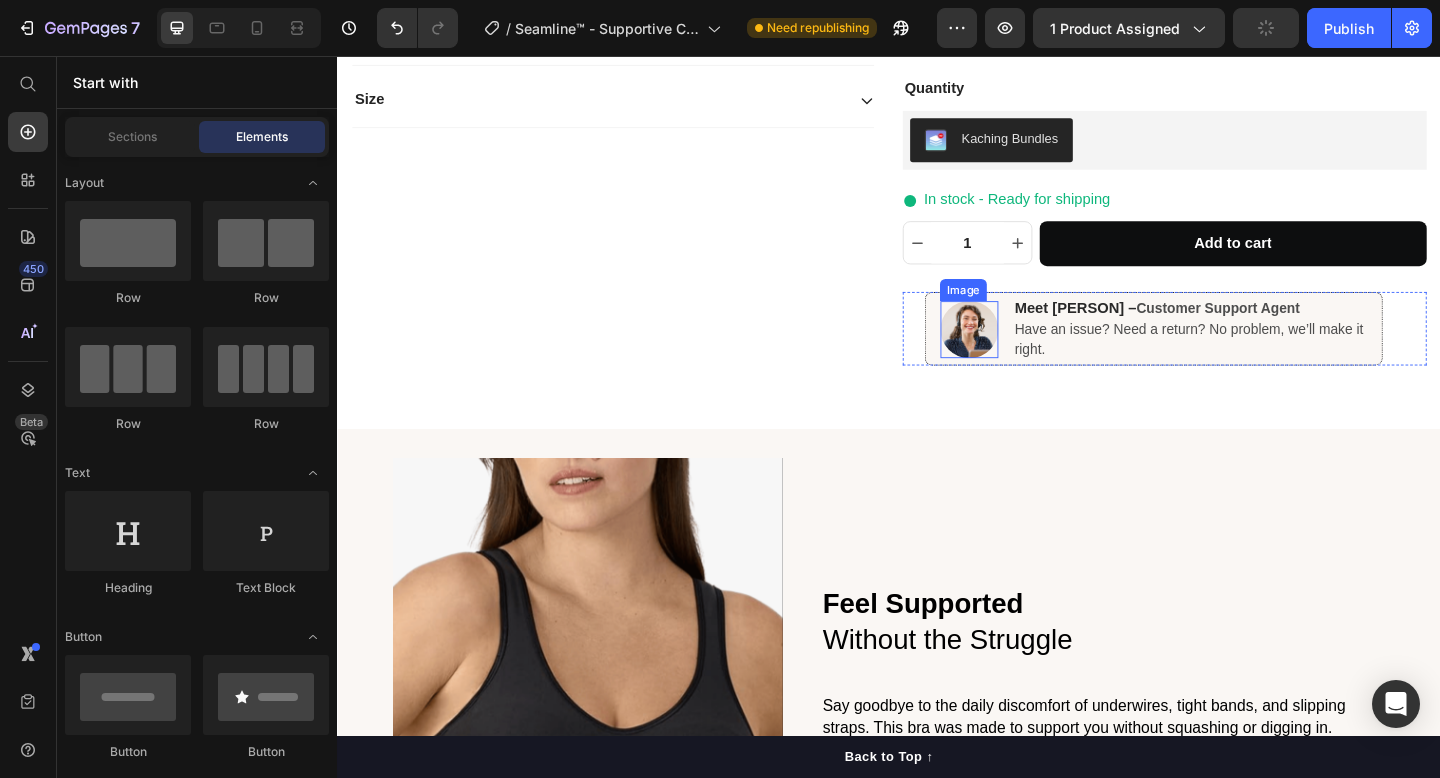 scroll, scrollTop: 397, scrollLeft: 0, axis: vertical 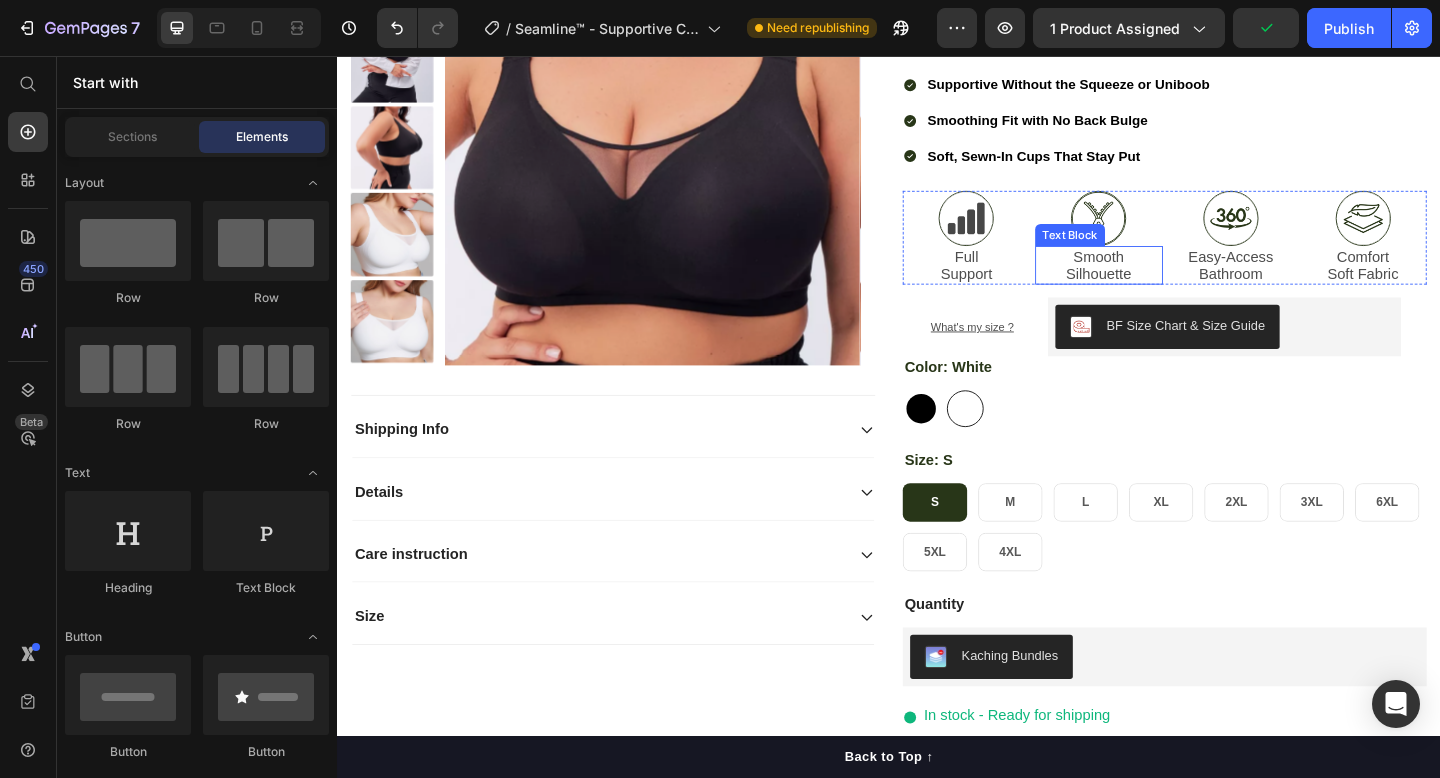 click on "Smooth Silhouette" at bounding box center (1165, 284) 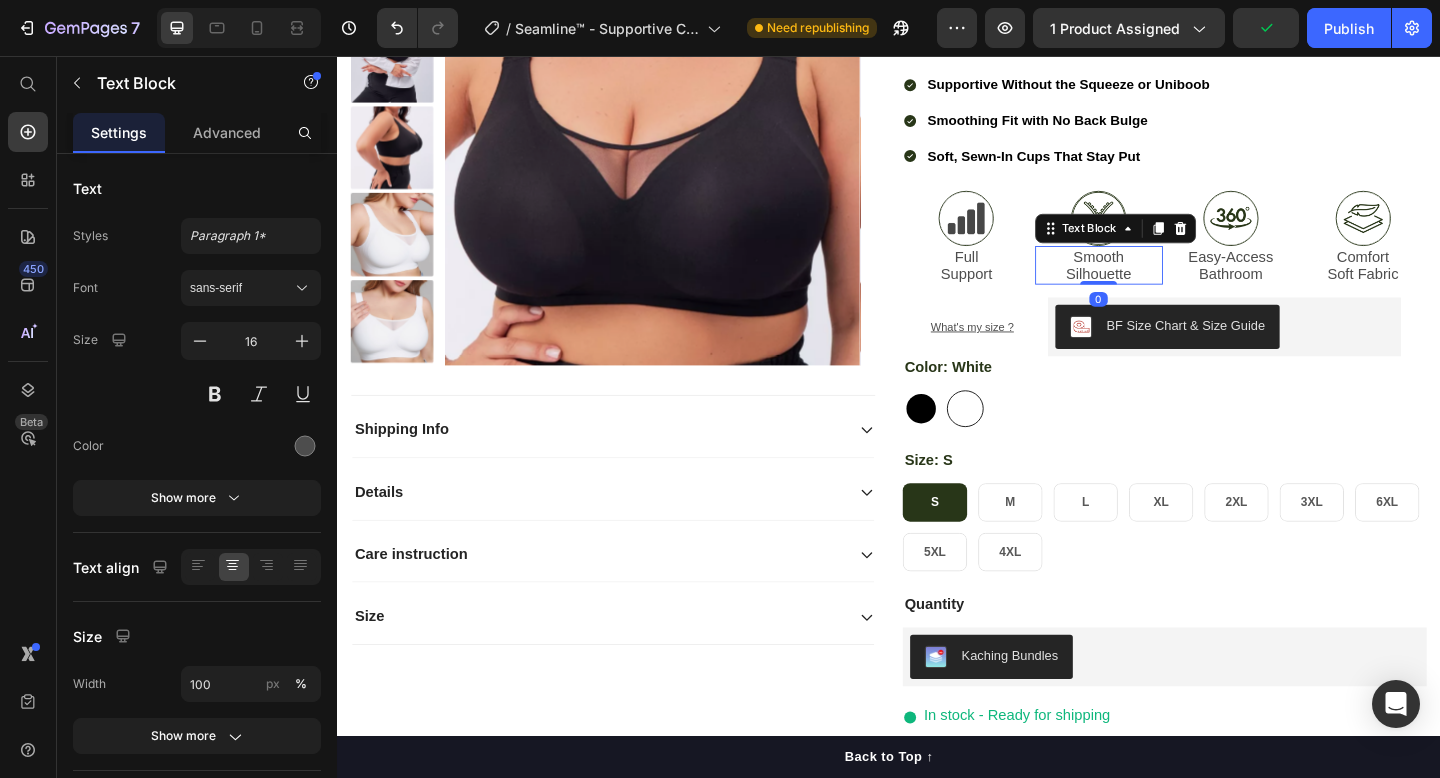 click on "Smooth Silhouette" at bounding box center (1165, 284) 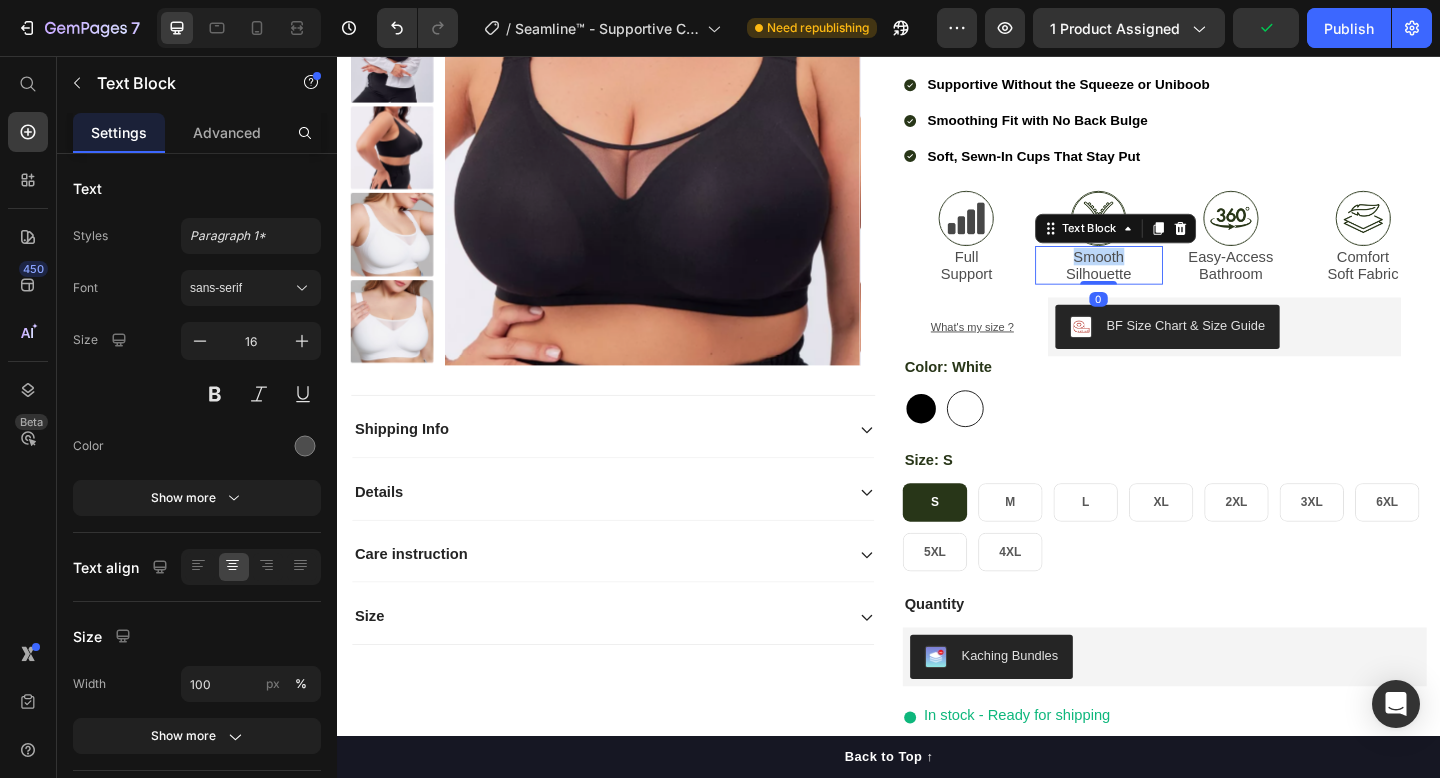 click on "Smooth Silhouette" at bounding box center [1165, 284] 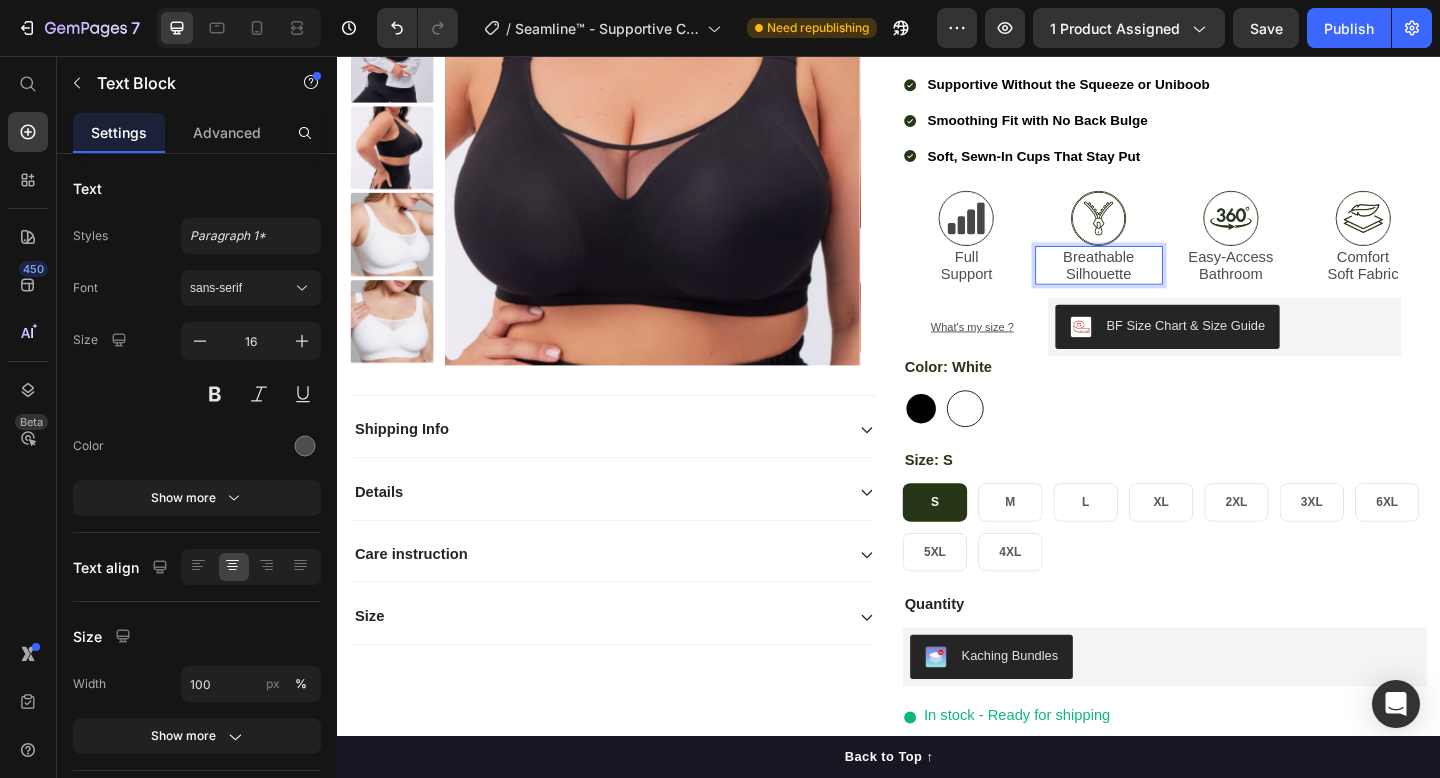click on "Breathable Silhouette" at bounding box center (1165, 284) 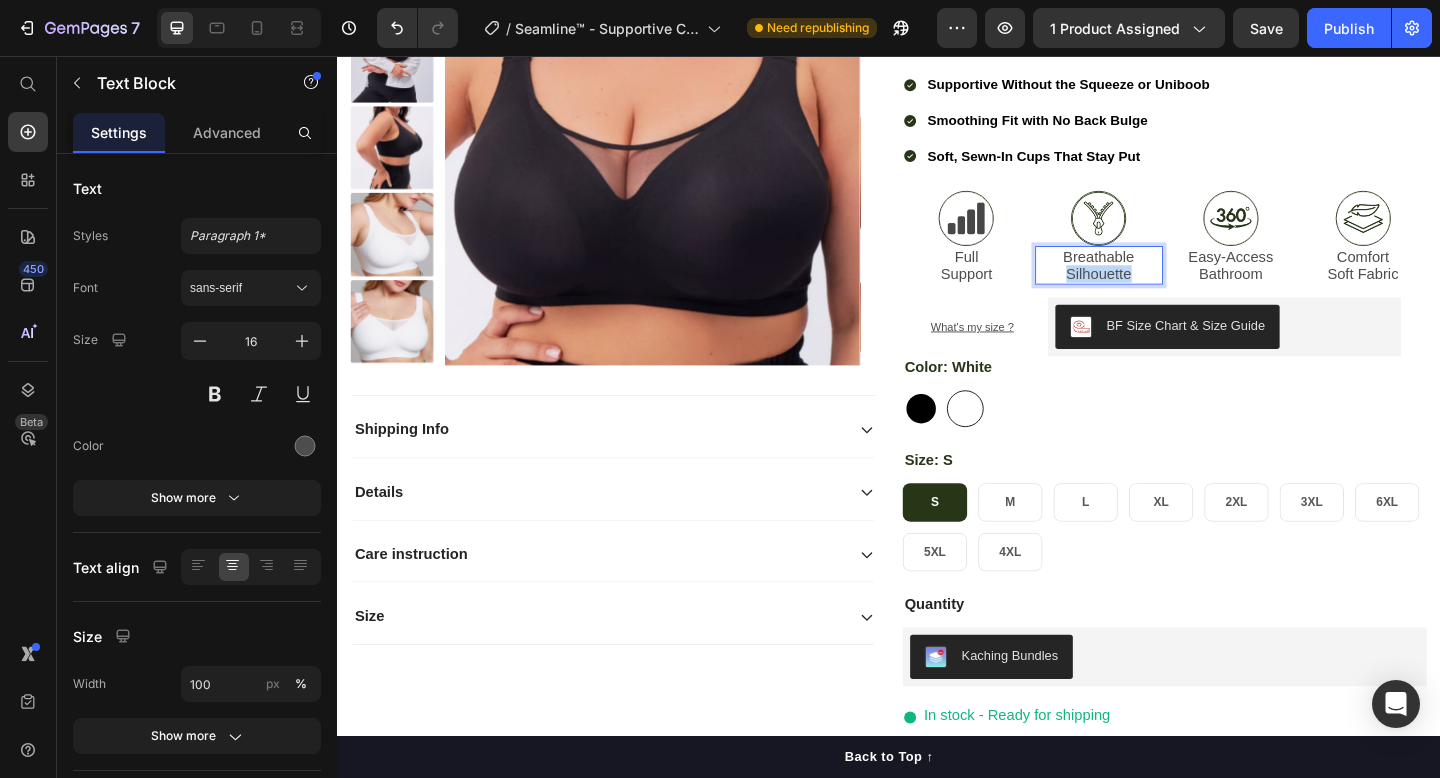 click on "Breathable Silhouette" at bounding box center (1165, 284) 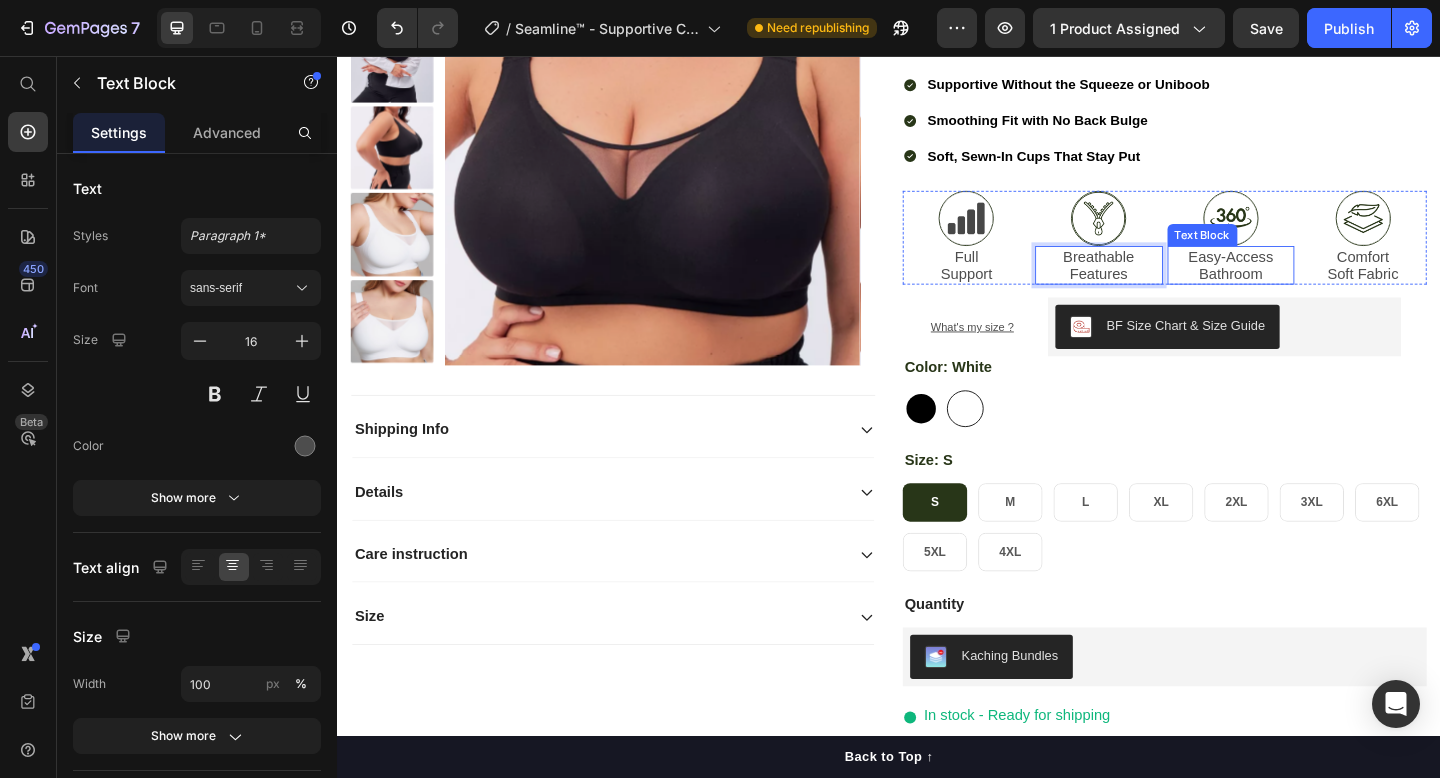 click on "Easy-Access Bathroom" at bounding box center [1309, 284] 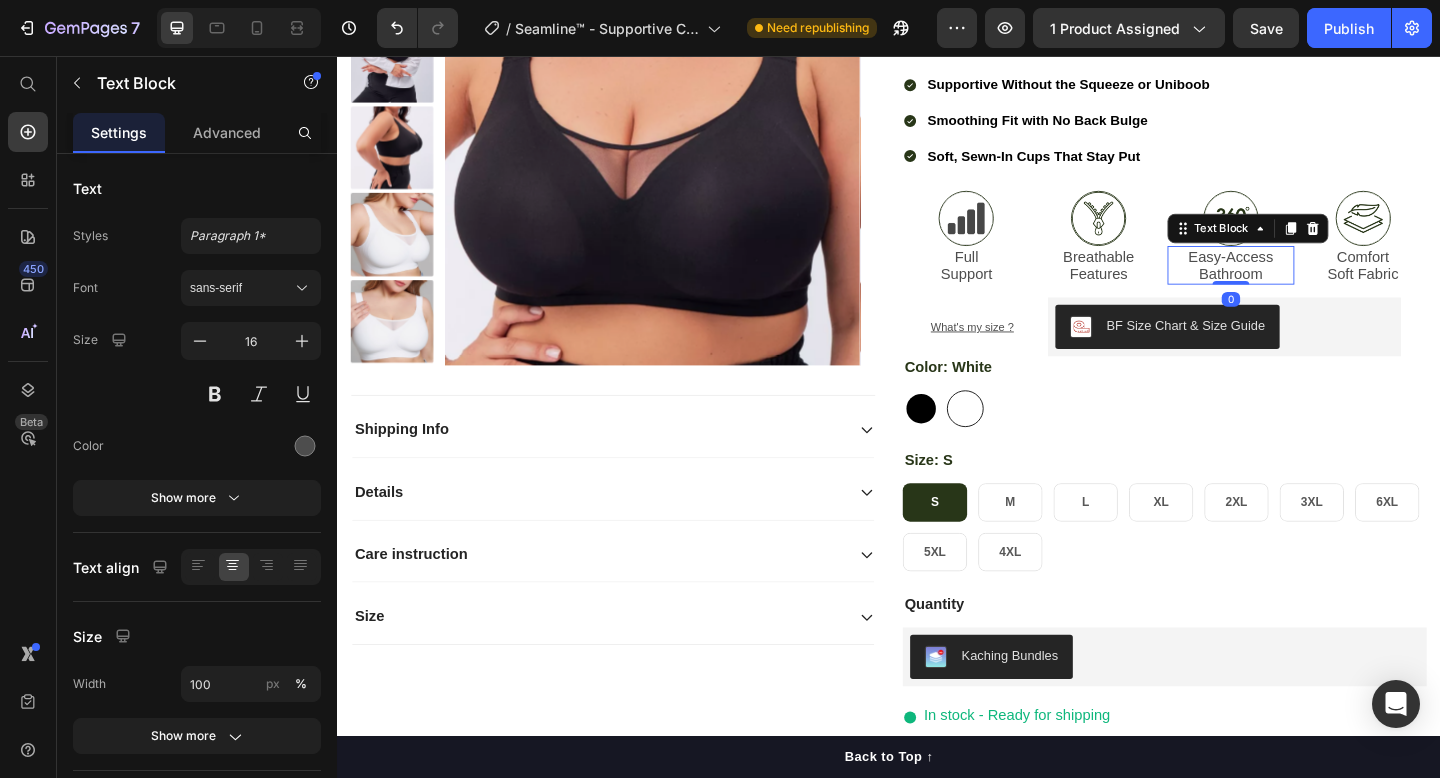 click on "Easy-Access Bathroom" at bounding box center [1309, 284] 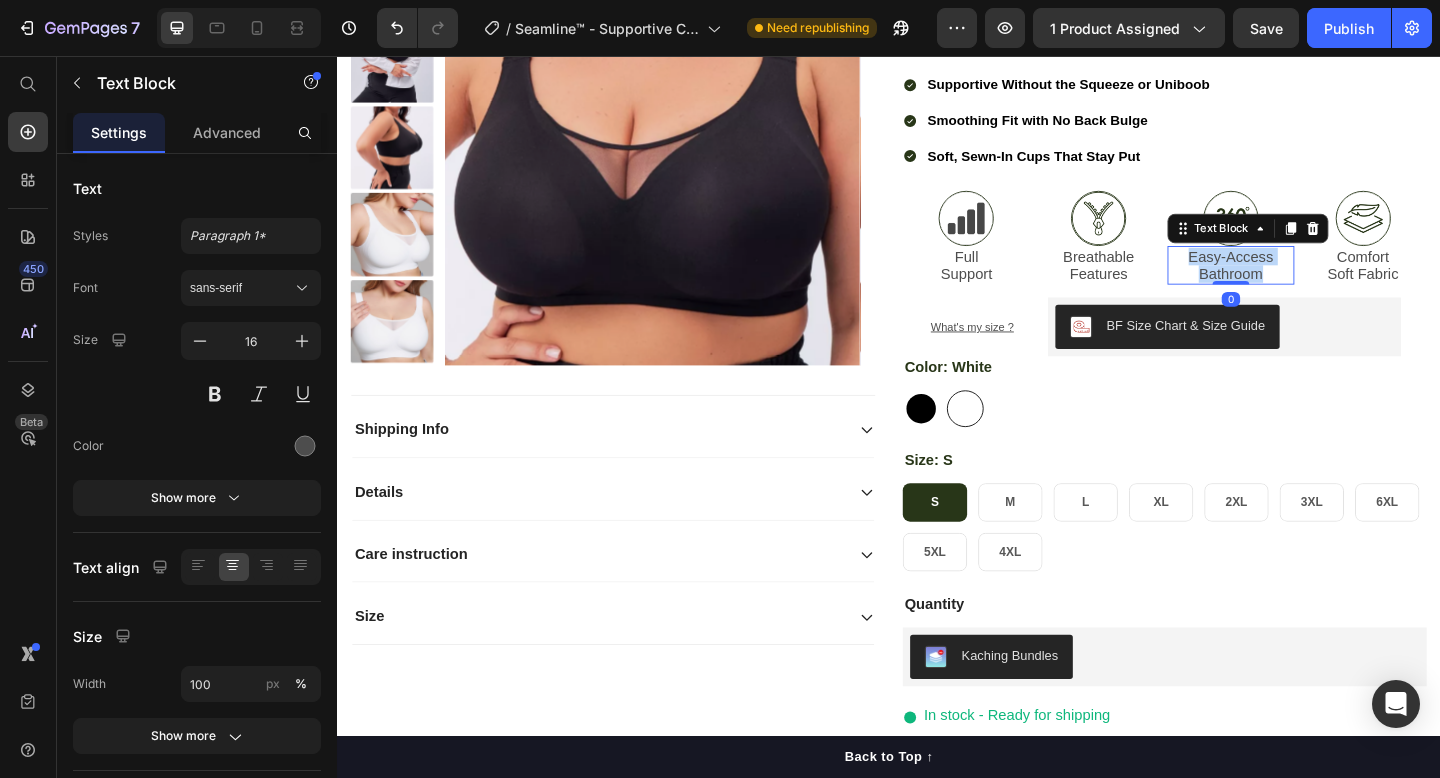 click on "Easy-Access Bathroom" at bounding box center (1309, 284) 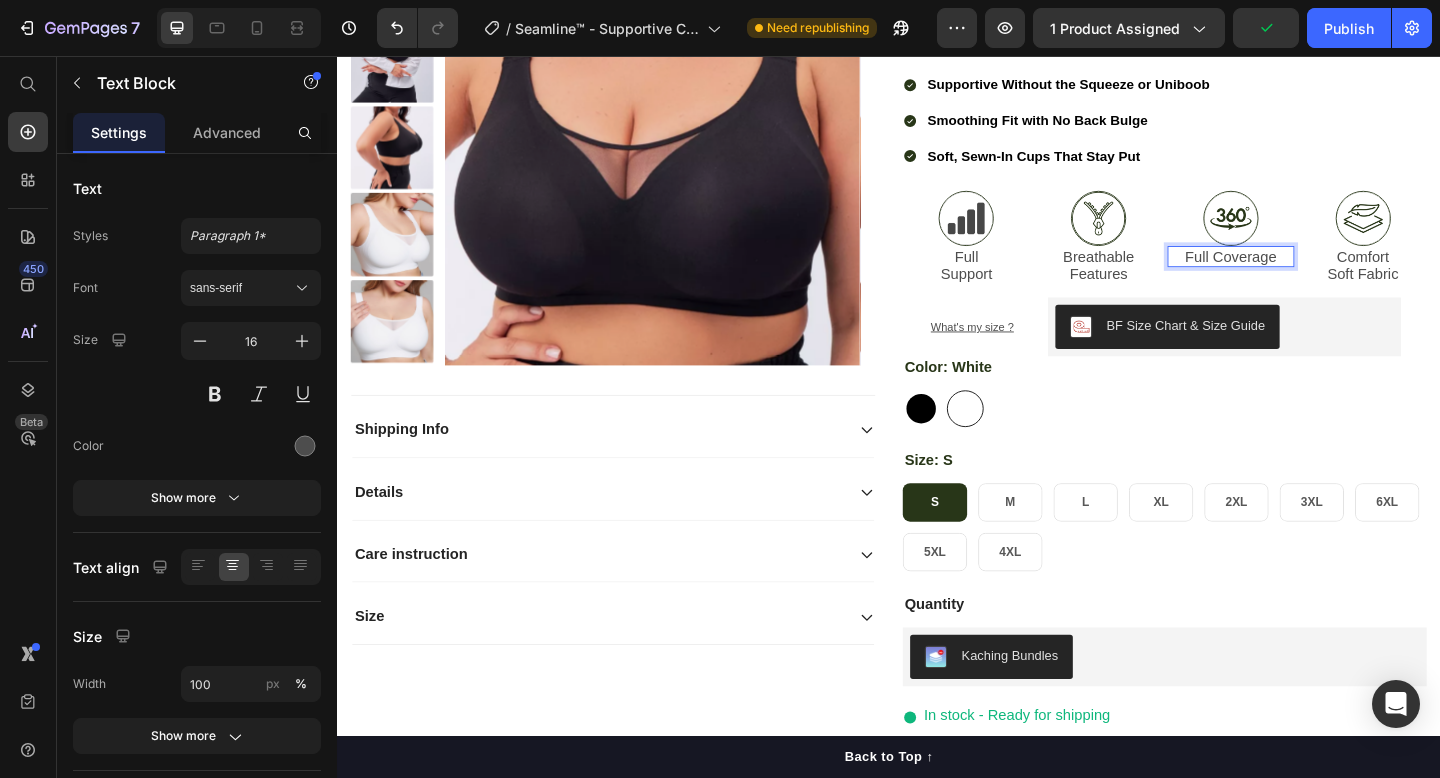 click on "Full Coverage" at bounding box center [1309, 274] 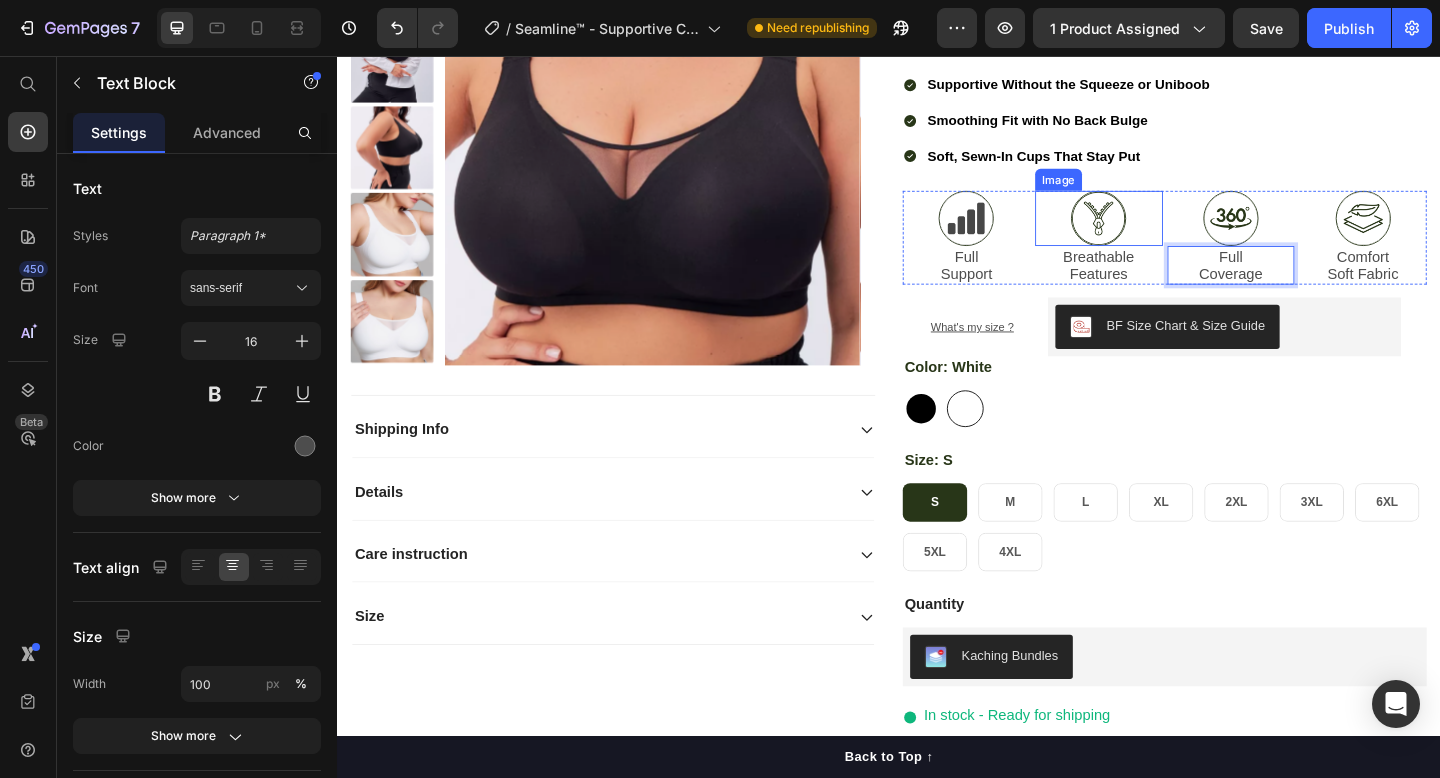 click at bounding box center [1165, 233] 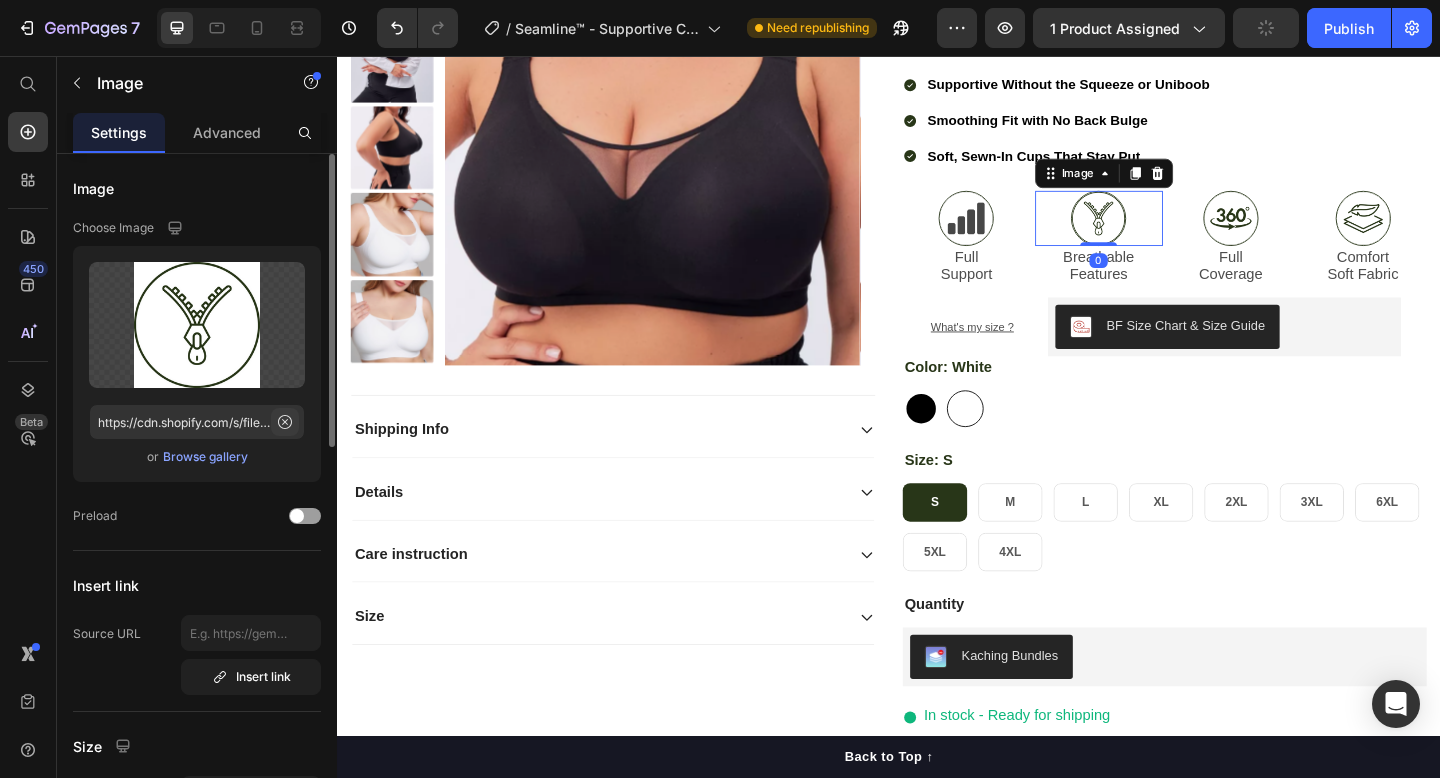 click 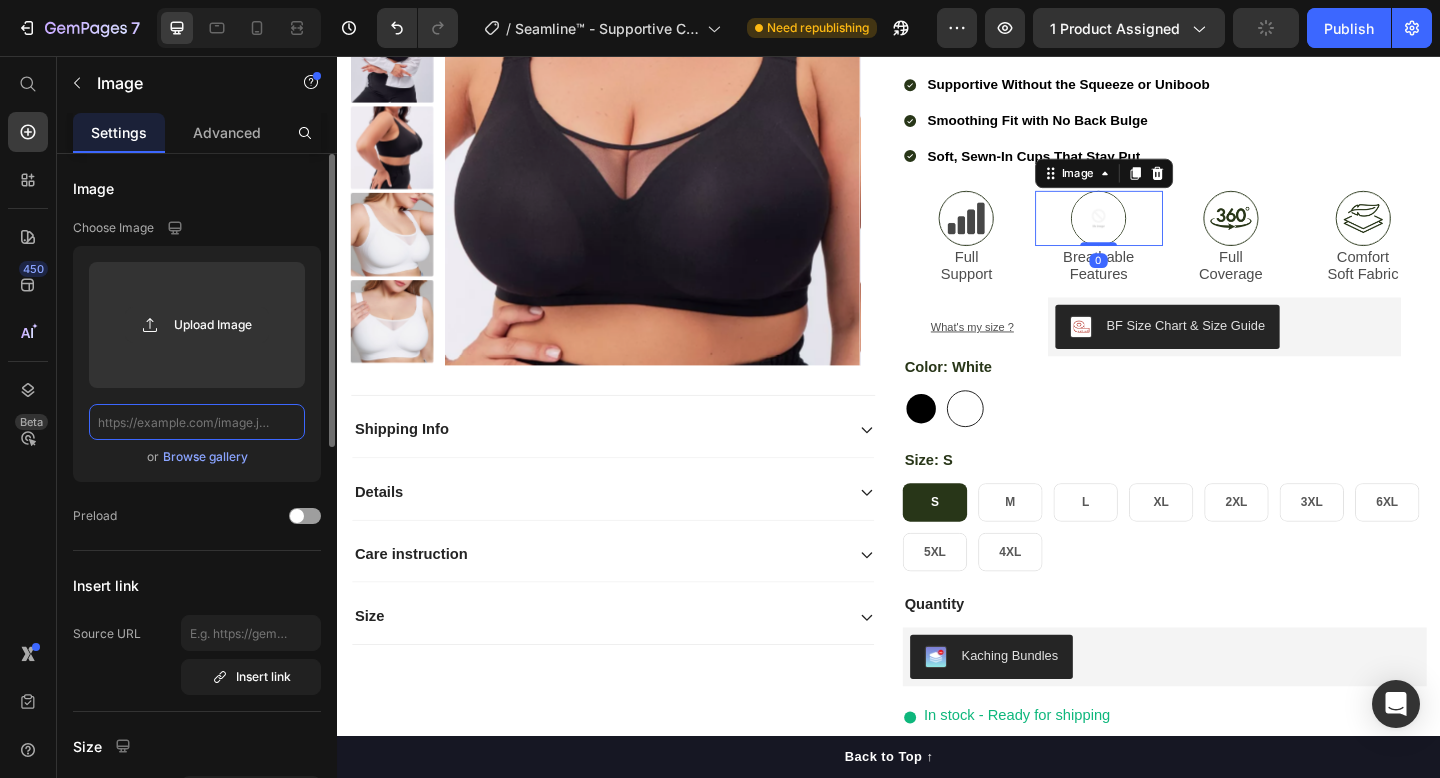 scroll, scrollTop: 0, scrollLeft: 0, axis: both 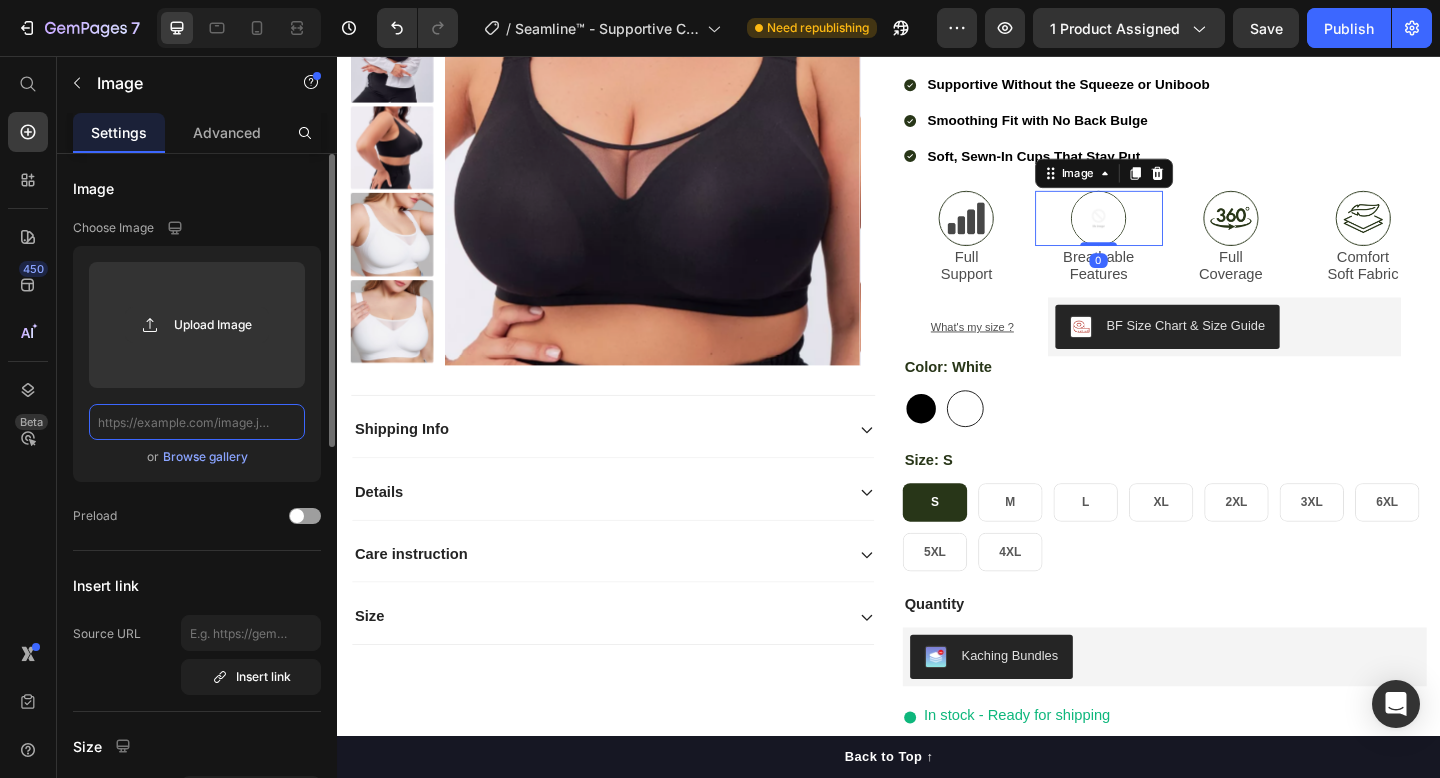 click 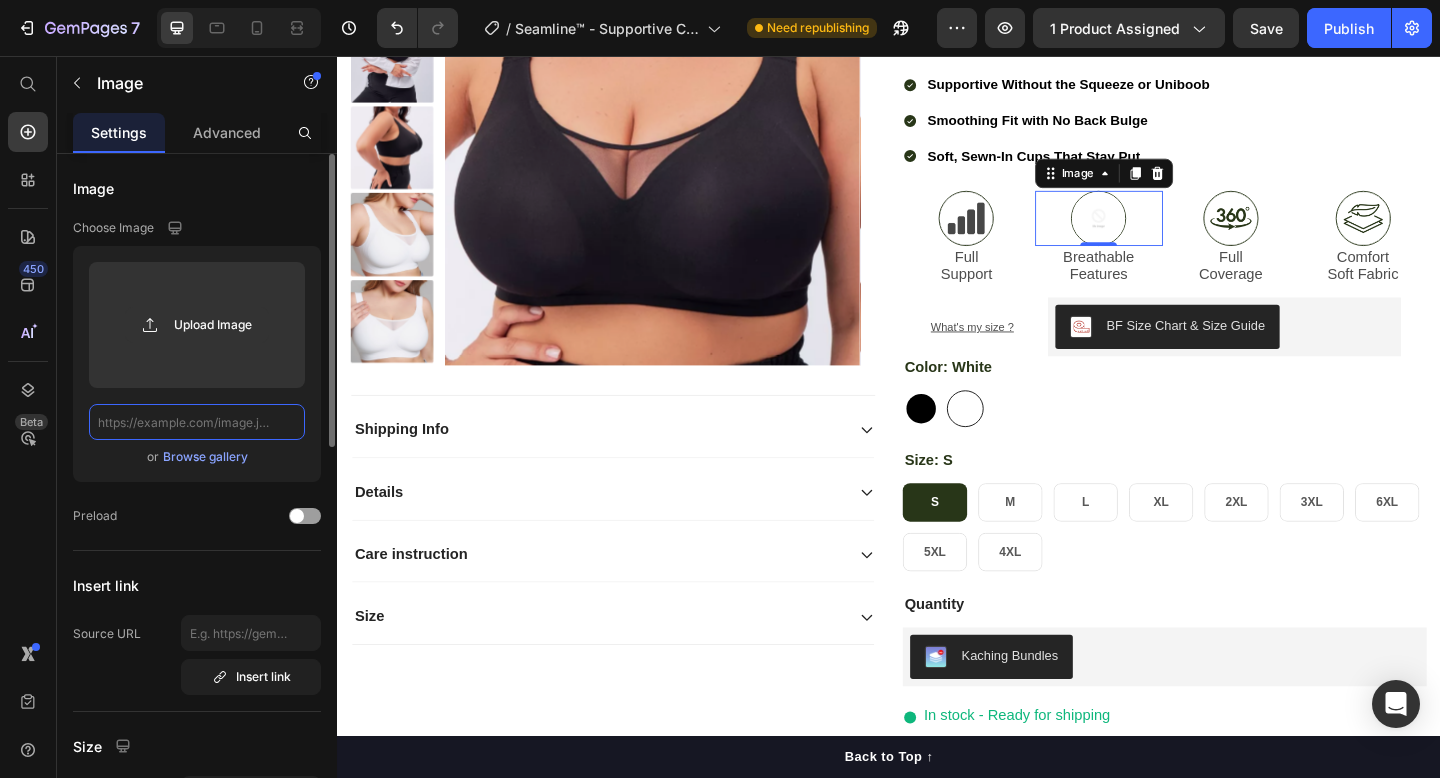 paste on "https://cdn.shopify.com/s/files/1/0684/8423/5316/files/6.png?v=1744636694" 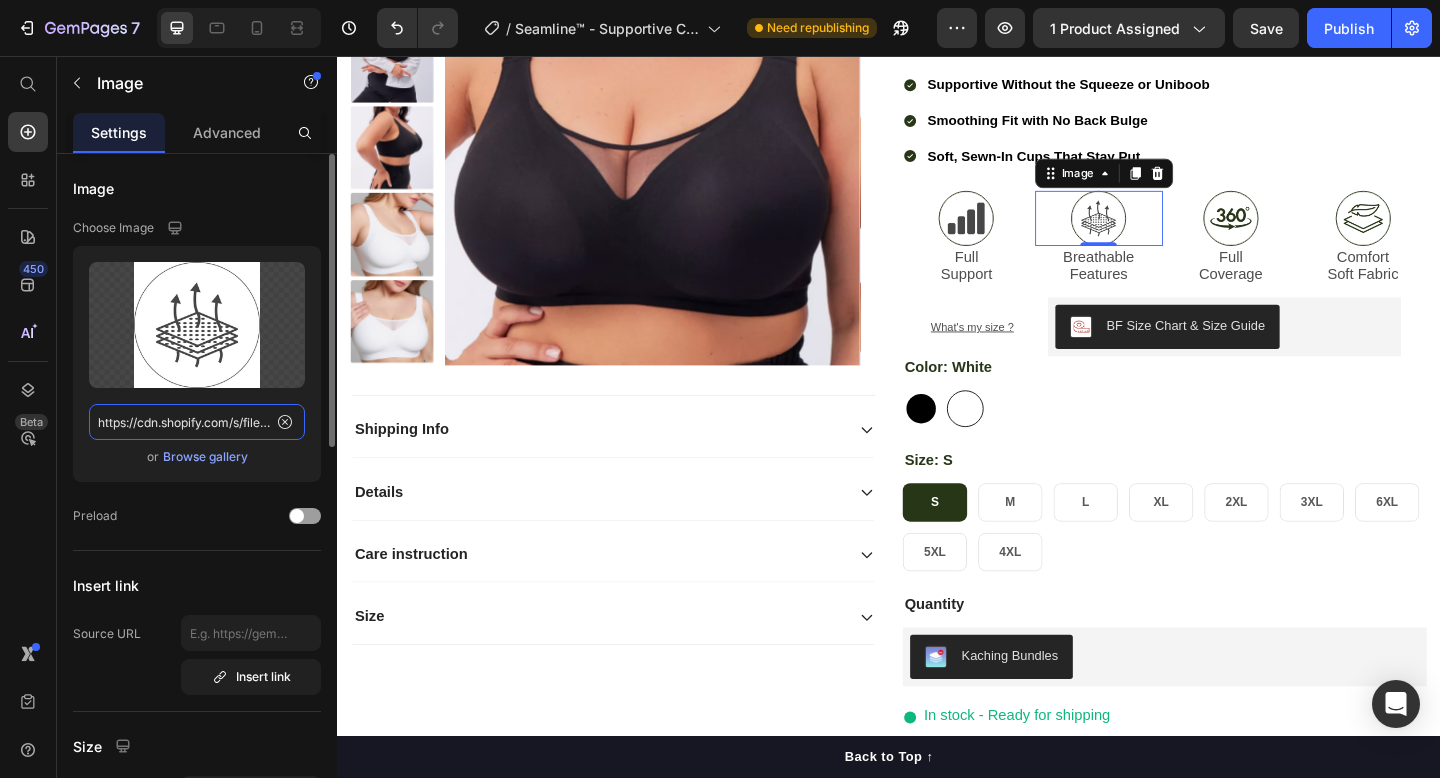 scroll, scrollTop: 0, scrollLeft: 265, axis: horizontal 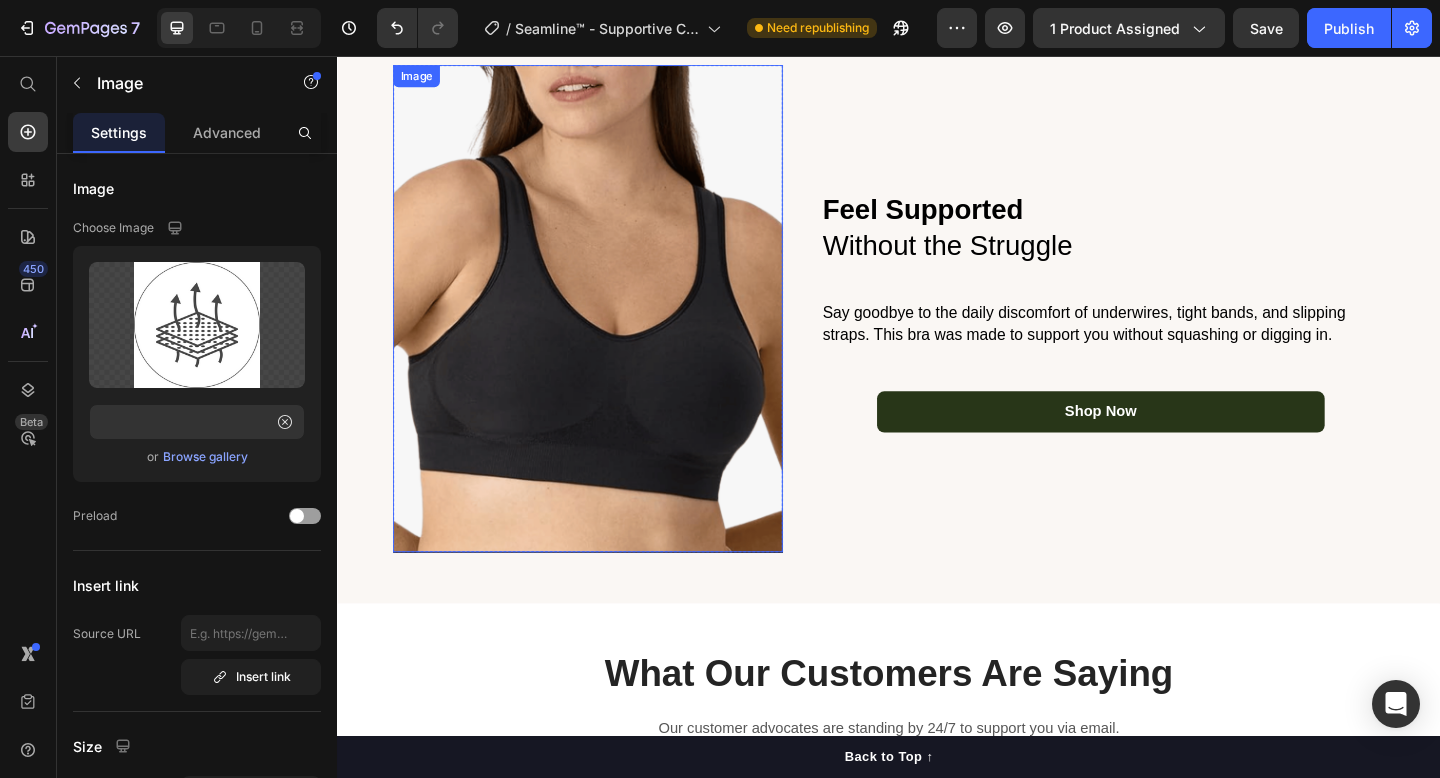 click at bounding box center [610, 331] 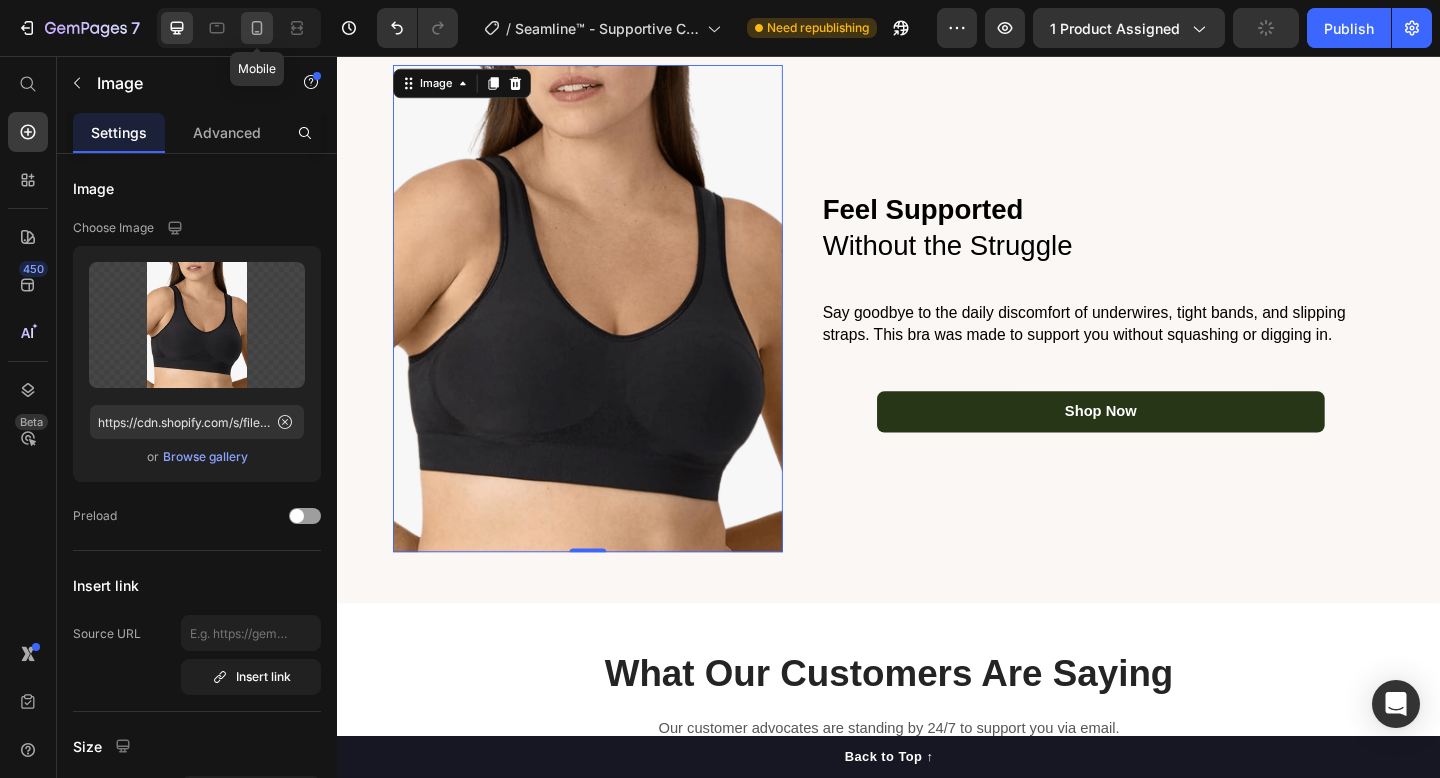 click 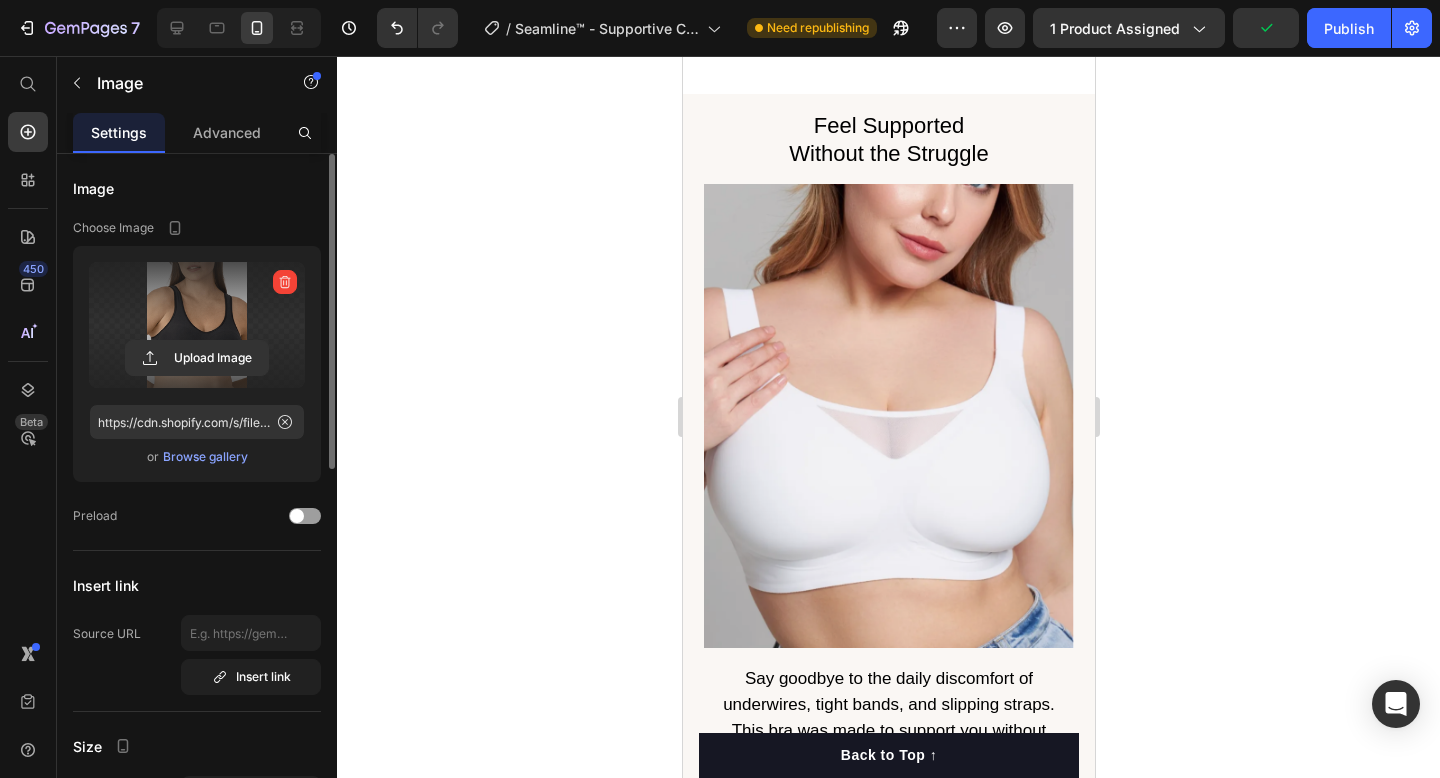 radio on "true" 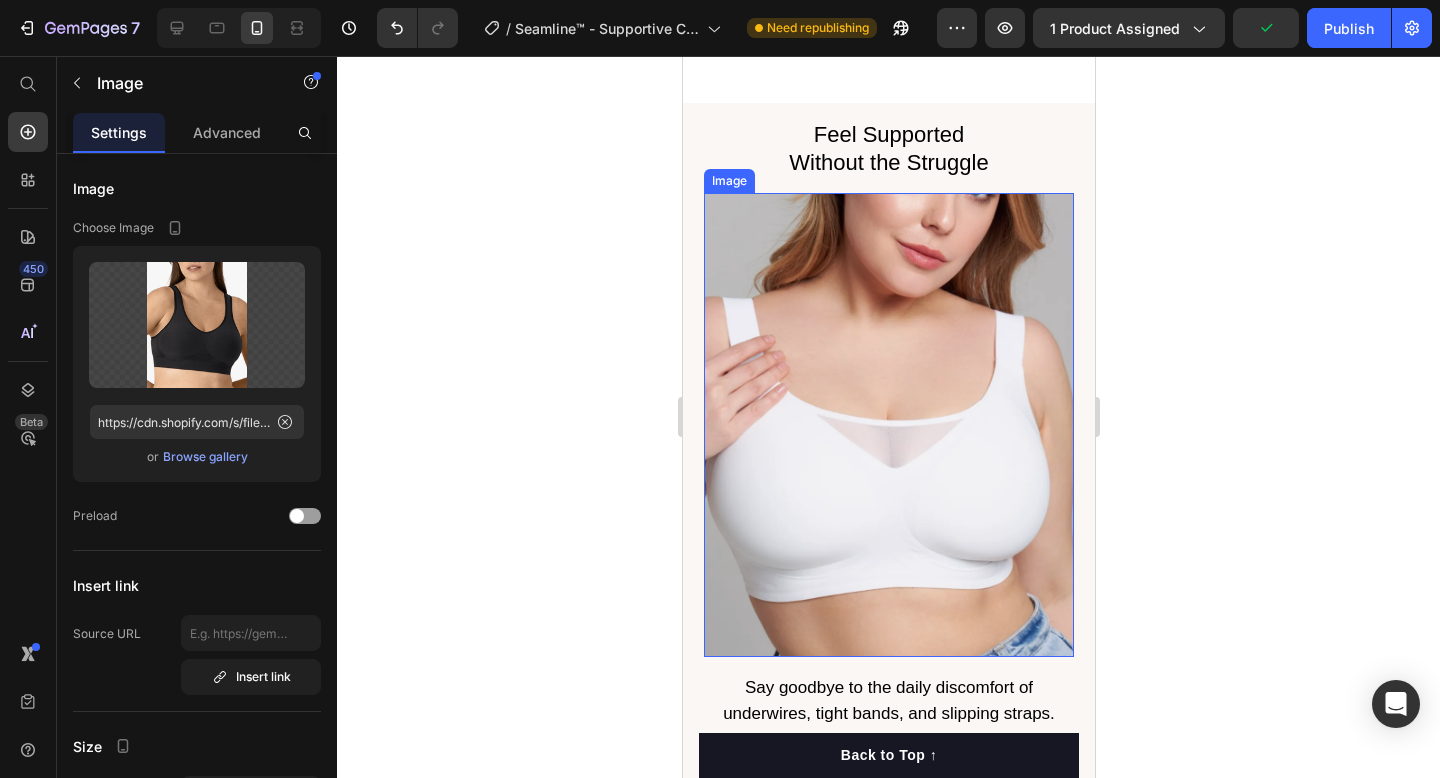 click at bounding box center [888, 425] 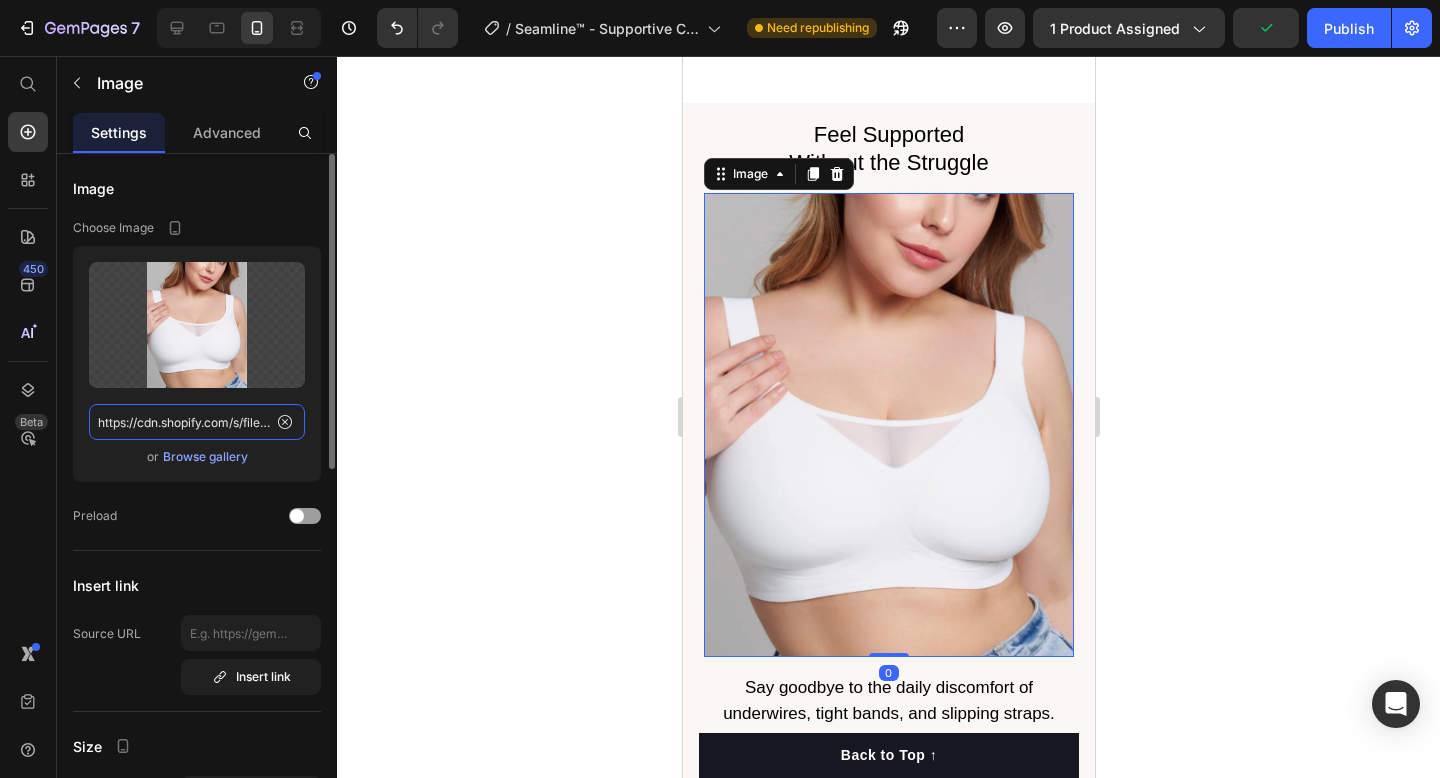 click on "https://cdn.shopify.com/s/files/1/0684/8423/5316/files/171.png?v=1752409450" 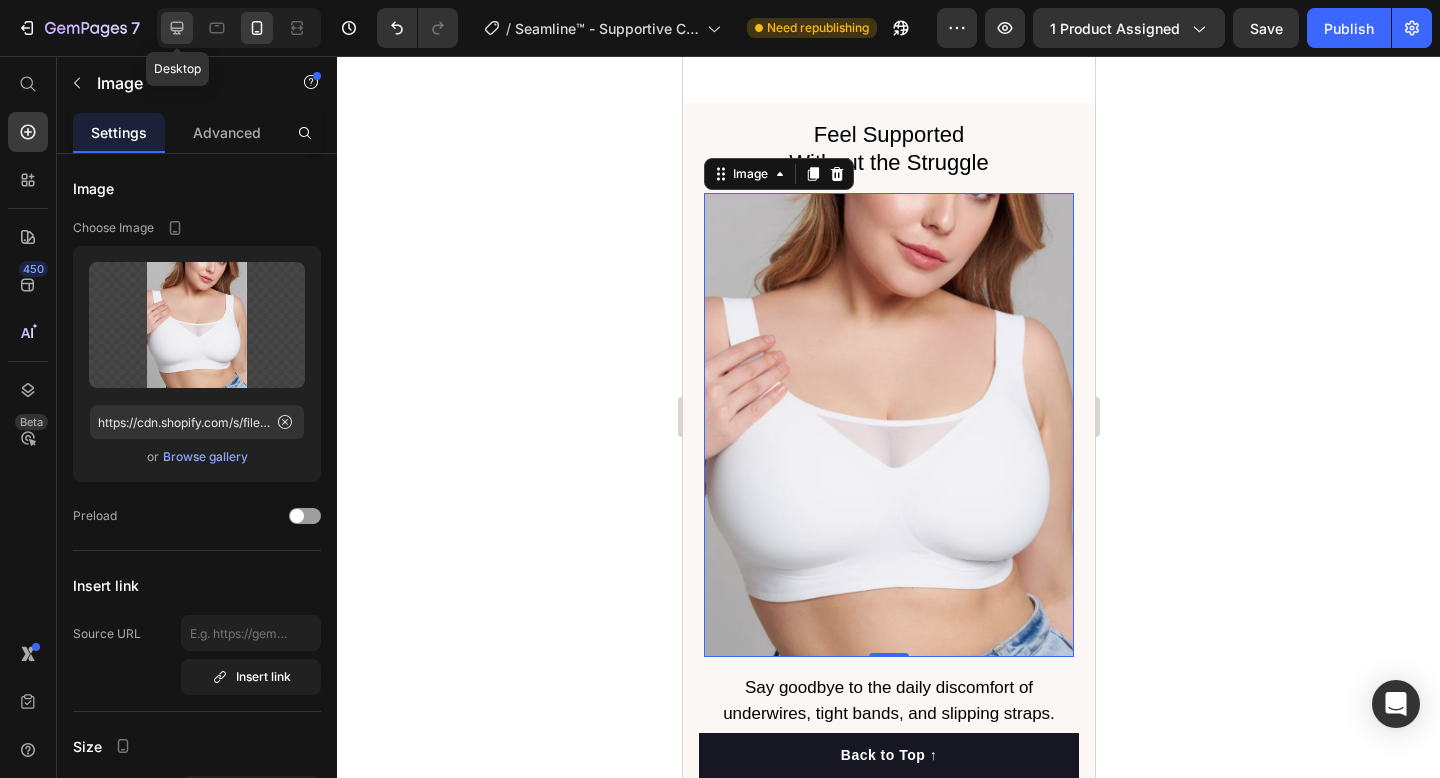 click 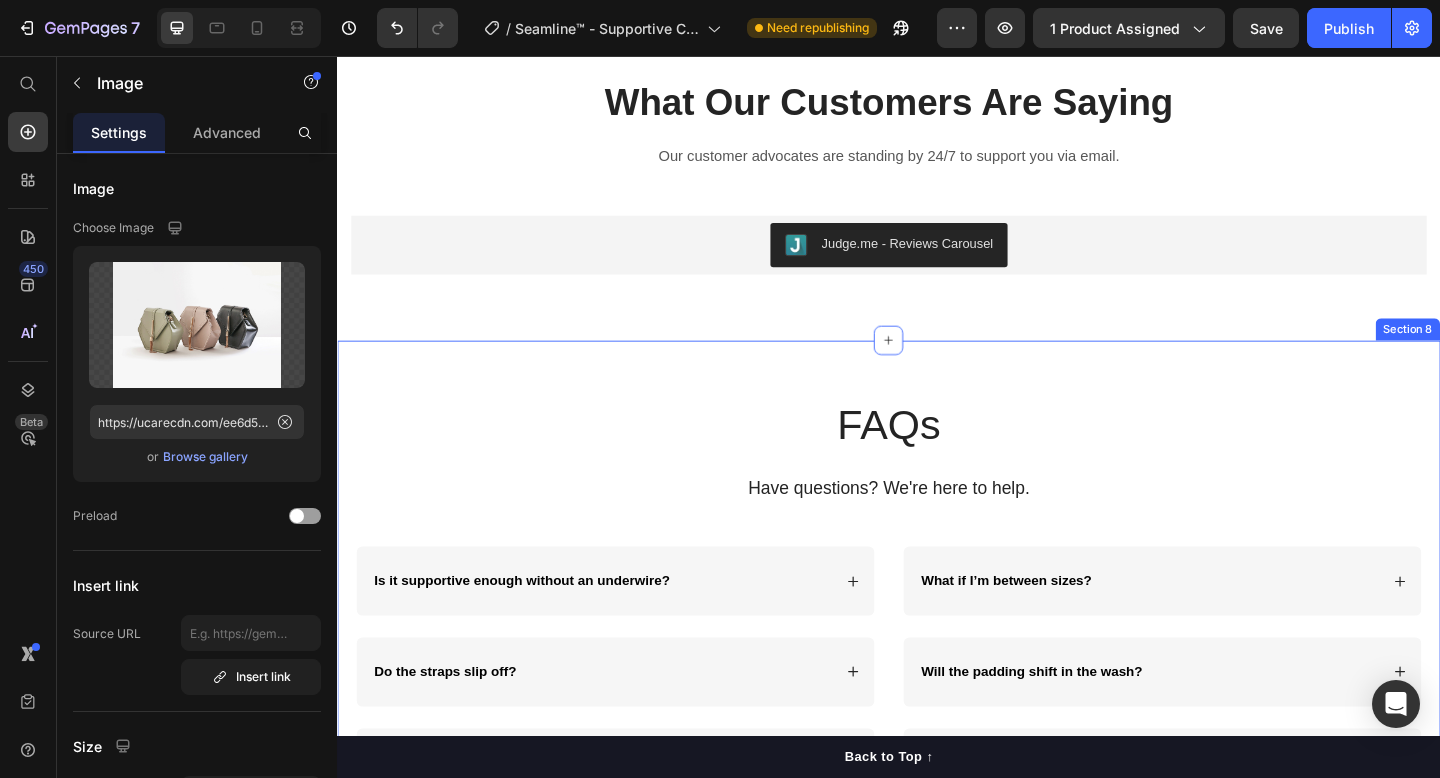 scroll, scrollTop: 1823, scrollLeft: 0, axis: vertical 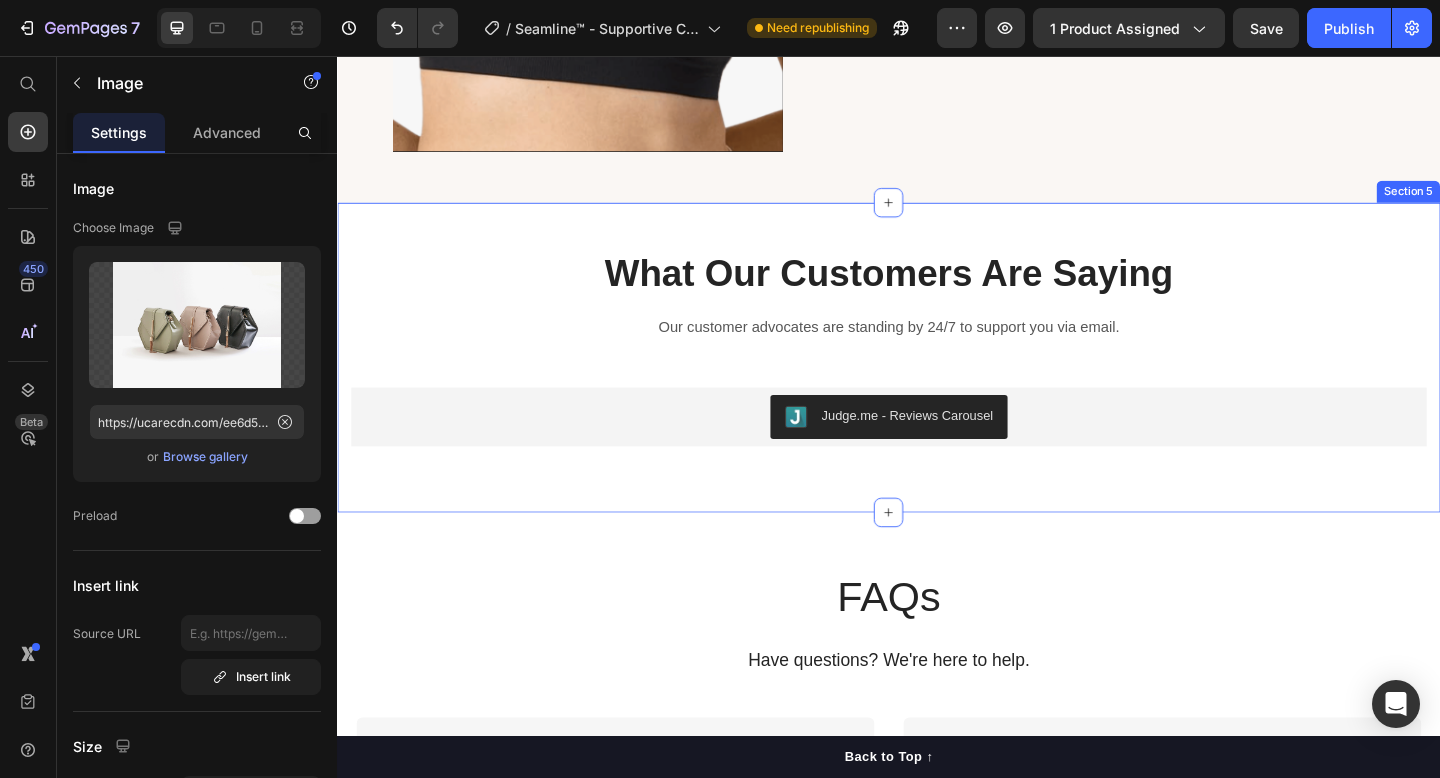 click at bounding box center [610, -105] 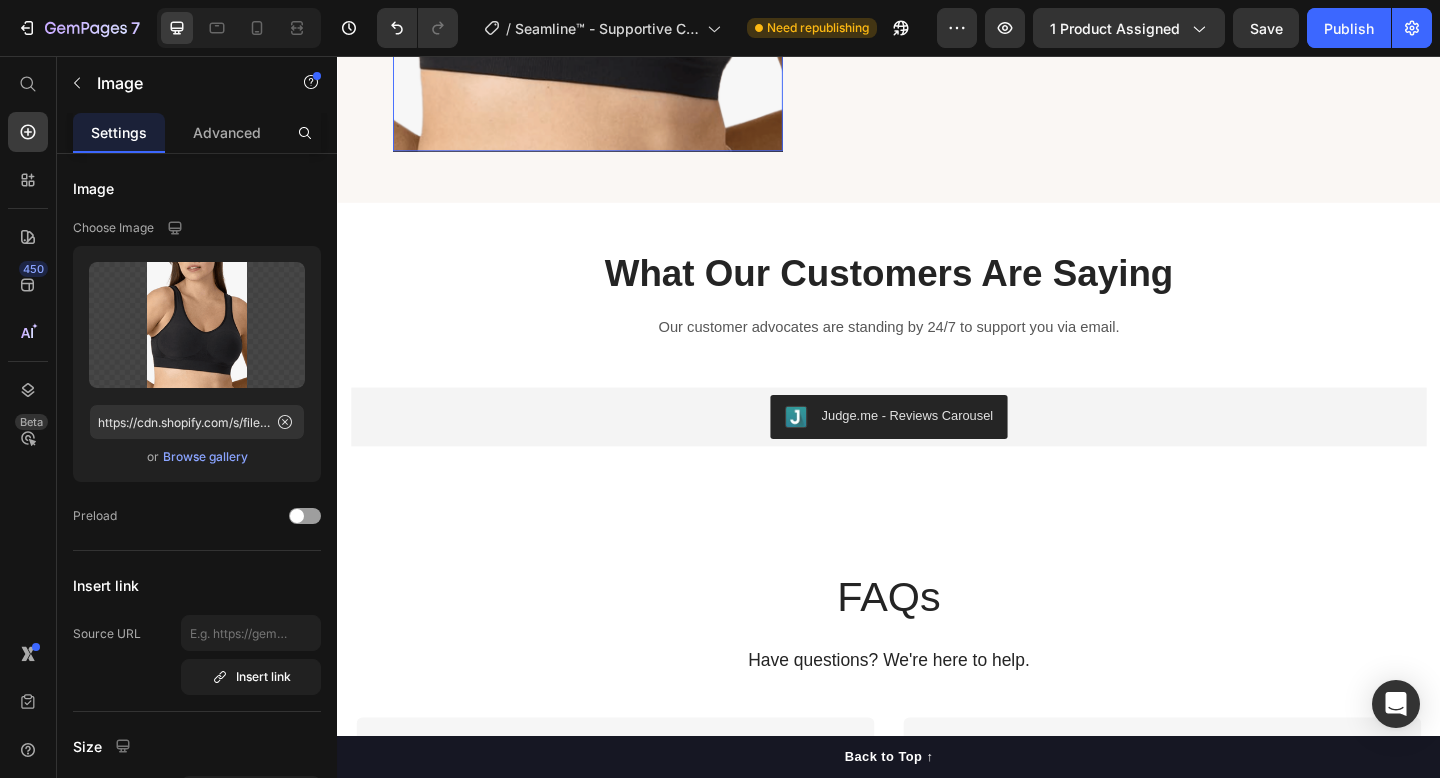 scroll, scrollTop: 1407, scrollLeft: 0, axis: vertical 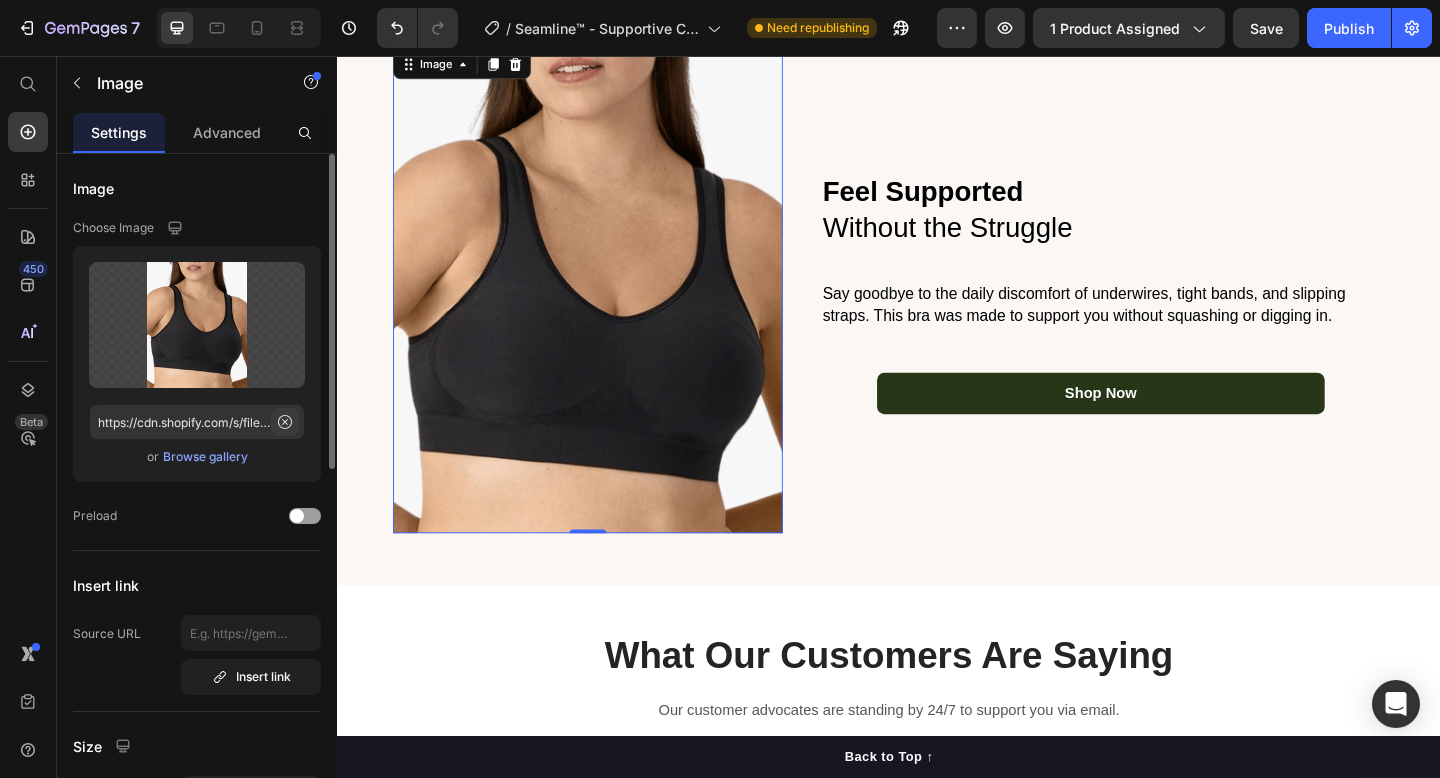 click 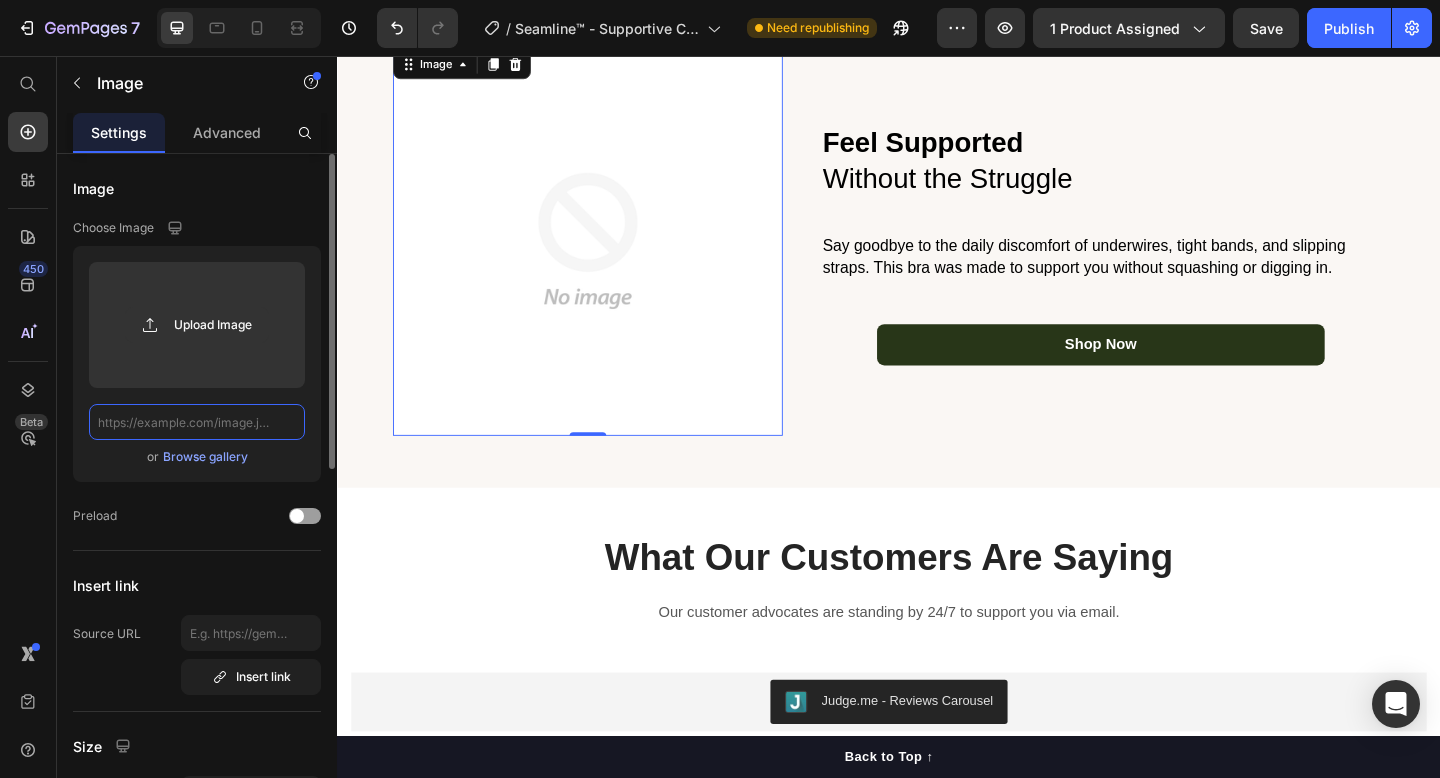 scroll, scrollTop: 0, scrollLeft: 0, axis: both 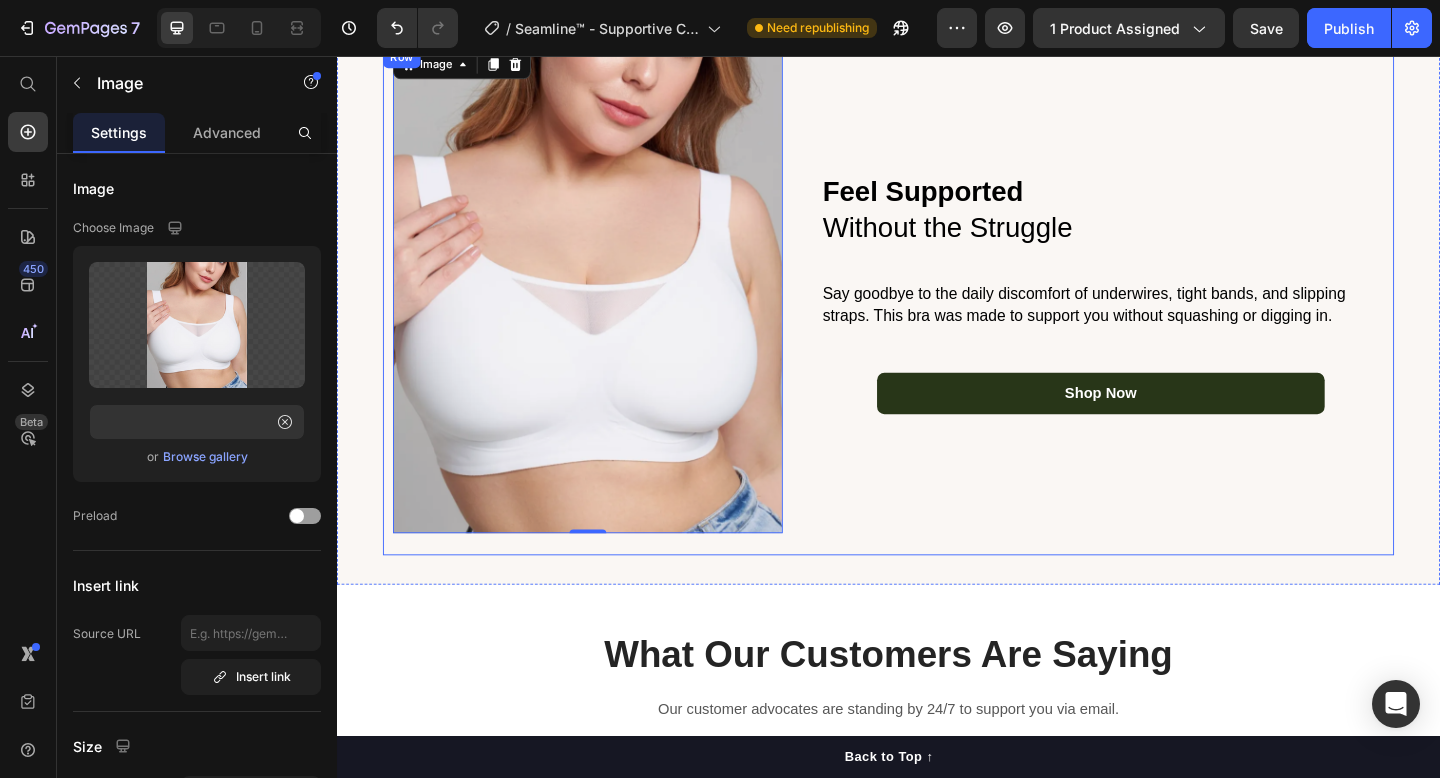 click on "Feel Supported  Without the Struggle Text Block Say goodbye to the daily discomfort of underwires, tight bands, and slipping straps. This bra was made to support you without squashing or digging in. Text Block Shop Now Button Row" at bounding box center [1175, 323] 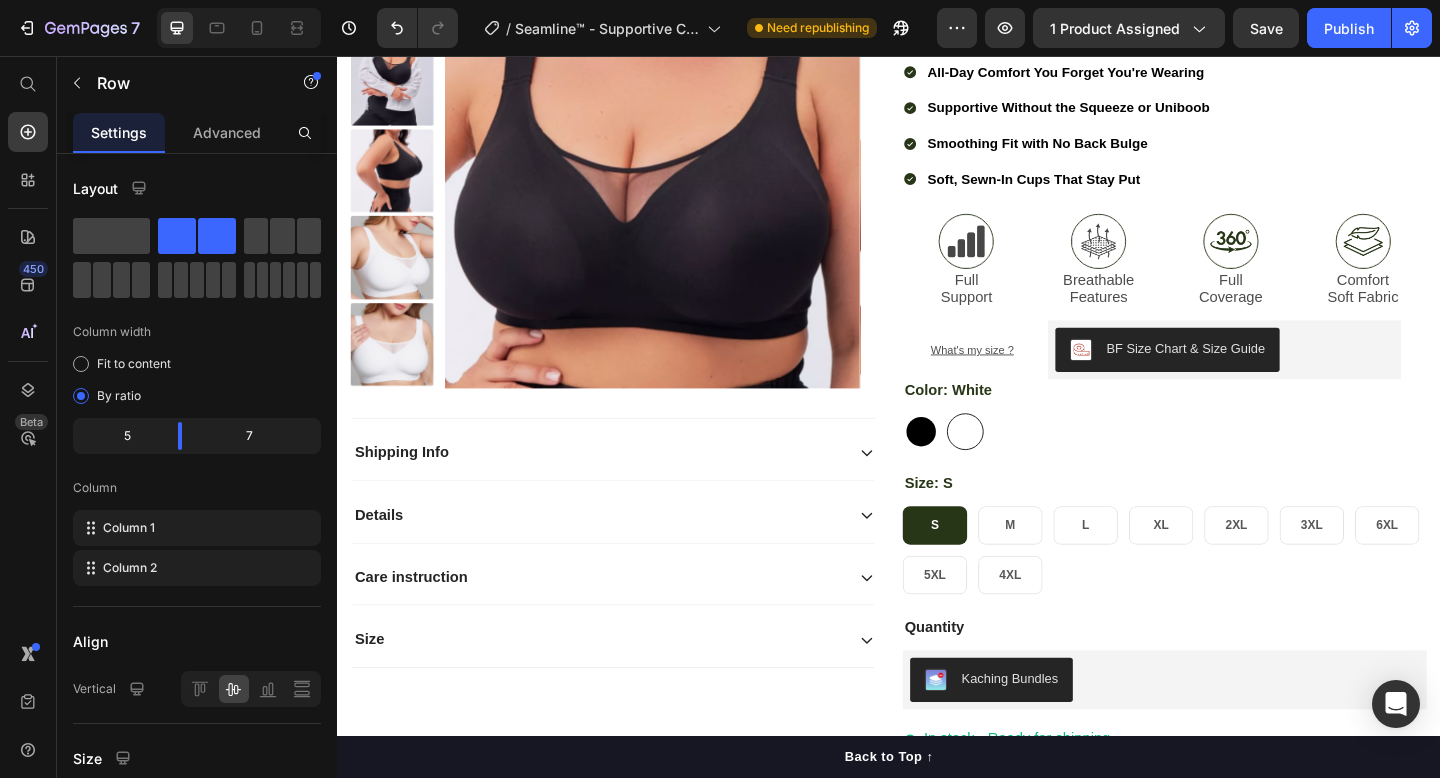 scroll, scrollTop: 0, scrollLeft: 0, axis: both 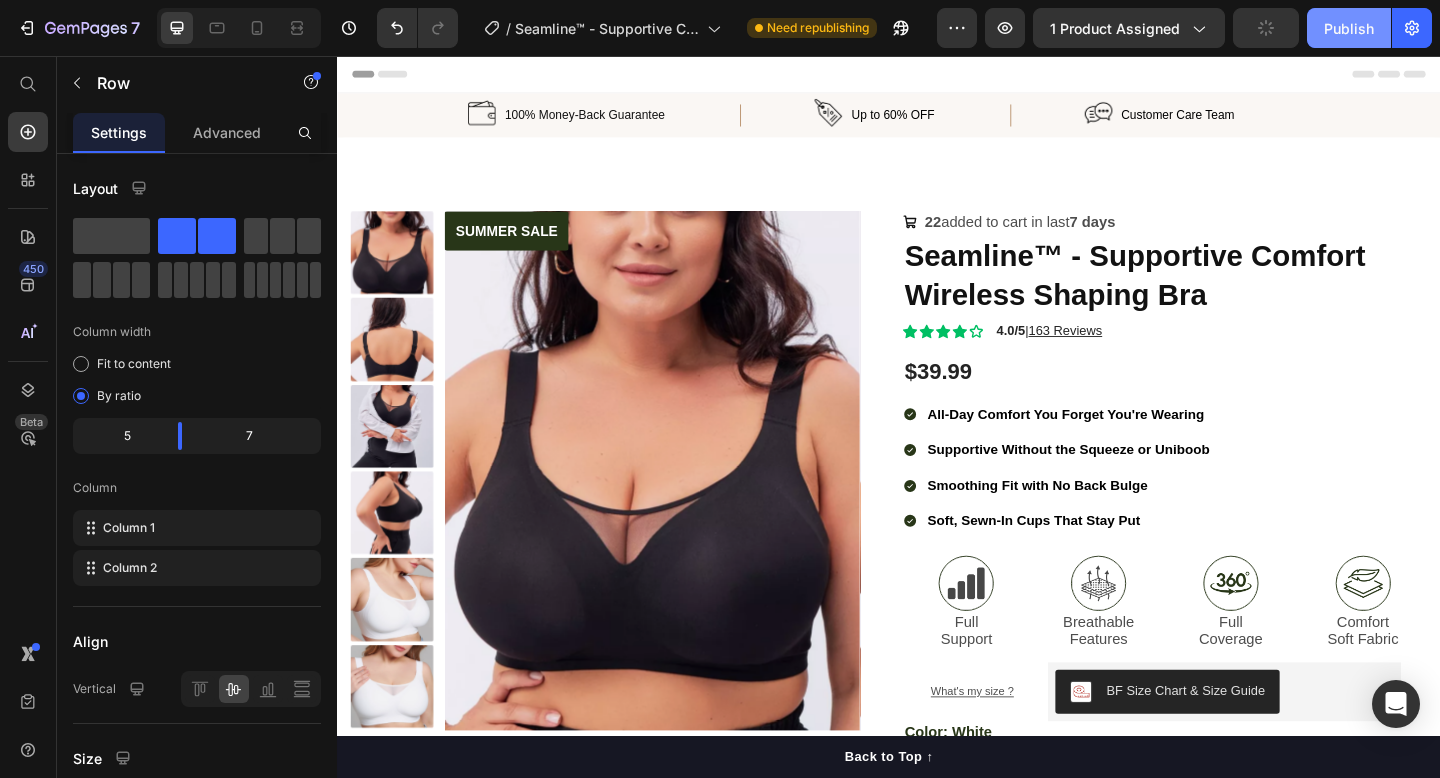 click on "Publish" at bounding box center [1349, 28] 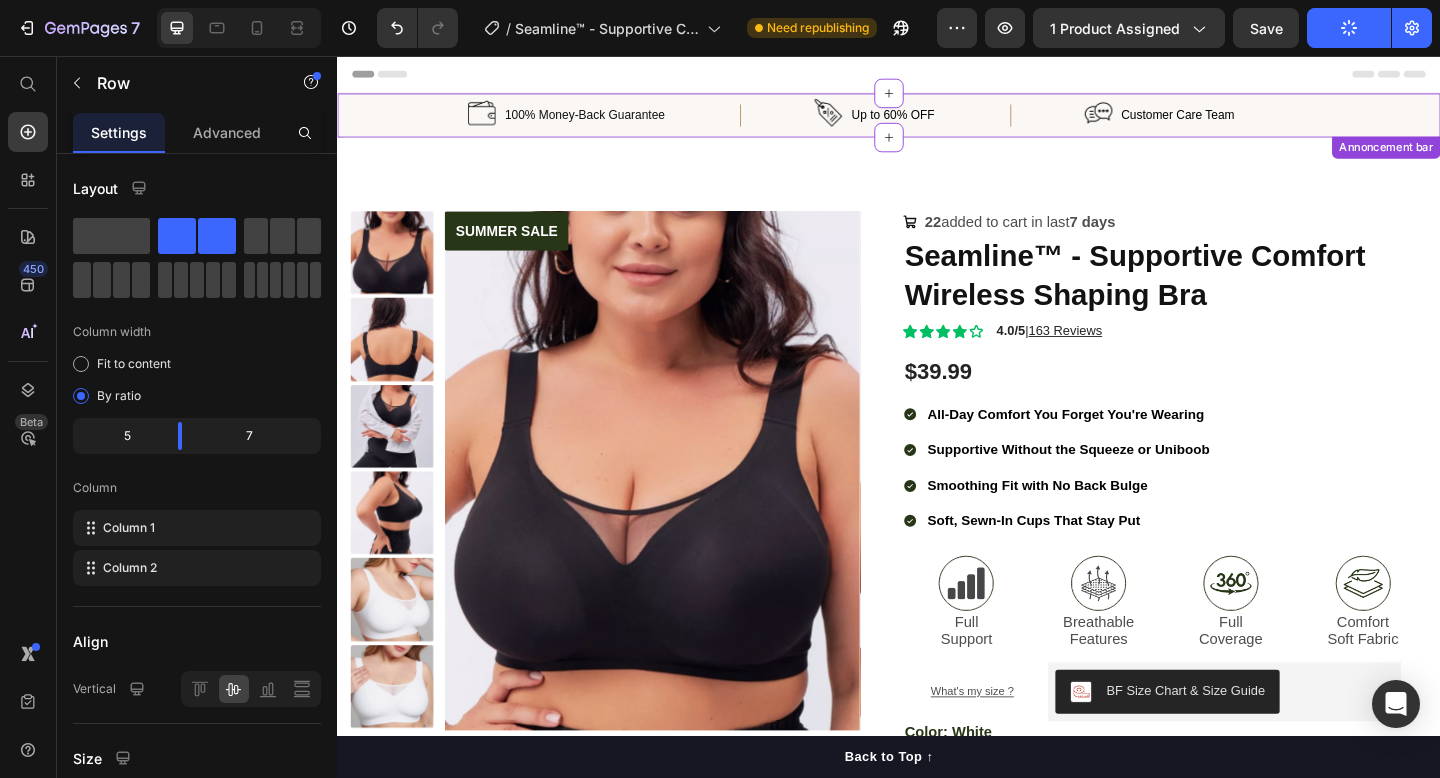 click on "Up to 60% OFF" at bounding box center (941, 120) 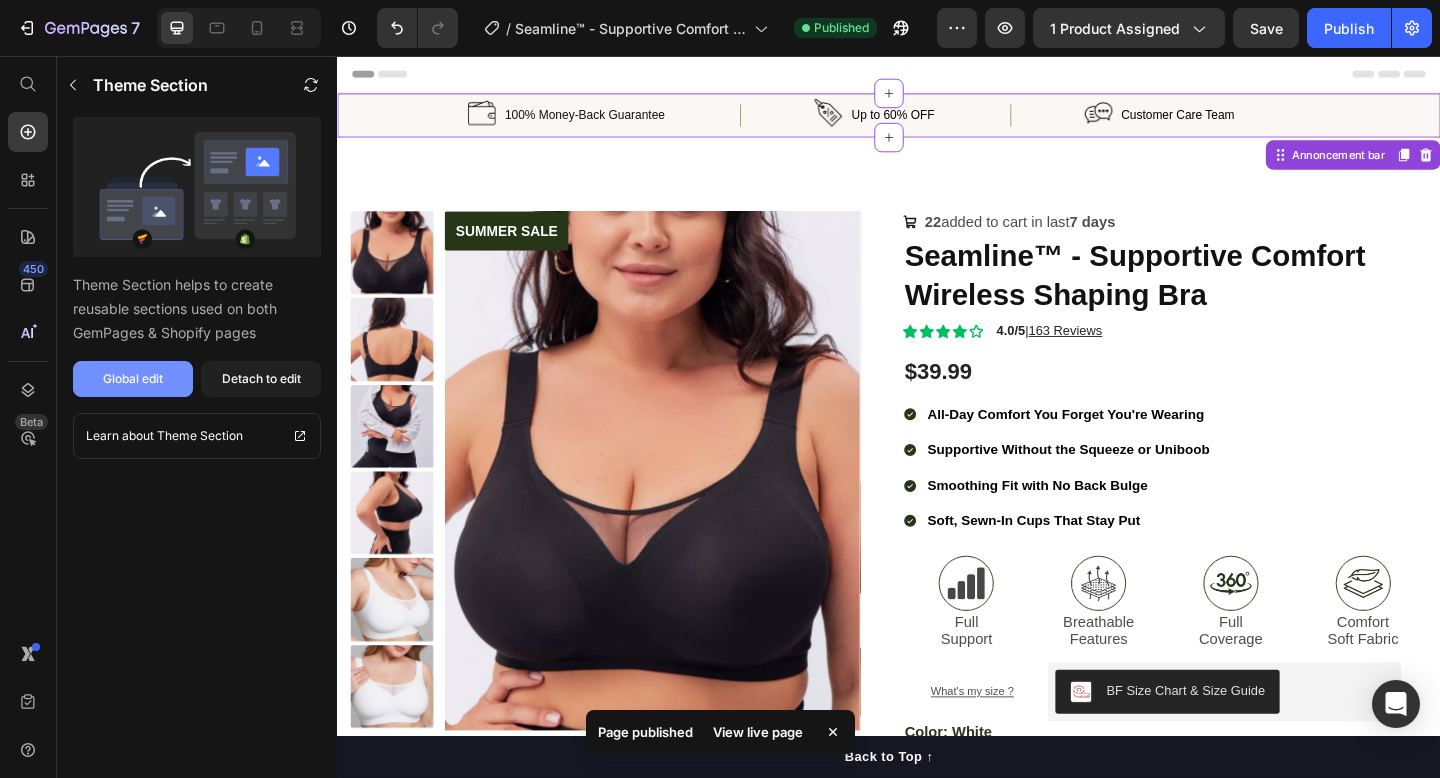 click on "Global edit" at bounding box center [133, 379] 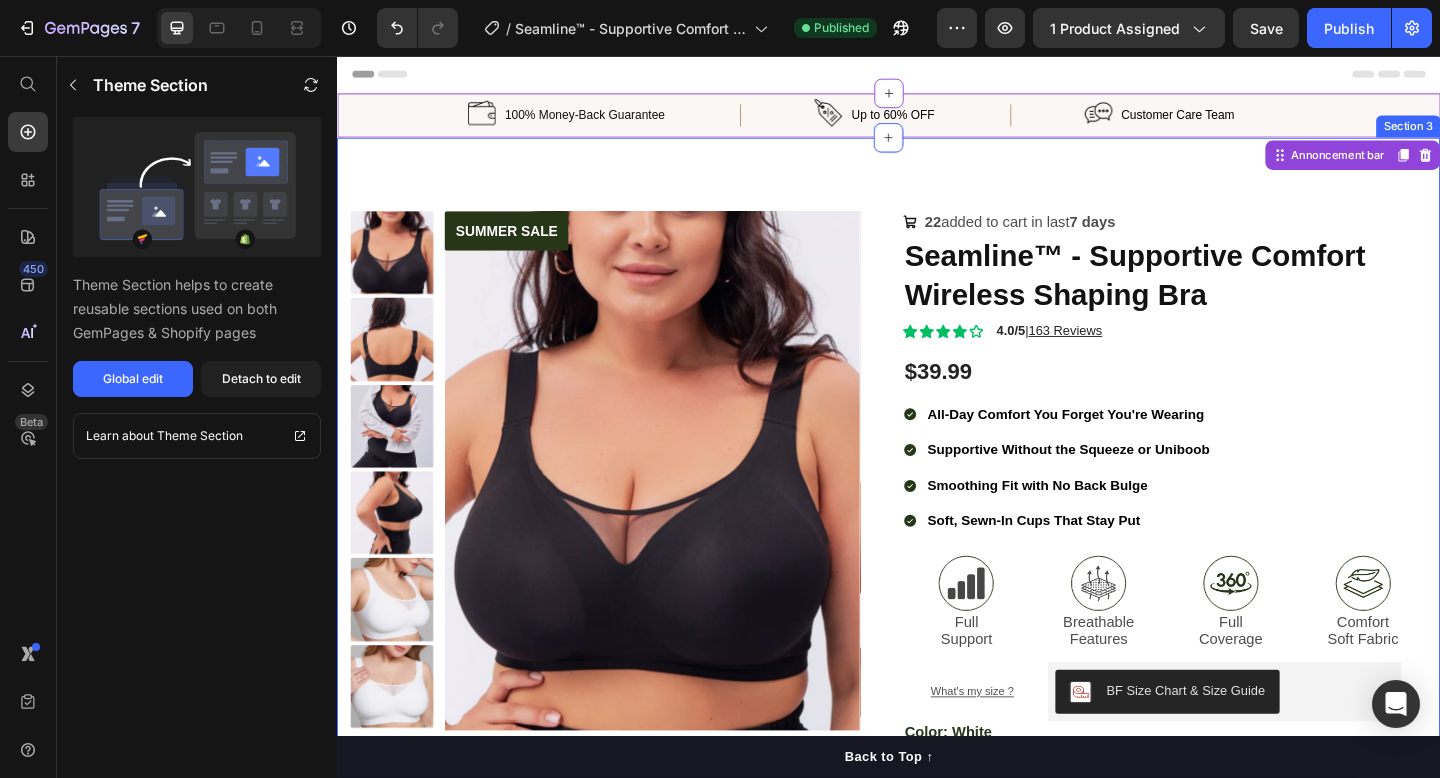 click on "Icon 22  added to cart in last  7 days Text Block Row" at bounding box center [1237, 236] 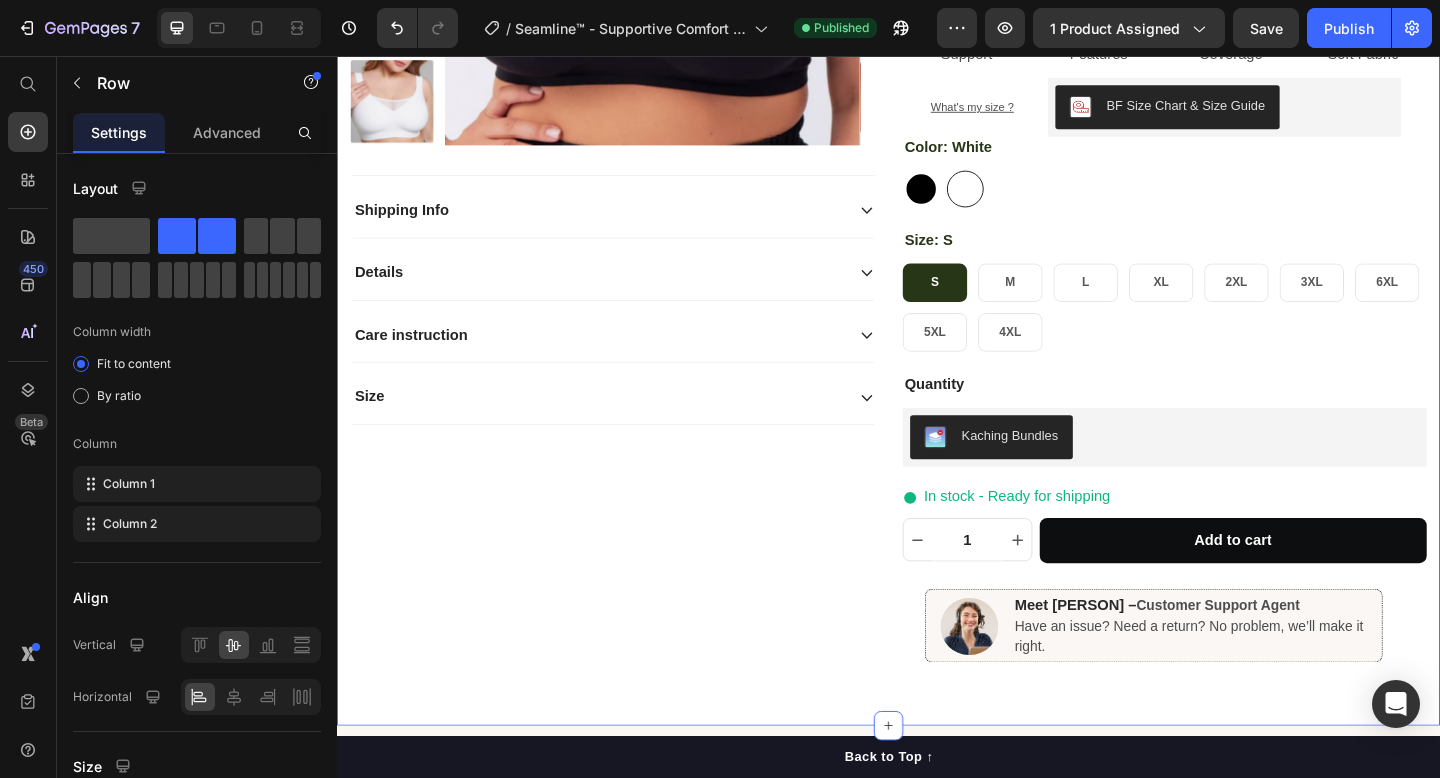 scroll, scrollTop: 0, scrollLeft: 0, axis: both 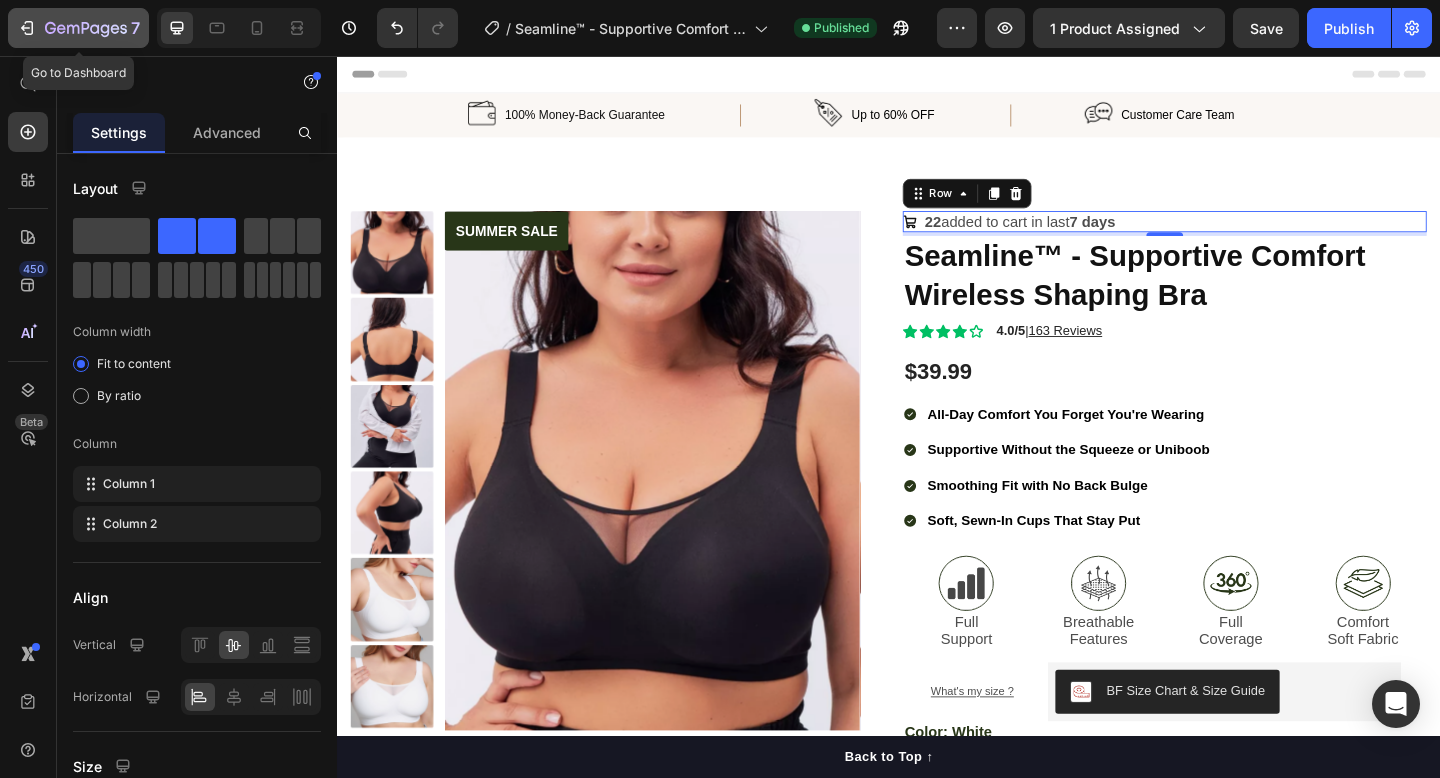 click 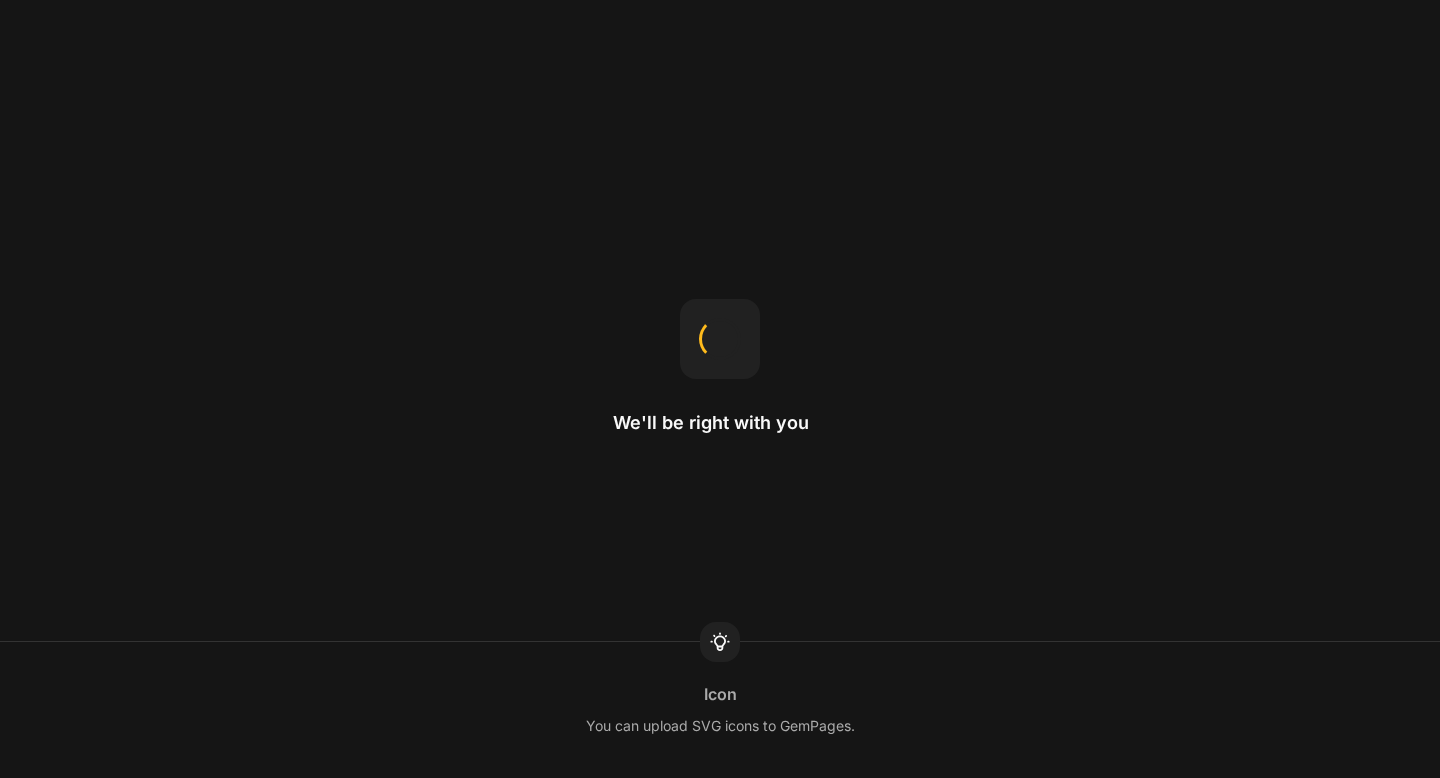 scroll, scrollTop: 0, scrollLeft: 0, axis: both 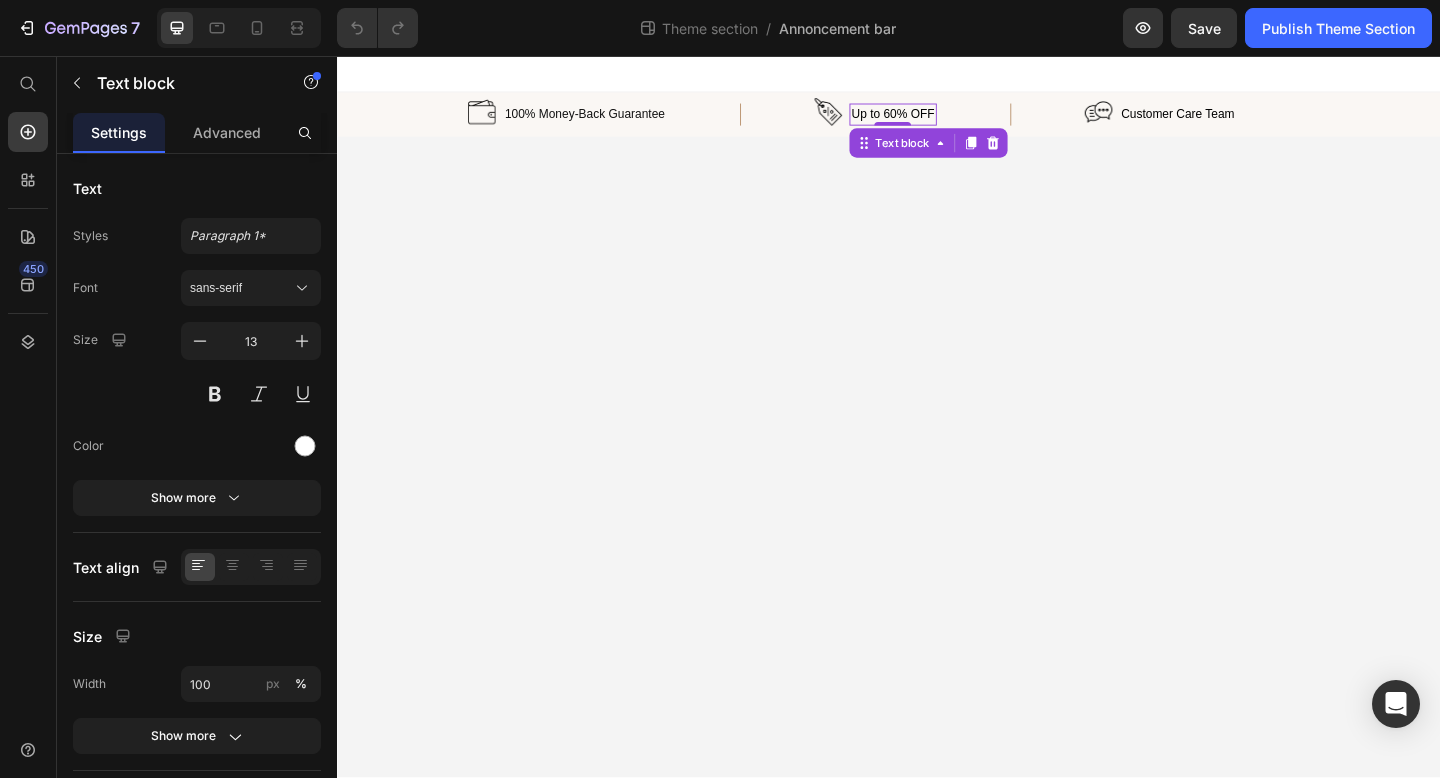 click on "Up to 60% OFF" at bounding box center [941, 119] 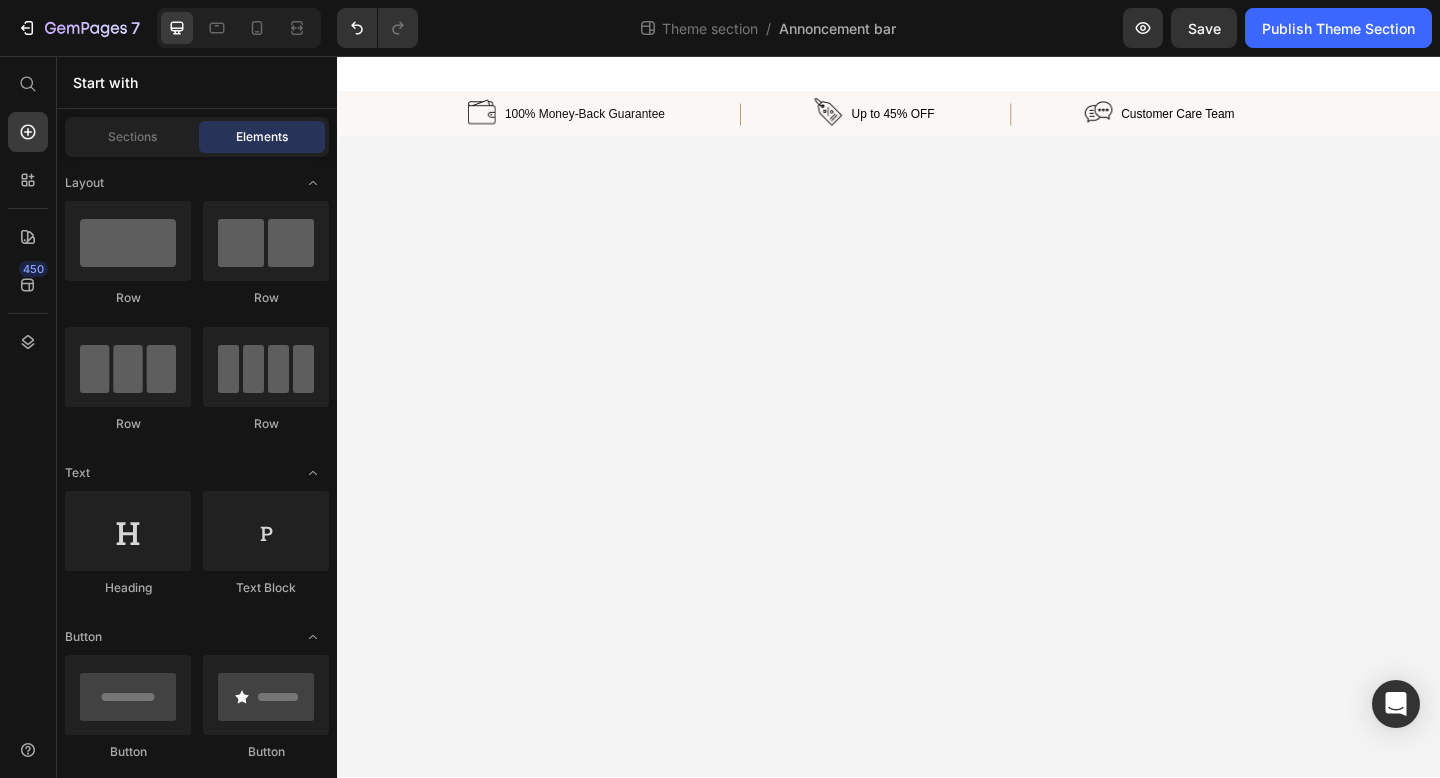 click on "Image 100% Money-Back Guarantee Text block Row Image Up to 45% OFF Text block Row Image Customer Care Team Text block Row Row ` Image 100% Money-Back Guarantee Text block Row Image Buy One Get One FREE Text block Row Image Customer Care Team Text block Row ` Carousel Row Root
Drag & drop element from sidebar or
Explore Library
Add section Choose templates inspired by CRO experts Generate layout from URL or image Add blank section then drag & drop elements" at bounding box center (937, 448) 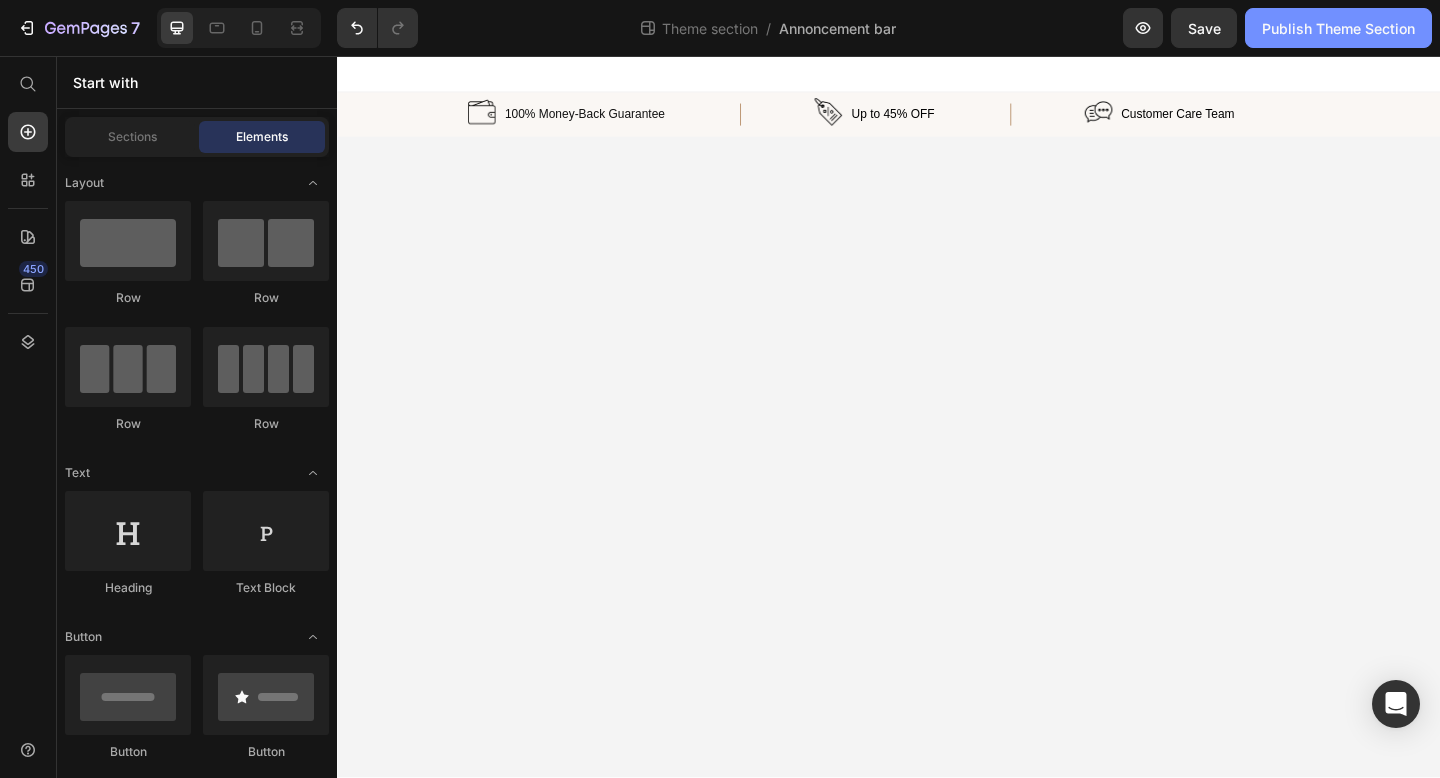 click on "Publish Theme Section" 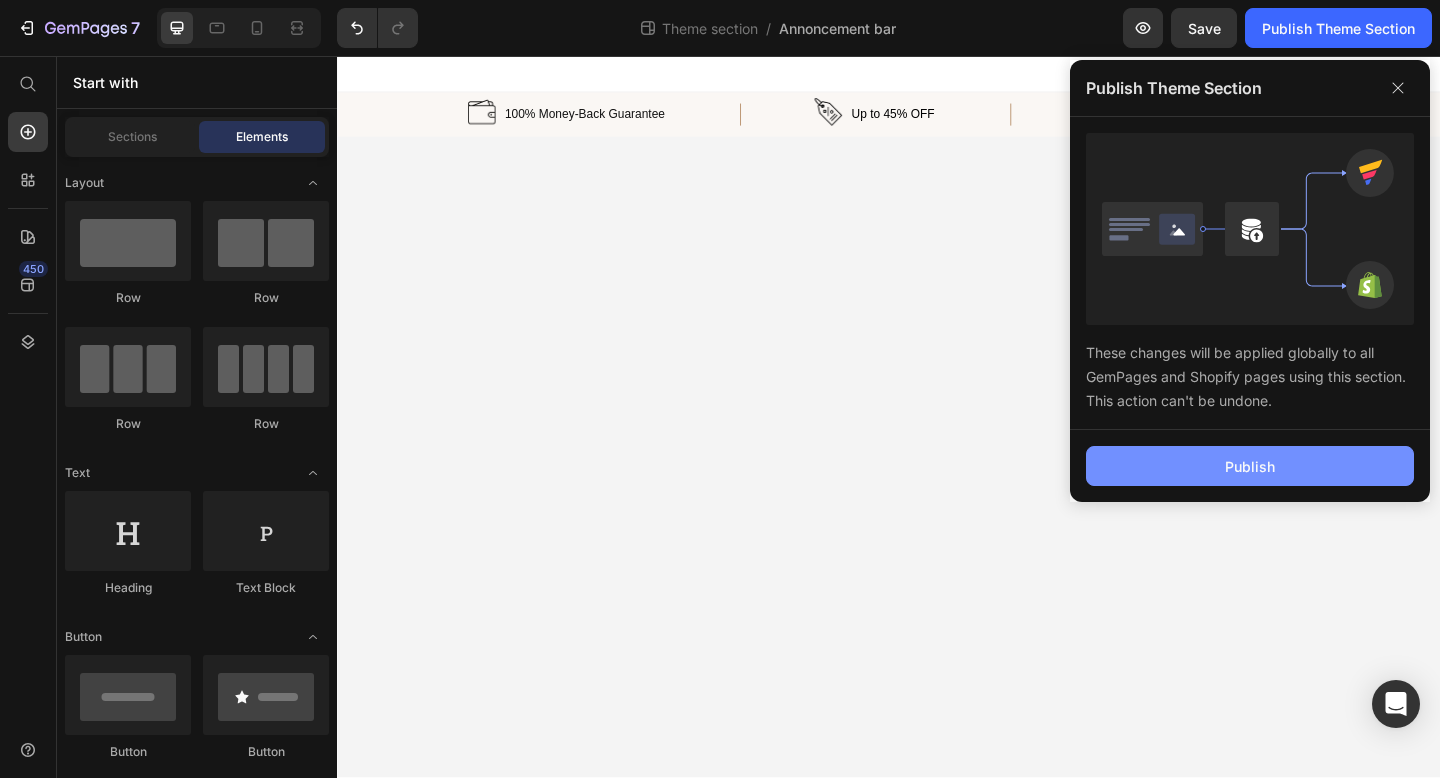 click on "Publish" at bounding box center (1250, 466) 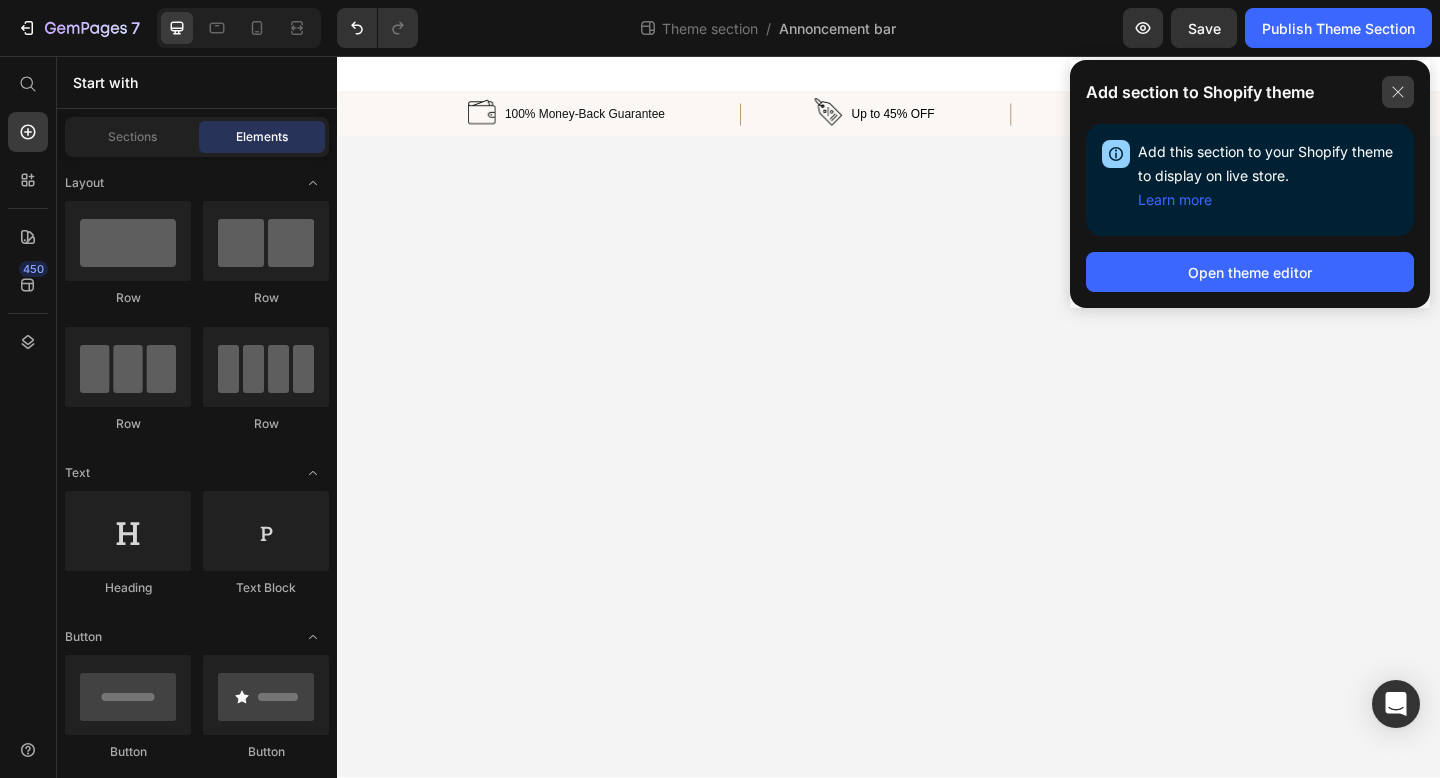 click 